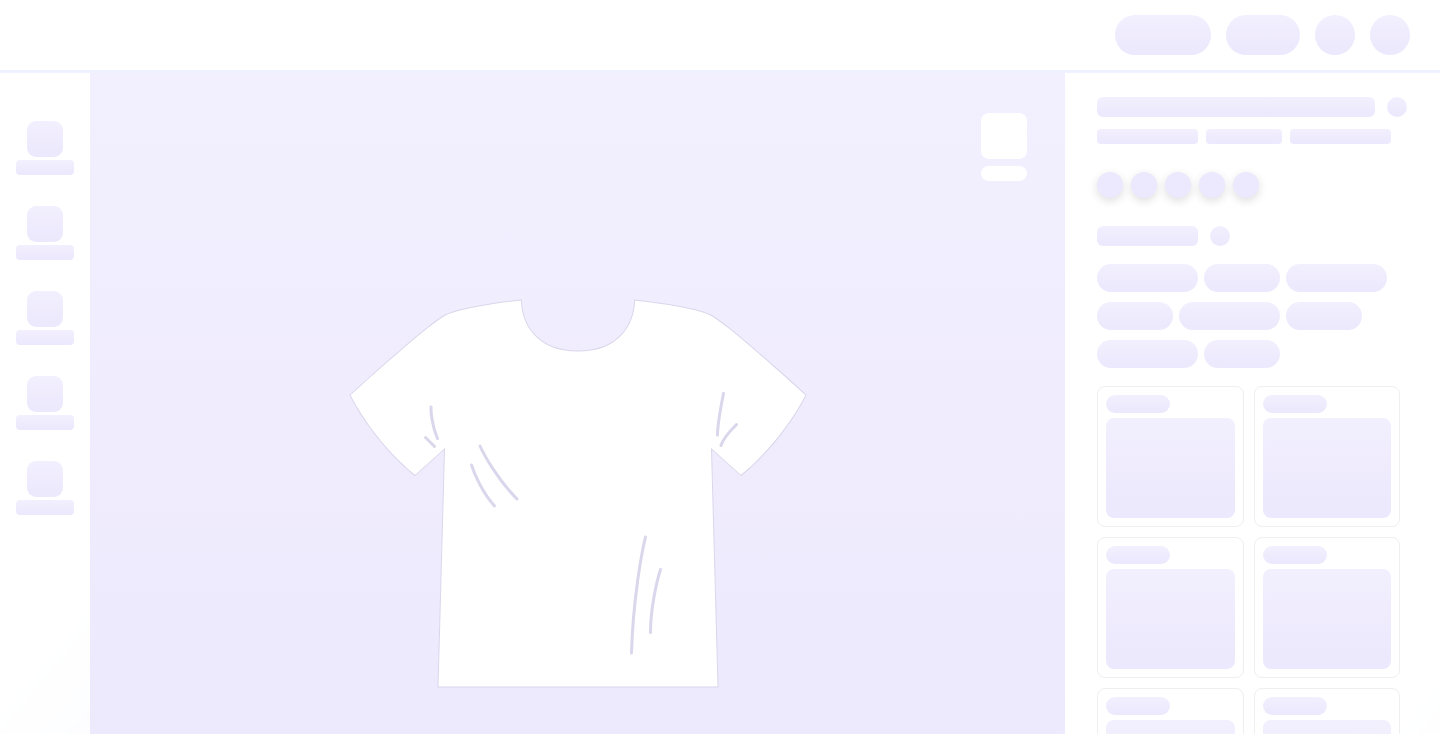 scroll, scrollTop: 0, scrollLeft: 0, axis: both 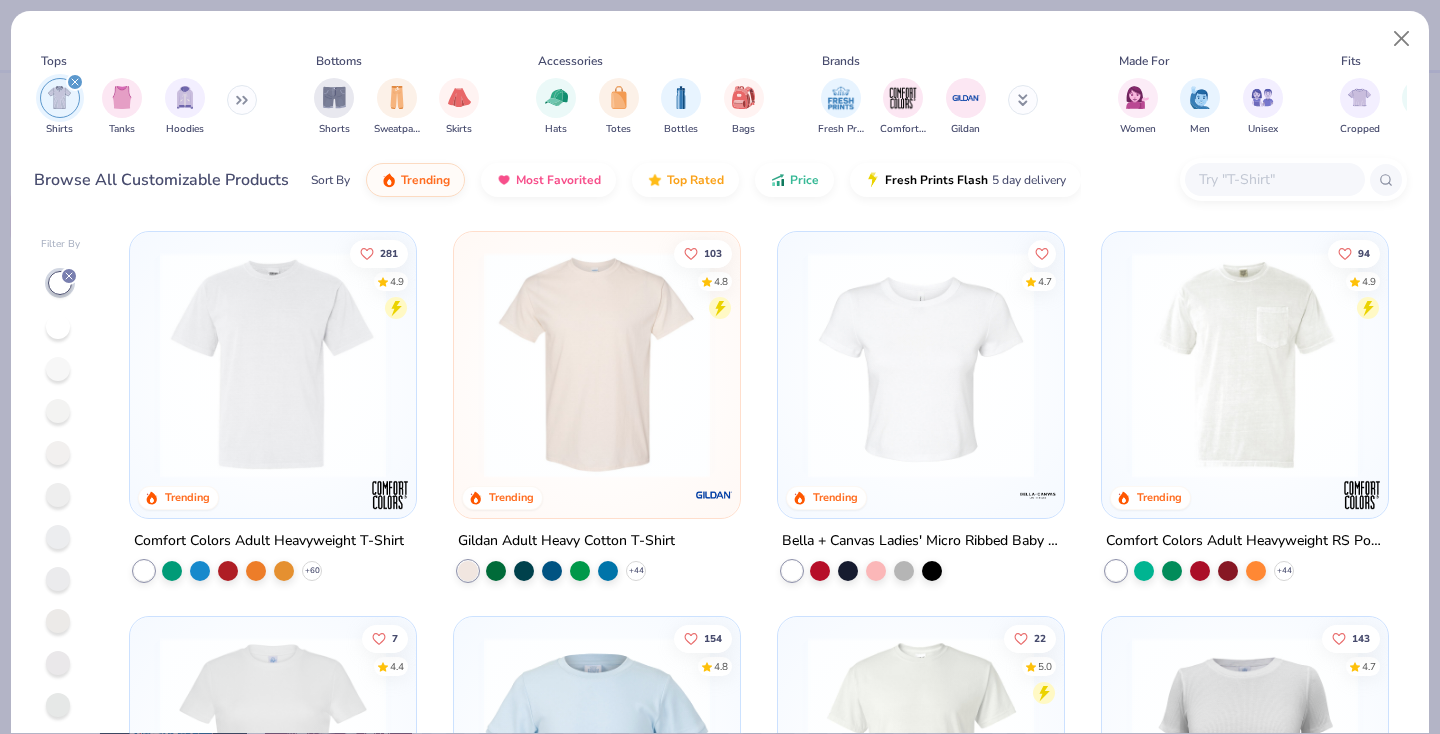 click at bounding box center (1274, 179) 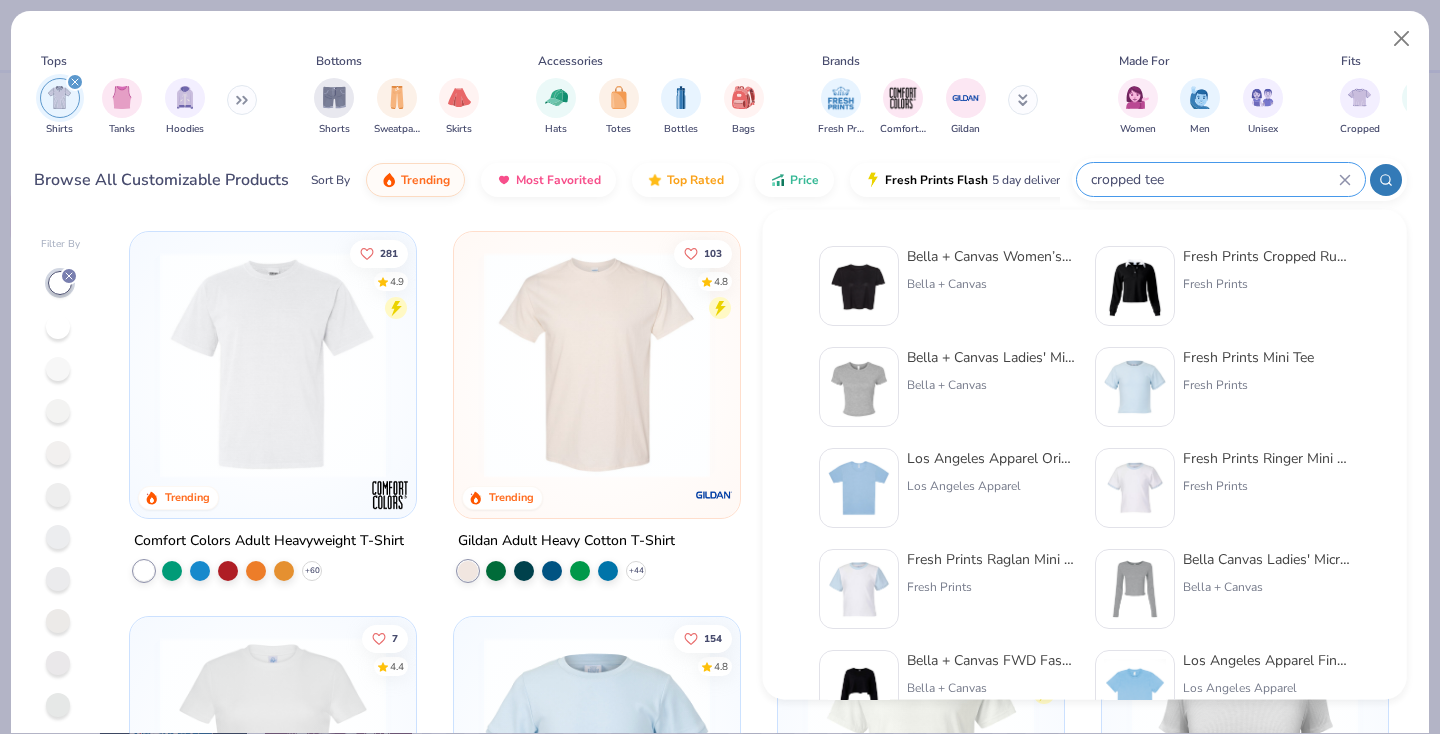 type on "cropped tee" 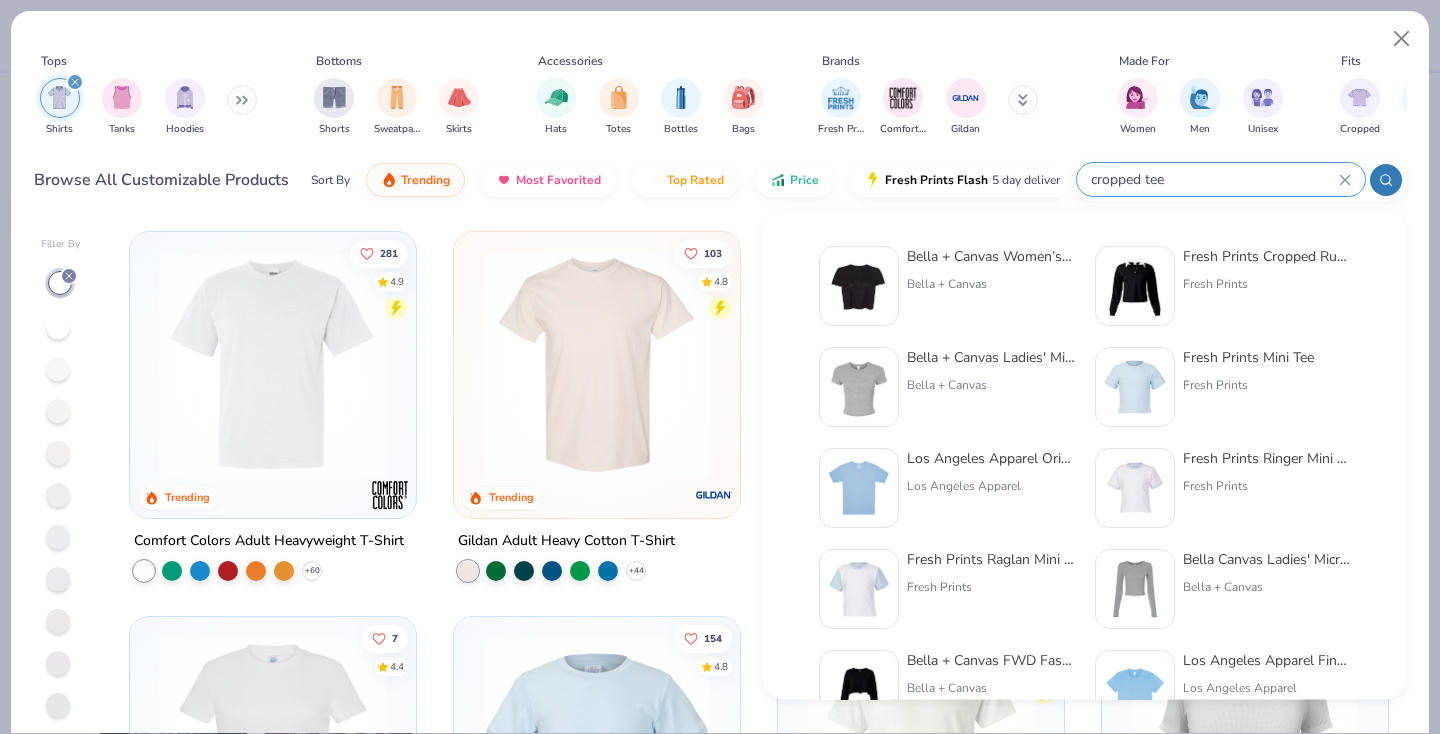 click at bounding box center (859, 286) 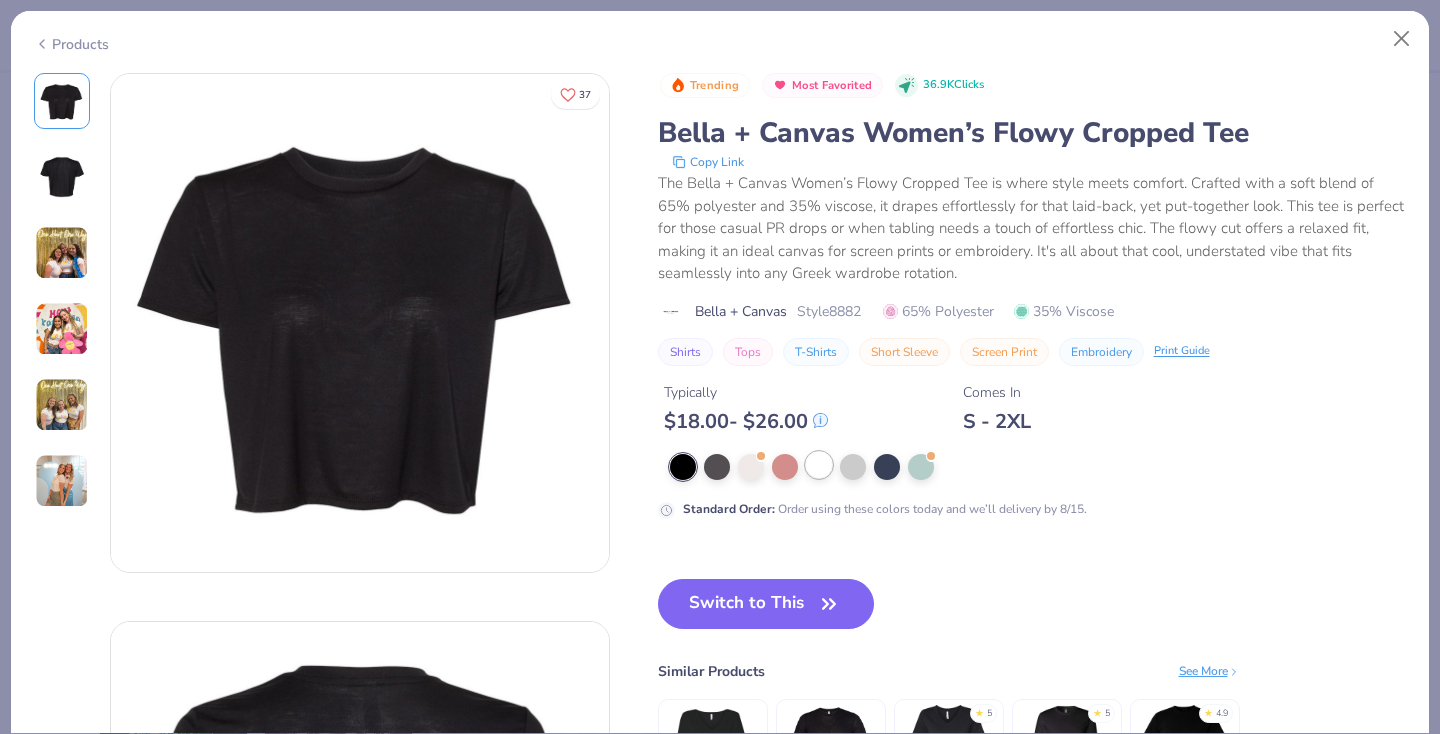 click at bounding box center [819, 465] 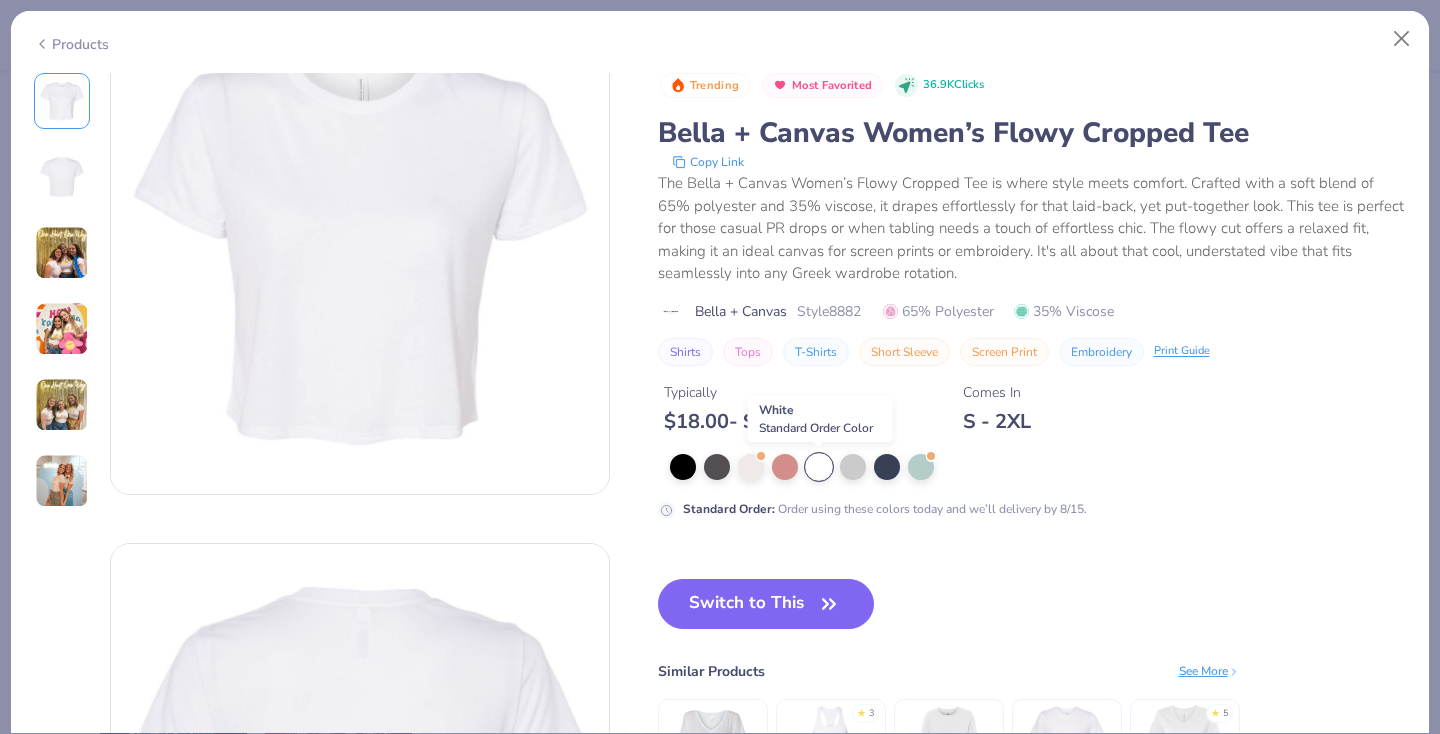 scroll, scrollTop: 0, scrollLeft: 0, axis: both 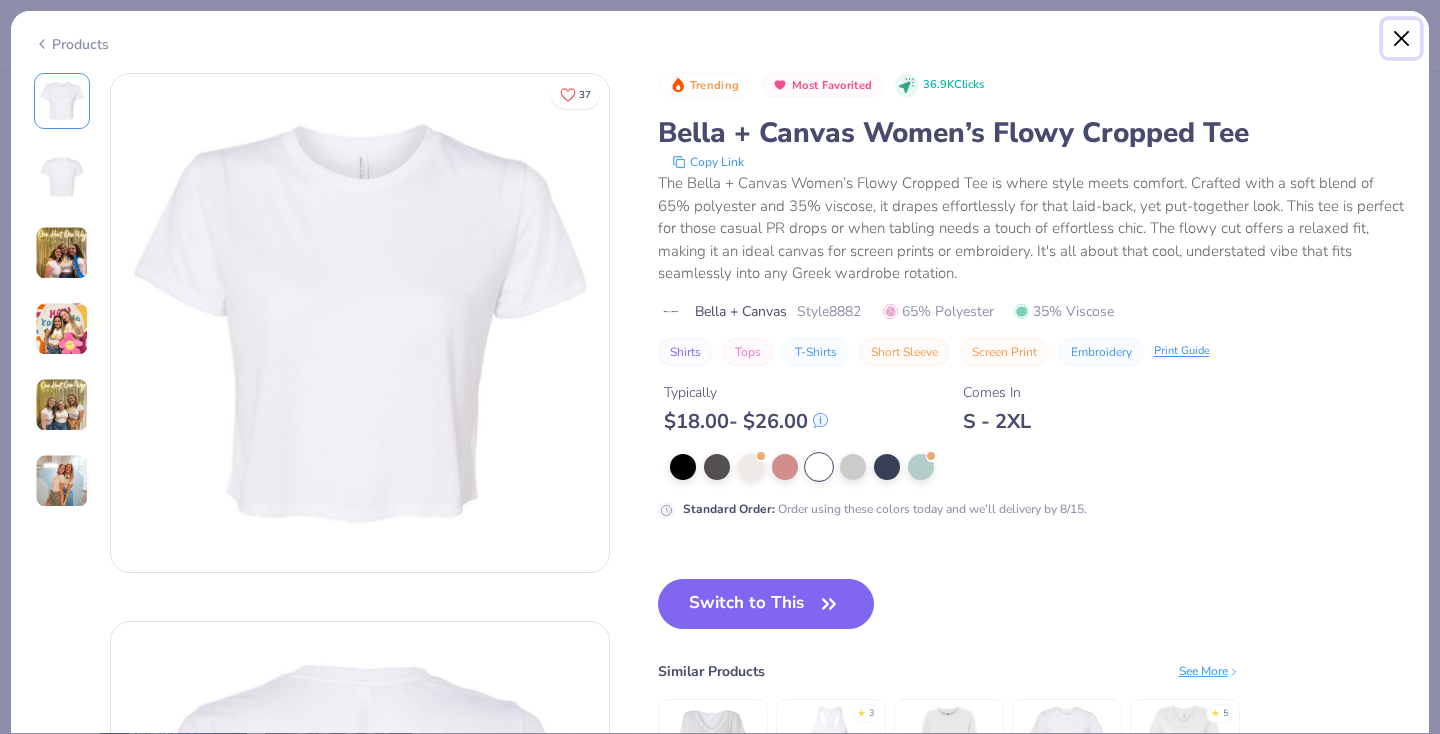 click at bounding box center (1402, 39) 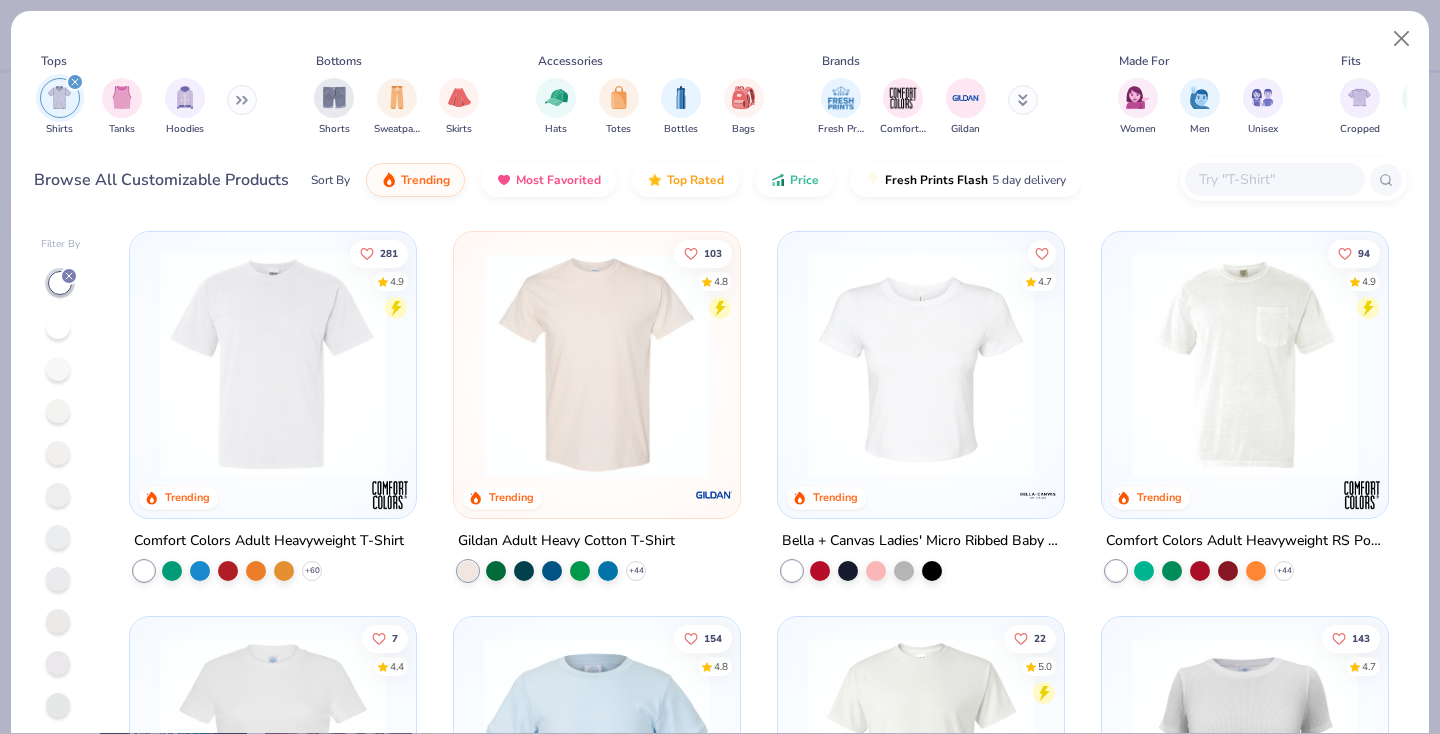 click at bounding box center [1274, 179] 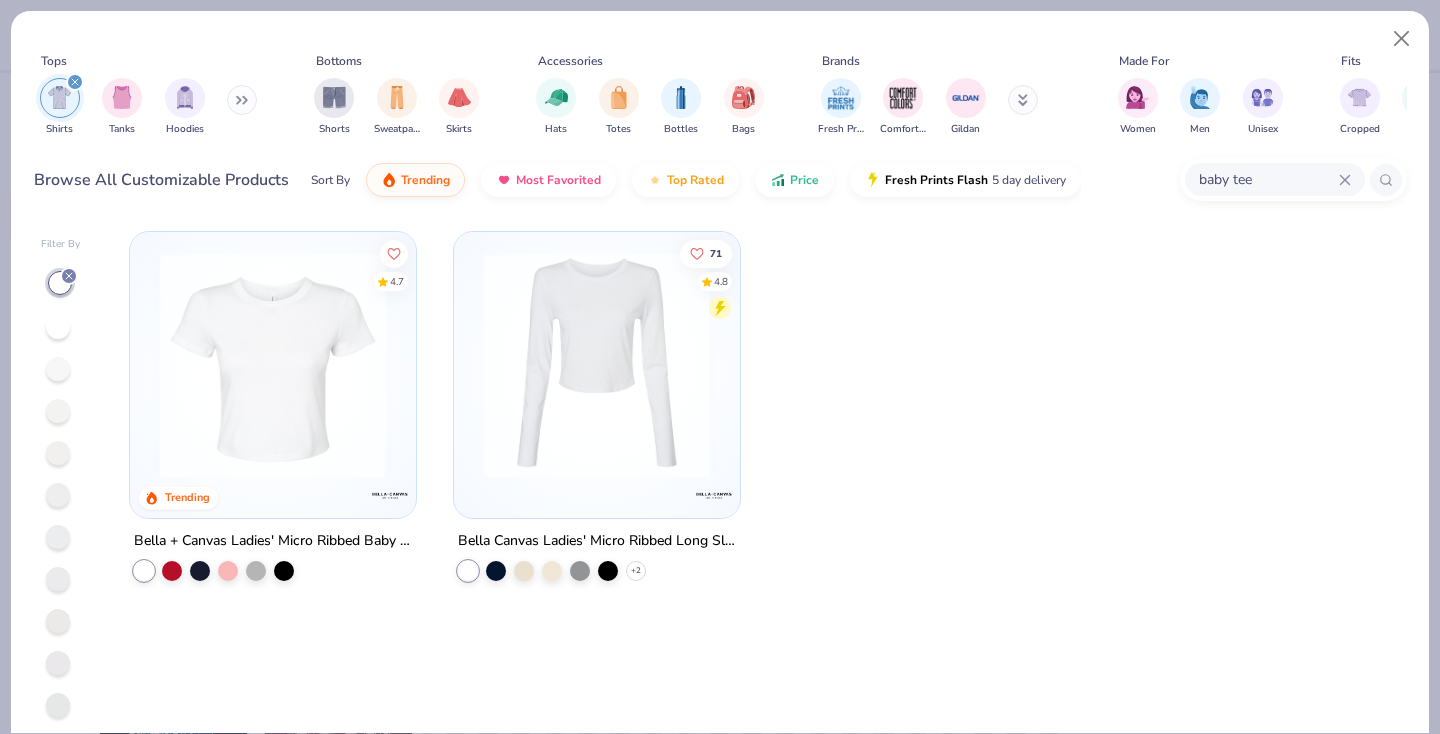 click at bounding box center [273, 365] 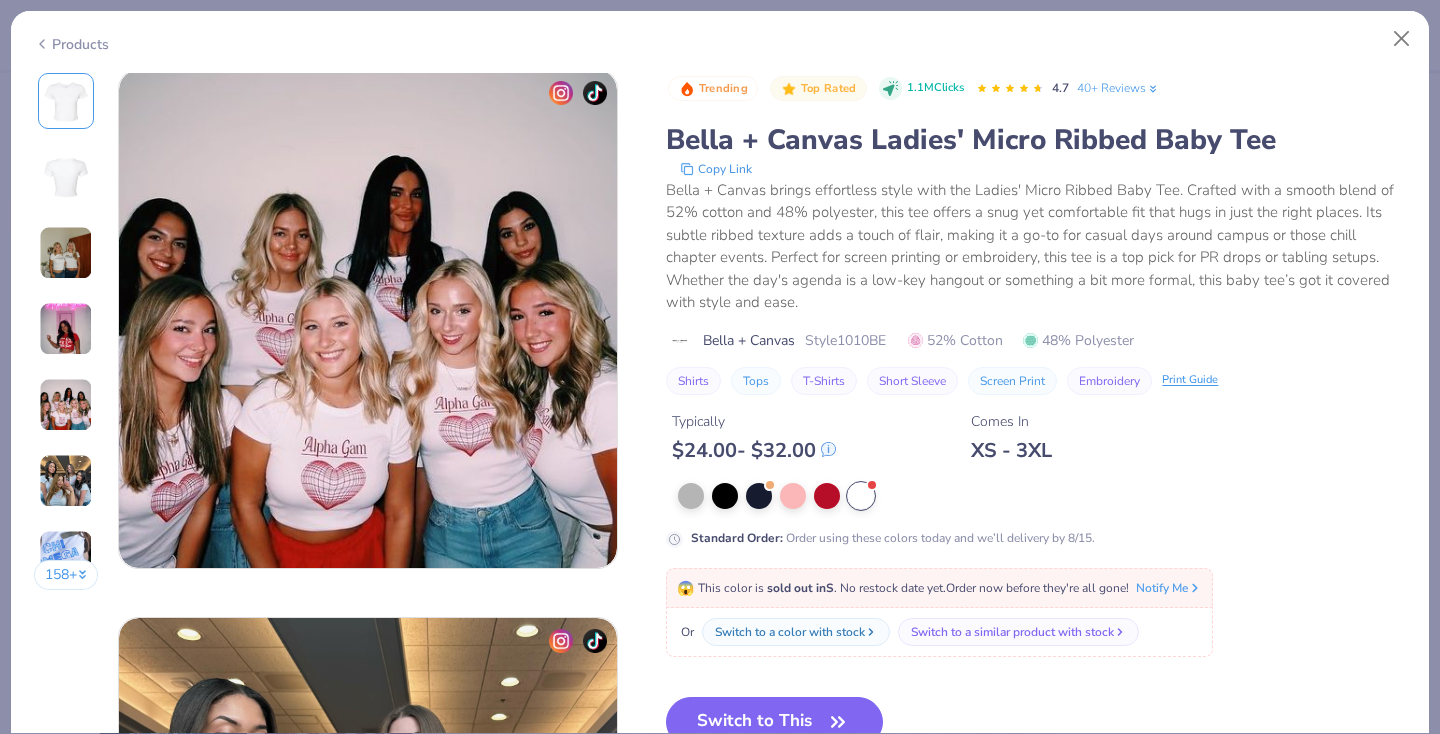 scroll, scrollTop: 2221, scrollLeft: 0, axis: vertical 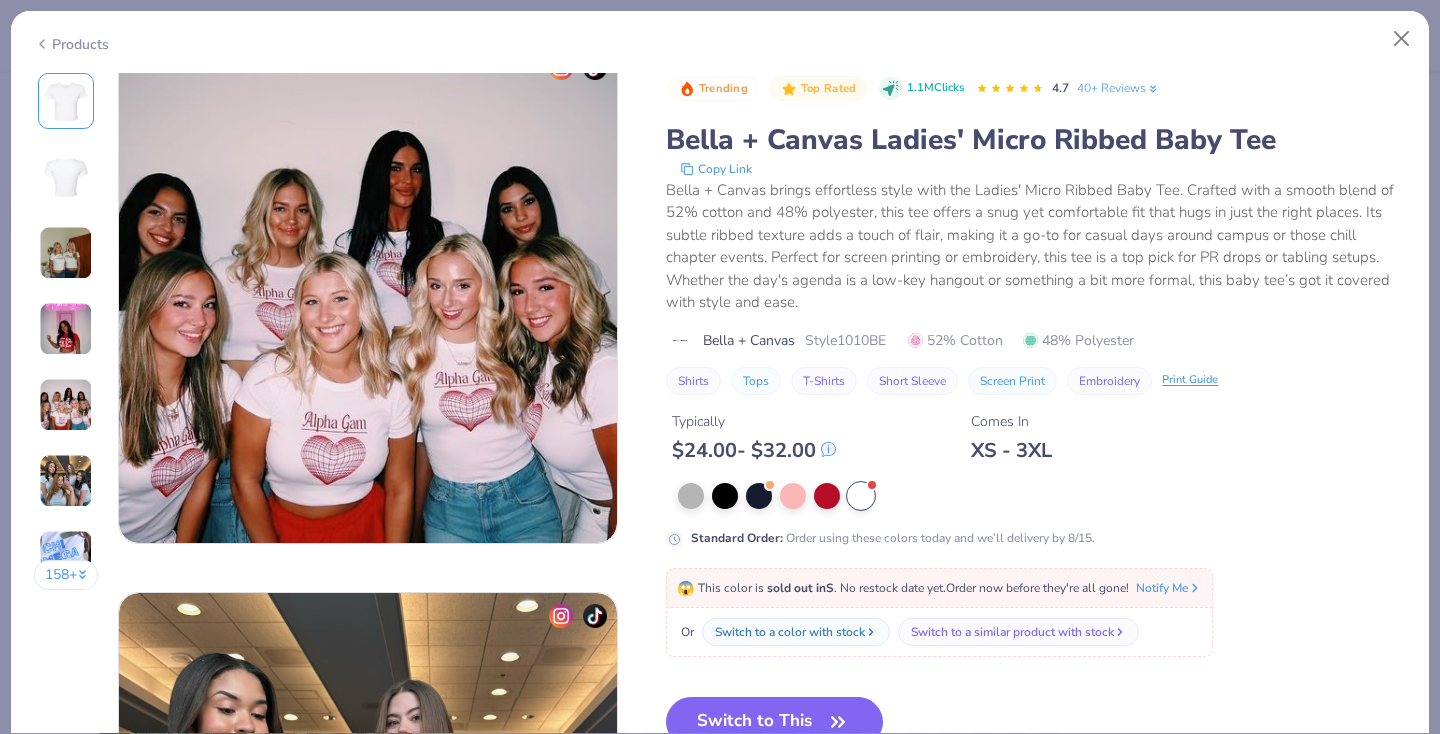 click on "Products" at bounding box center (720, 37) 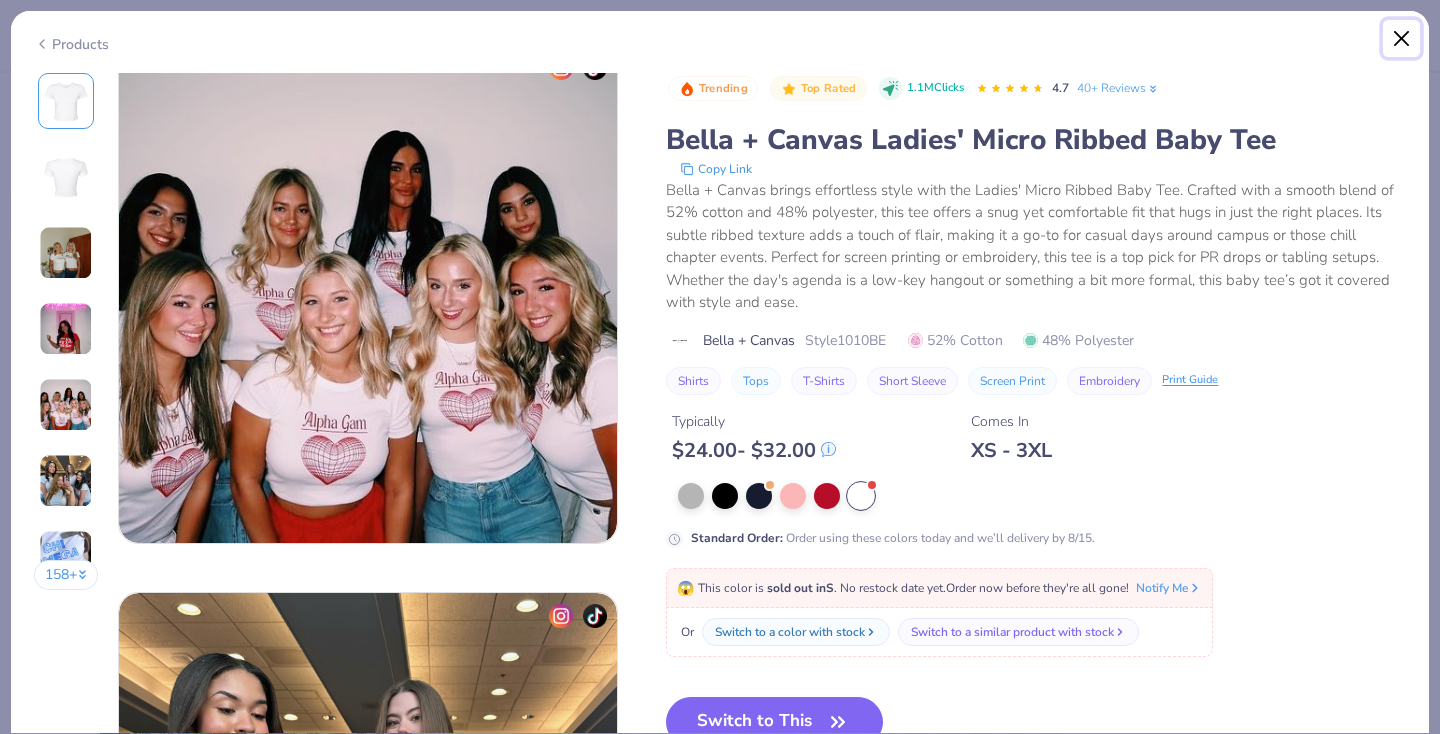 click at bounding box center [1402, 39] 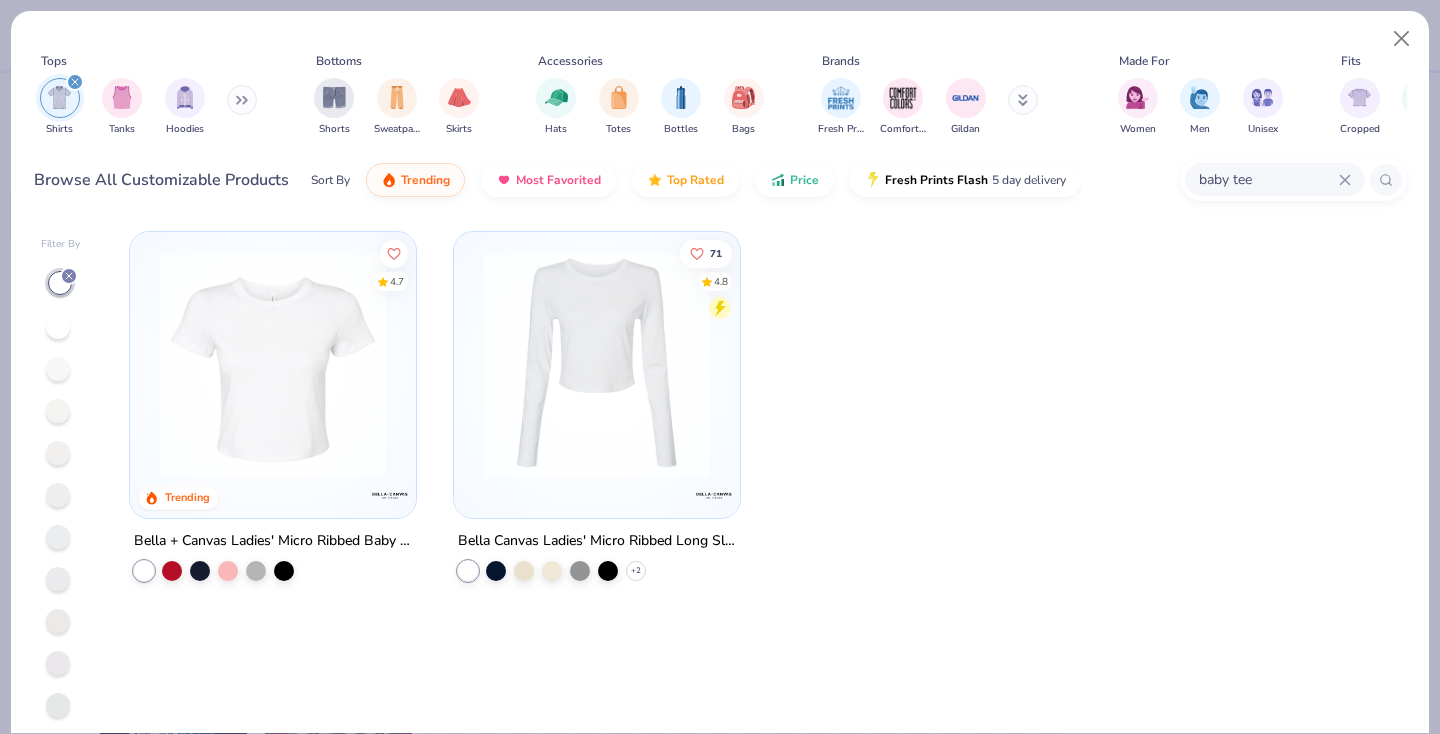click on "baby tee" at bounding box center (1268, 179) 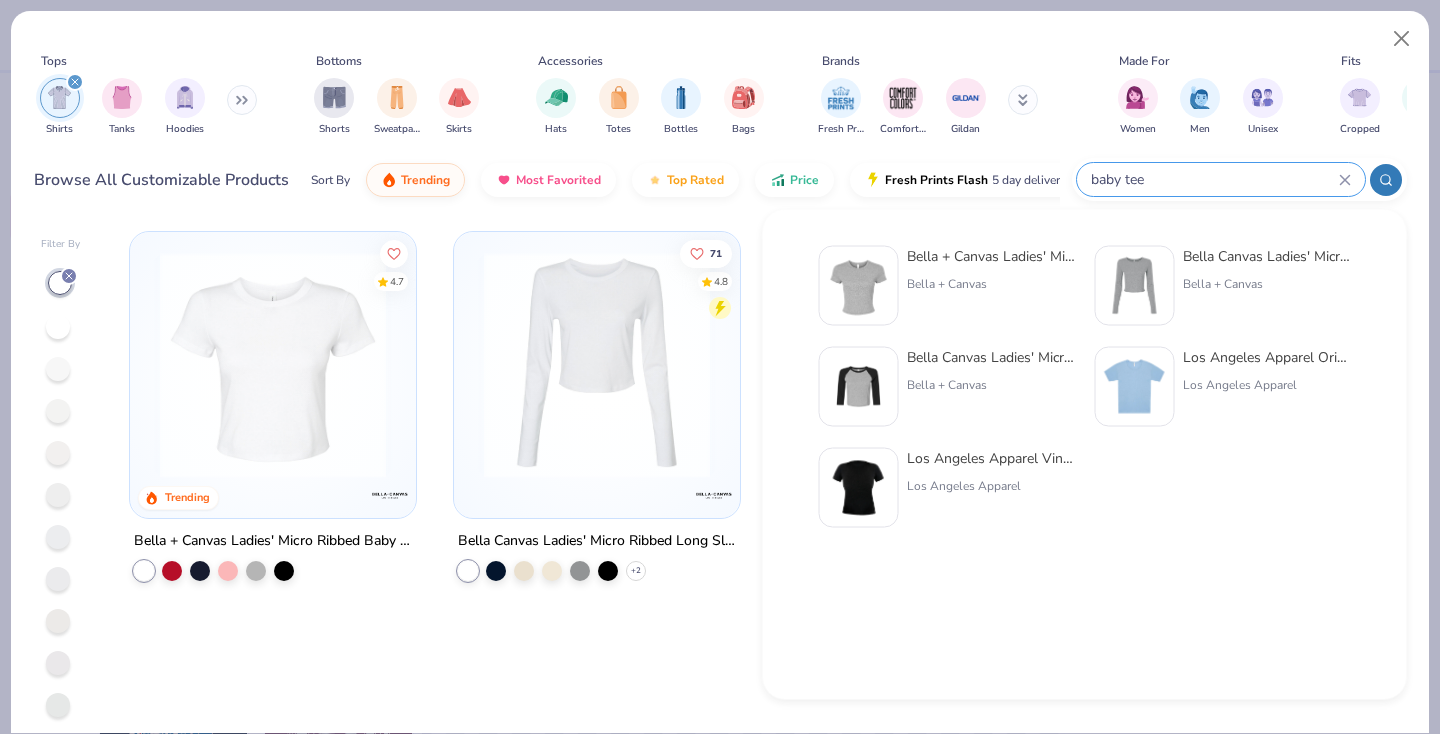 click on "baby tee" at bounding box center (1214, 179) 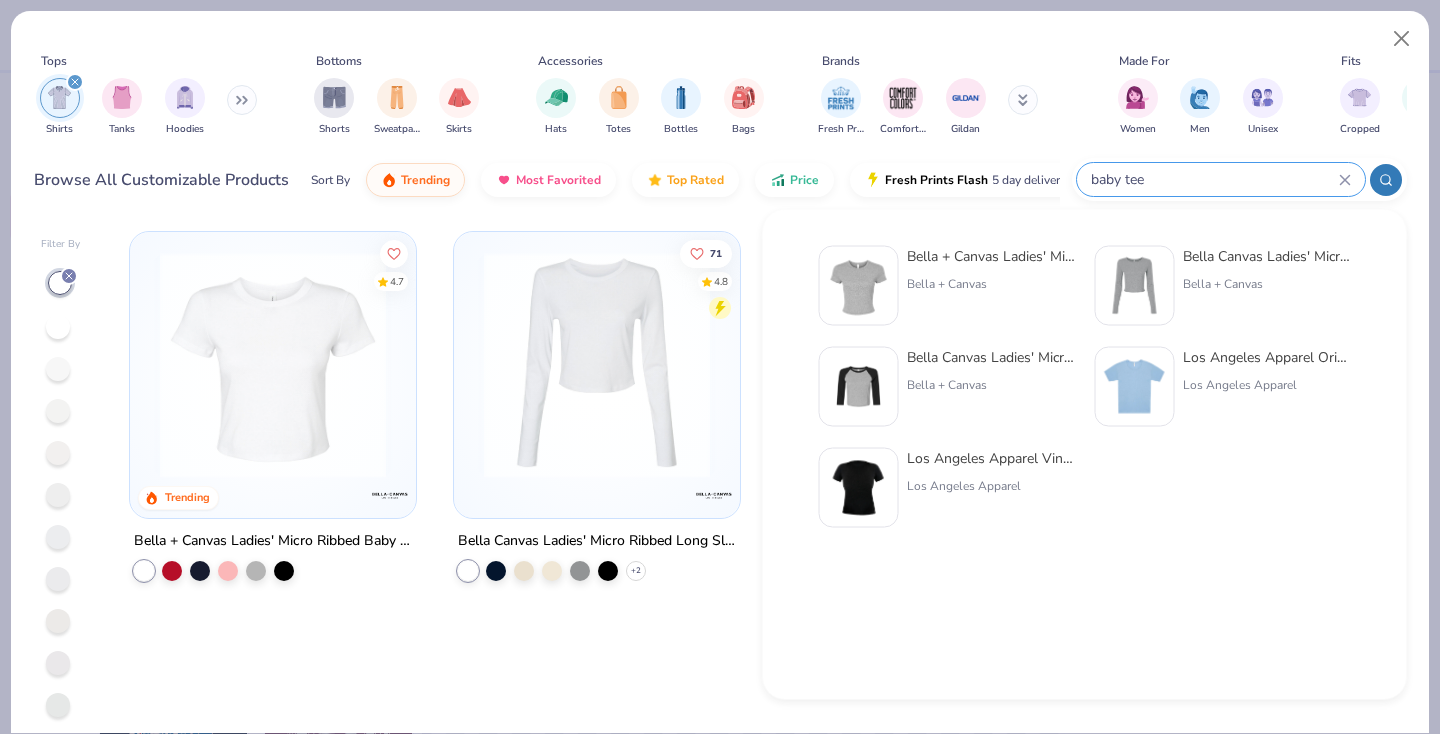 click on "baby tee" at bounding box center (1214, 179) 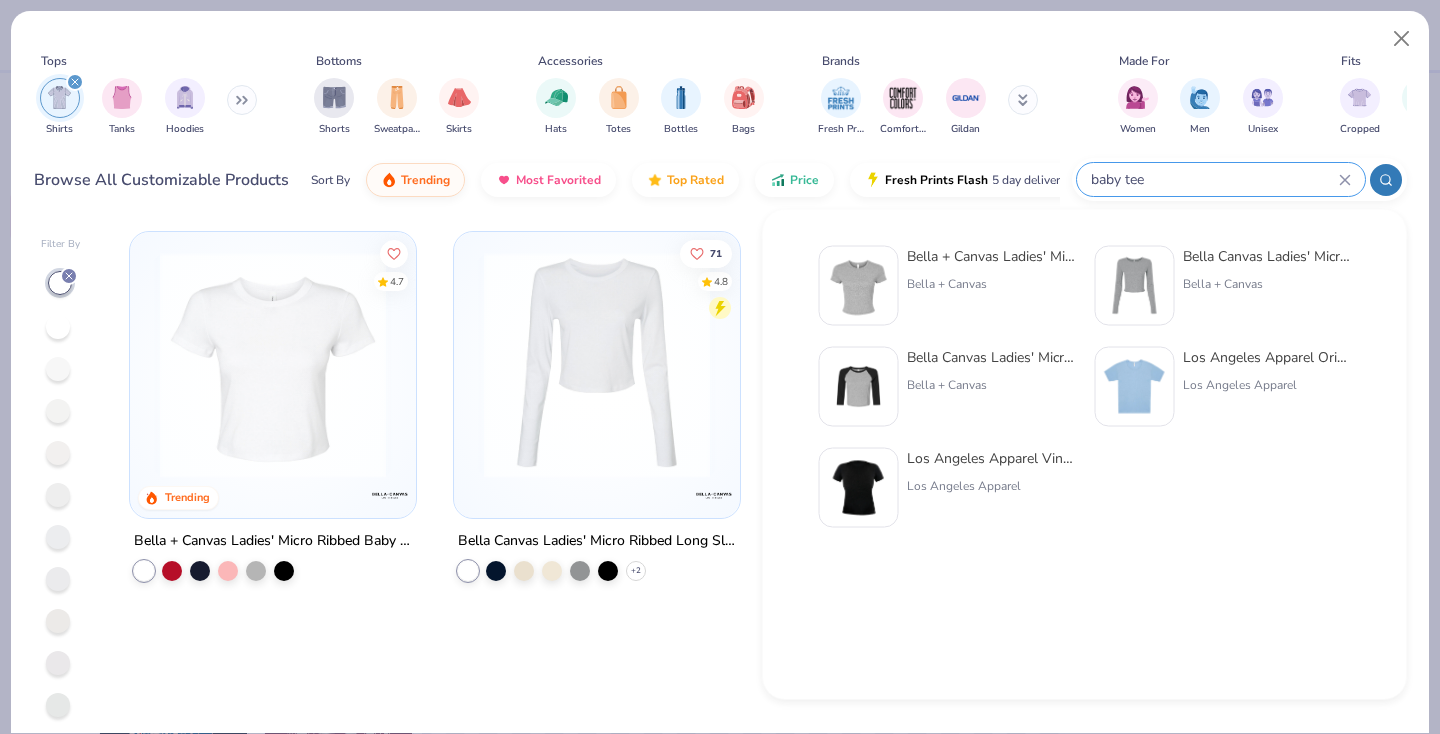 click on "baby tee" at bounding box center (1214, 179) 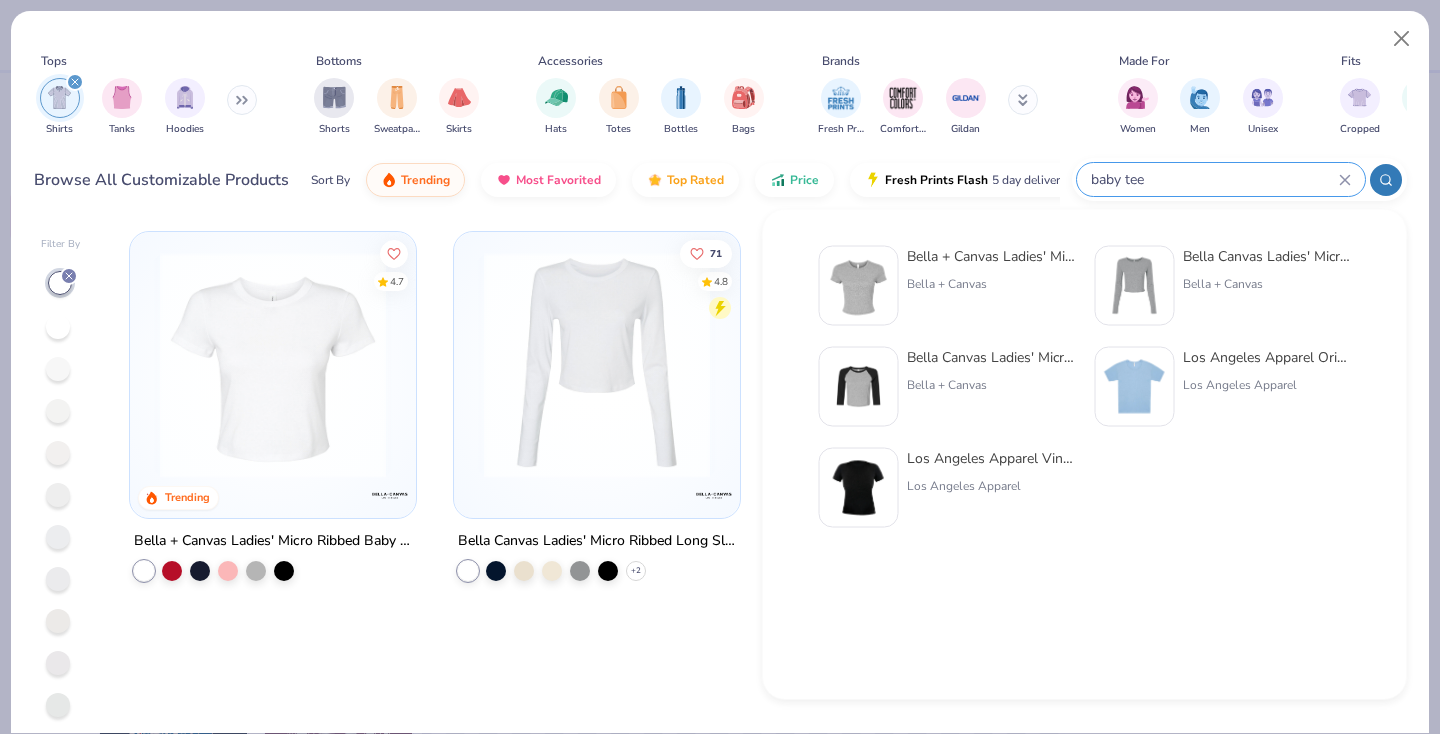 click on "baby tee" at bounding box center (1214, 179) 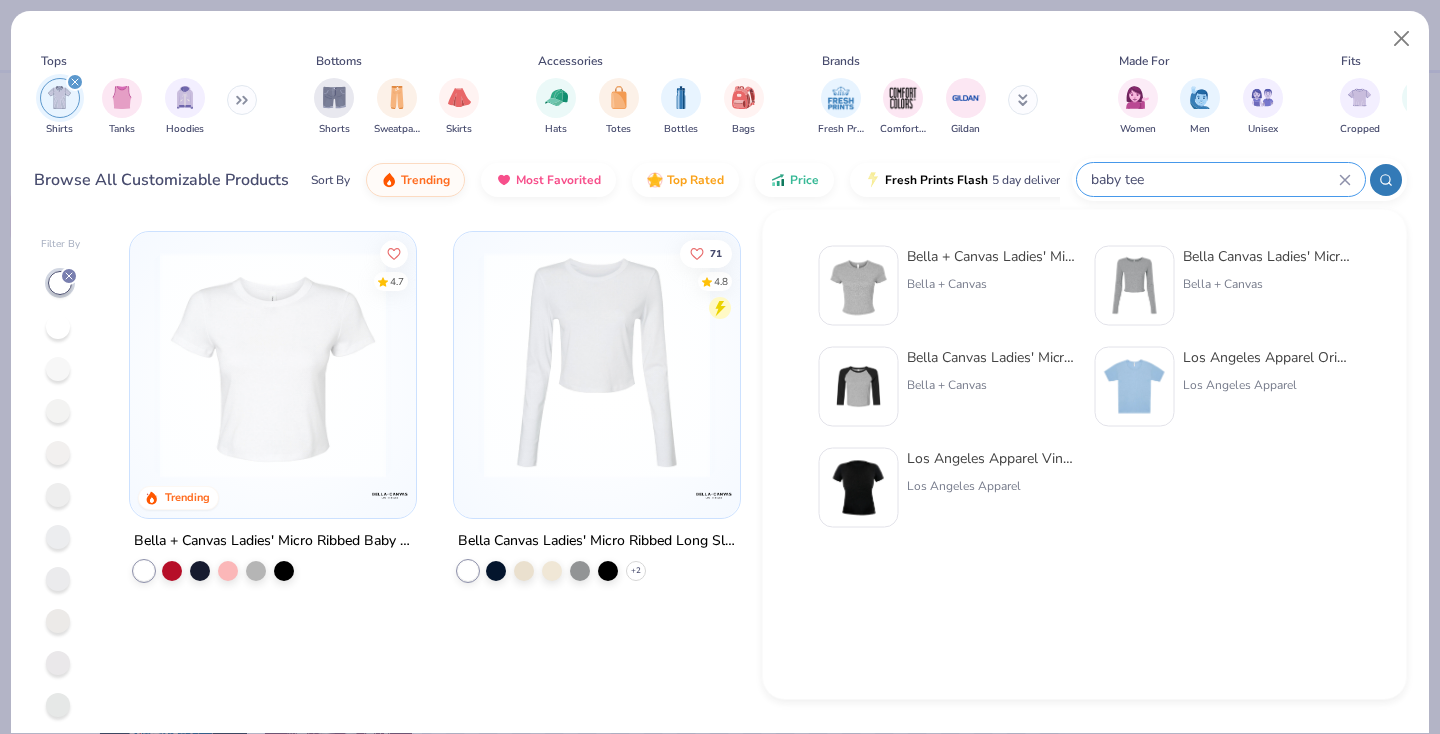drag, startPoint x: 1144, startPoint y: 177, endPoint x: 1068, endPoint y: 177, distance: 76 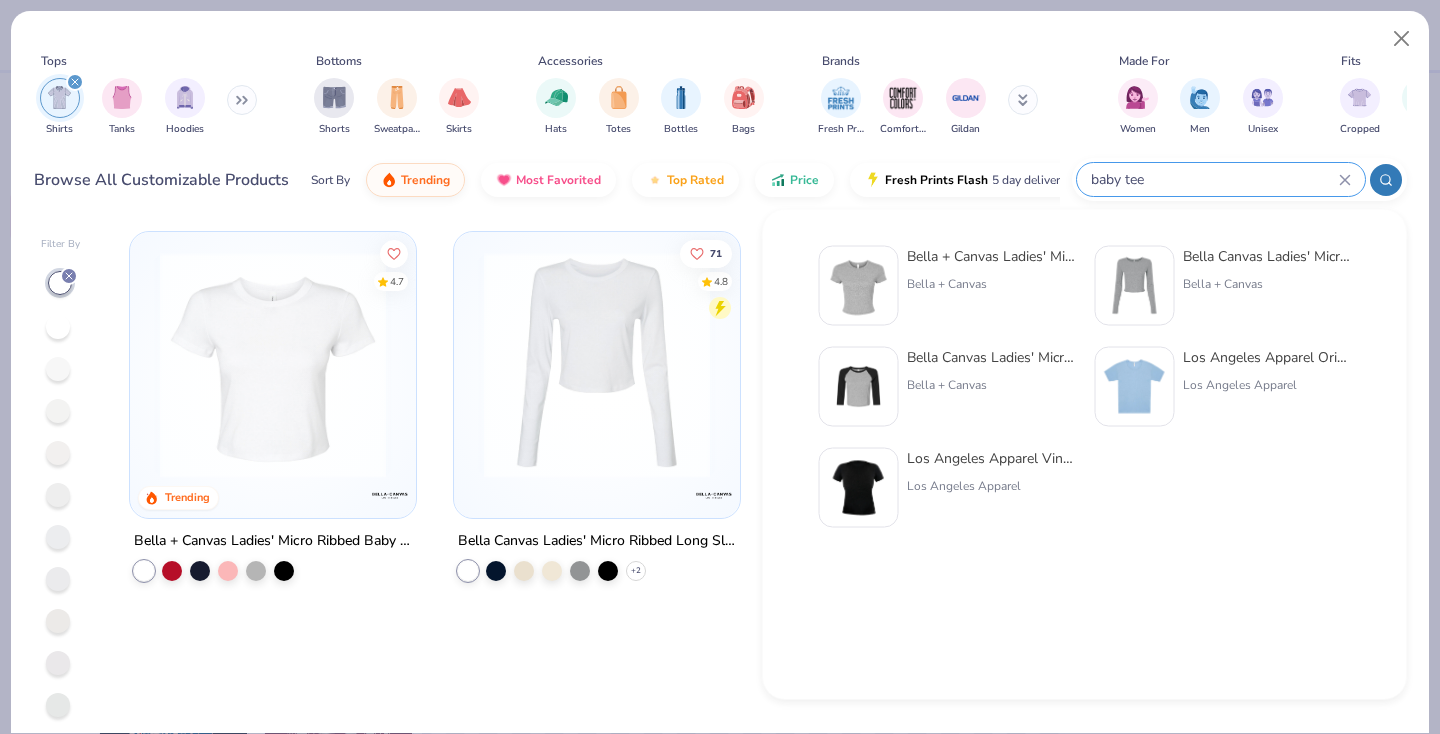 click on "Browse All Customizable Products Sort By Trending Most Favorited Top Rated Price Fresh Prints Flash 5 day delivery baby tee" at bounding box center [720, 180] 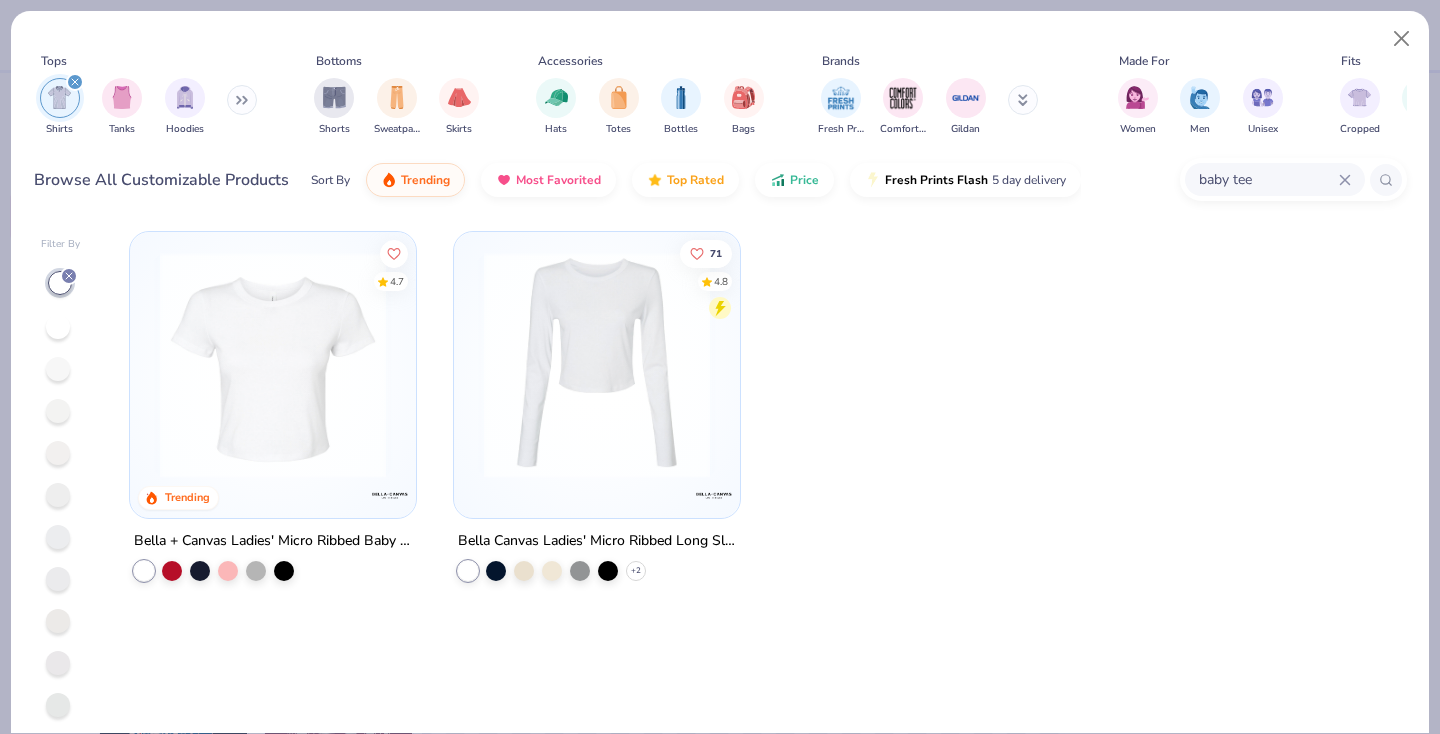 click on "baby tee" at bounding box center (1275, 179) 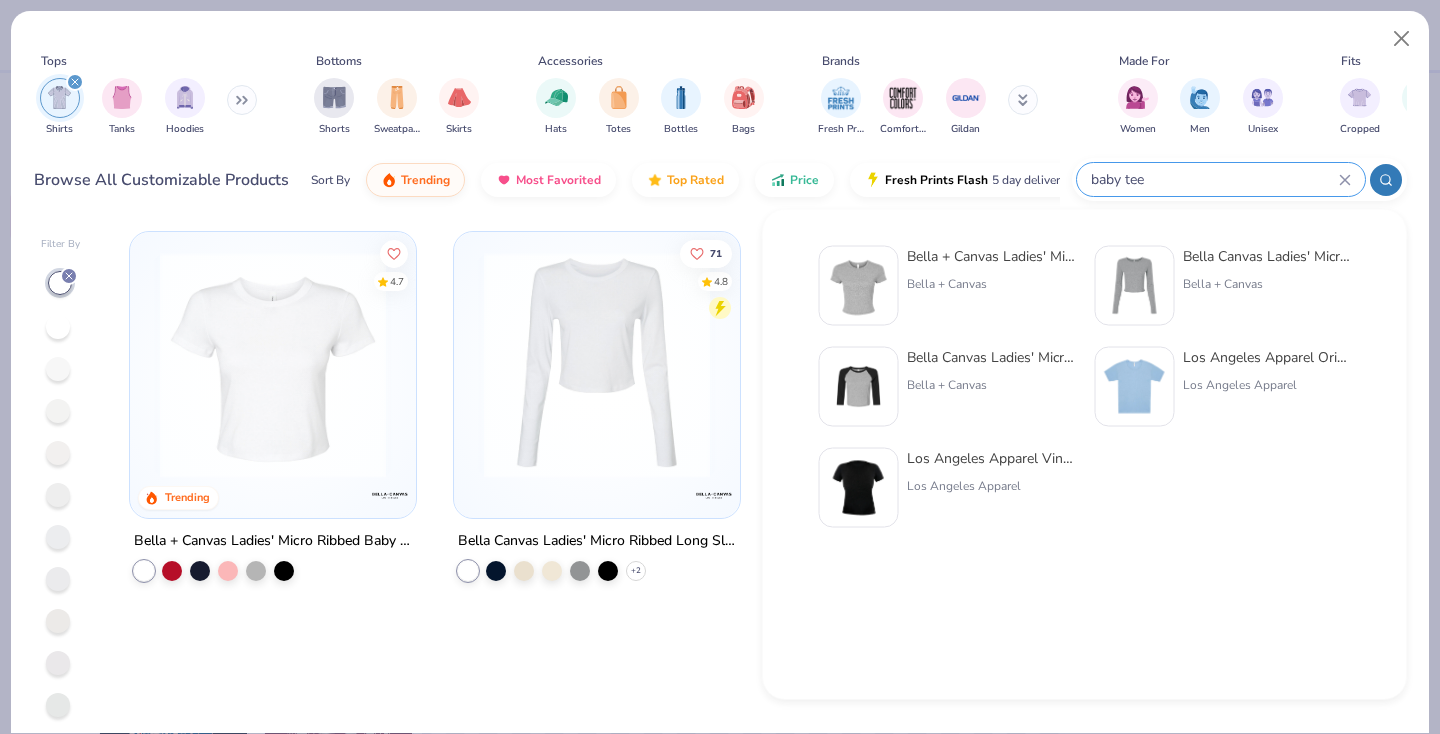 drag, startPoint x: 1271, startPoint y: 170, endPoint x: 1067, endPoint y: 173, distance: 204.02206 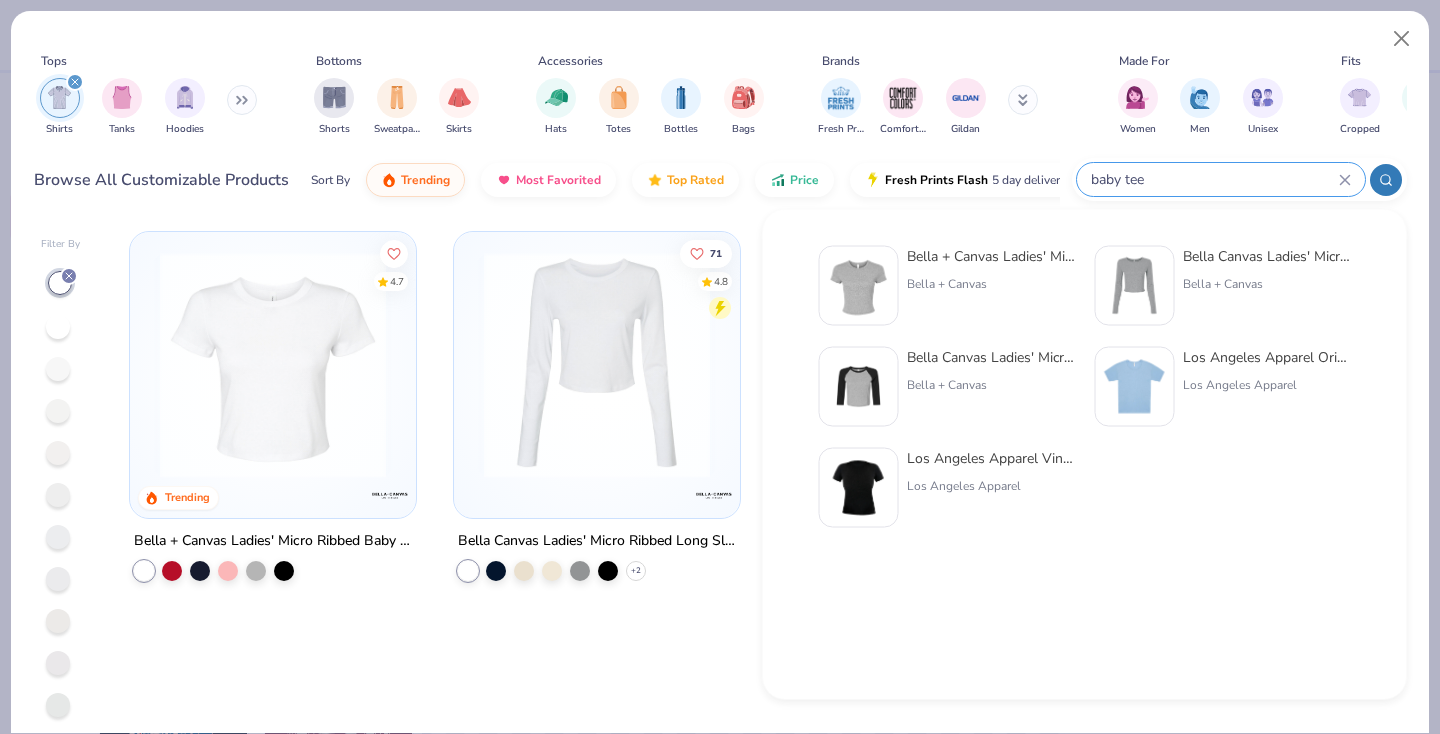 click on "Browse All Customizable Products Sort By Trending Most Favorited Top Rated Price Fresh Prints Flash 5 day delivery baby tee" at bounding box center (720, 180) 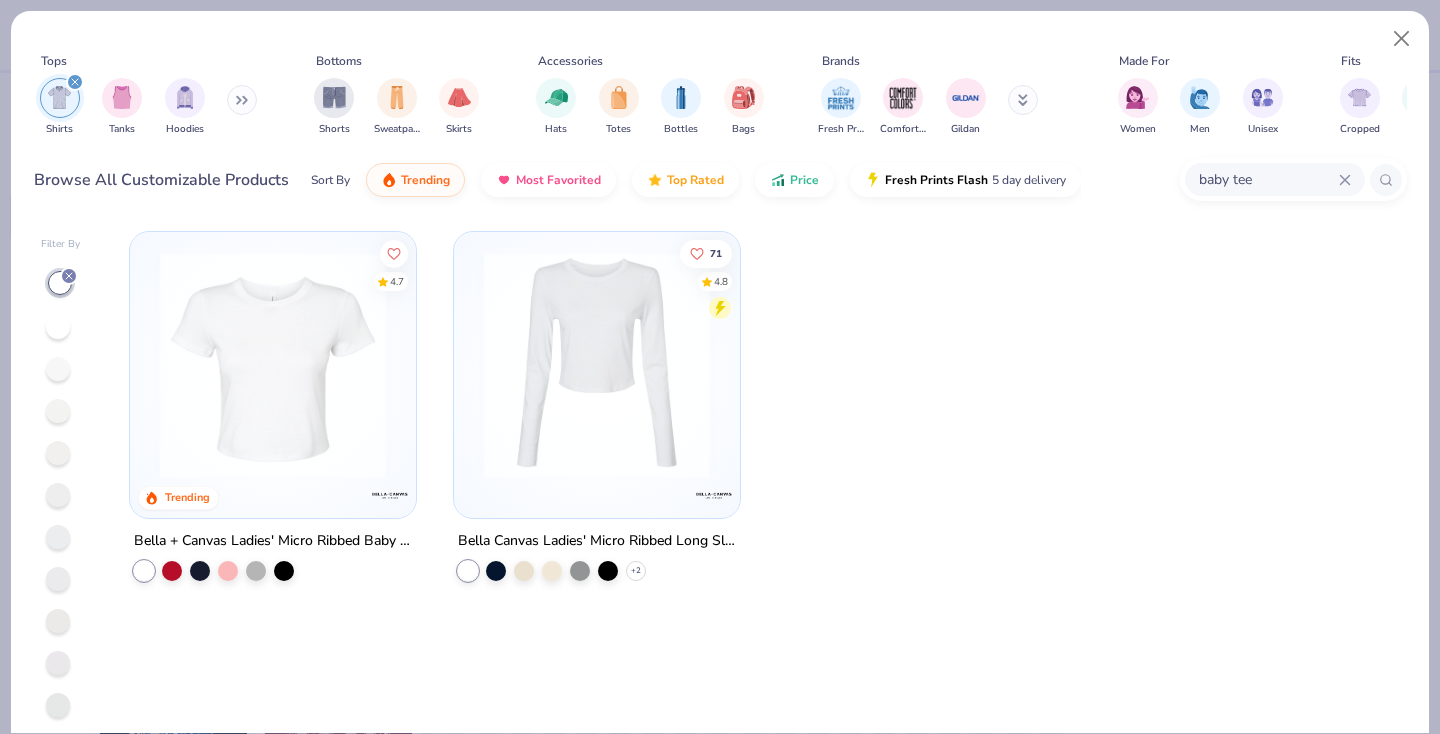 click on "baby tee" at bounding box center (1268, 179) 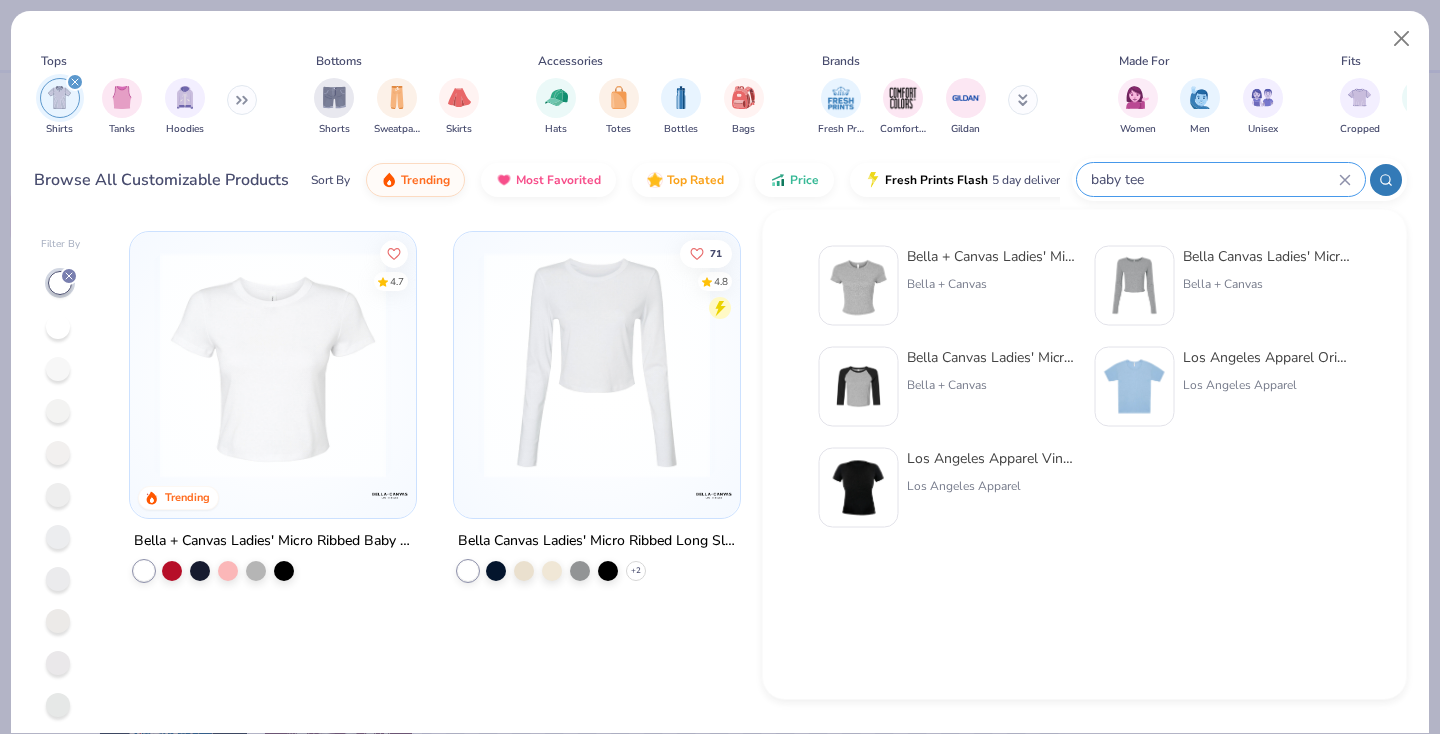click on "baby tee" at bounding box center (1214, 179) 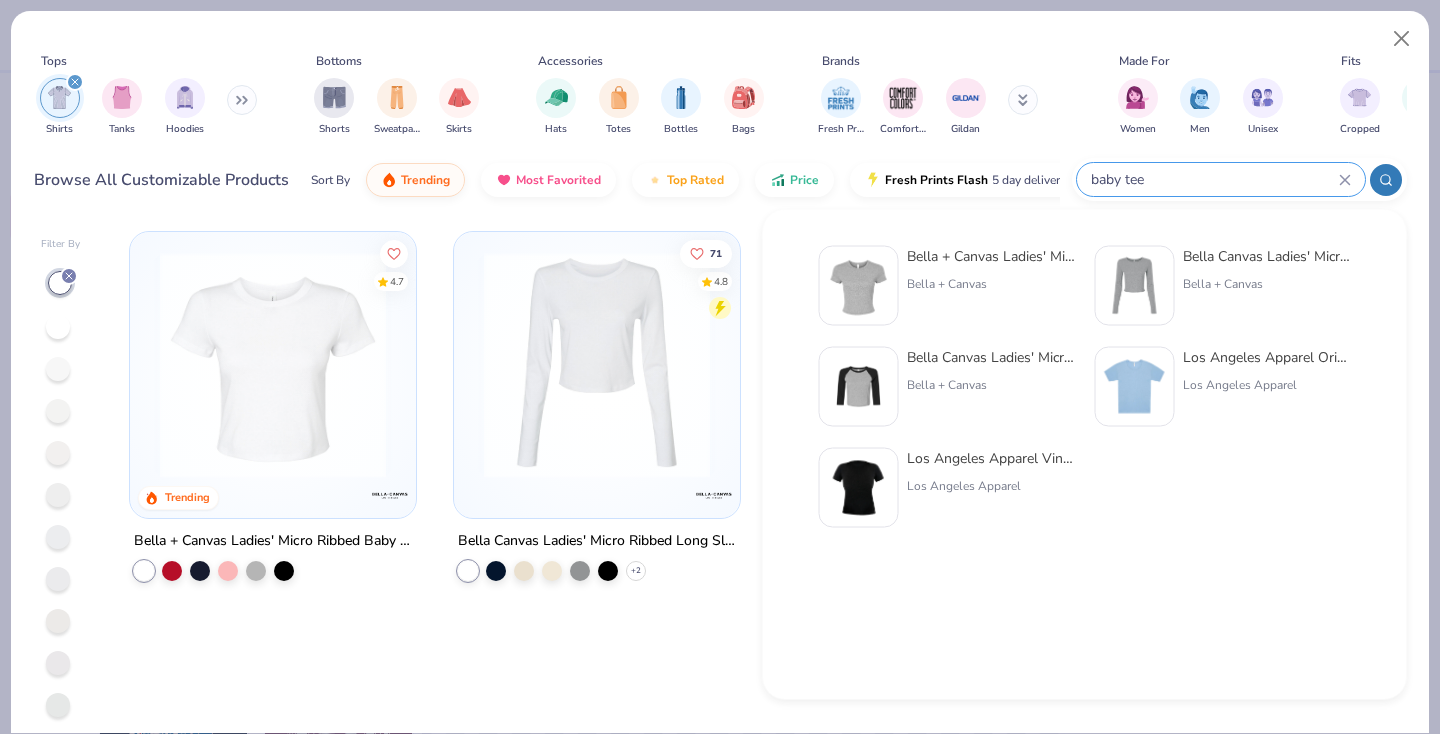 click 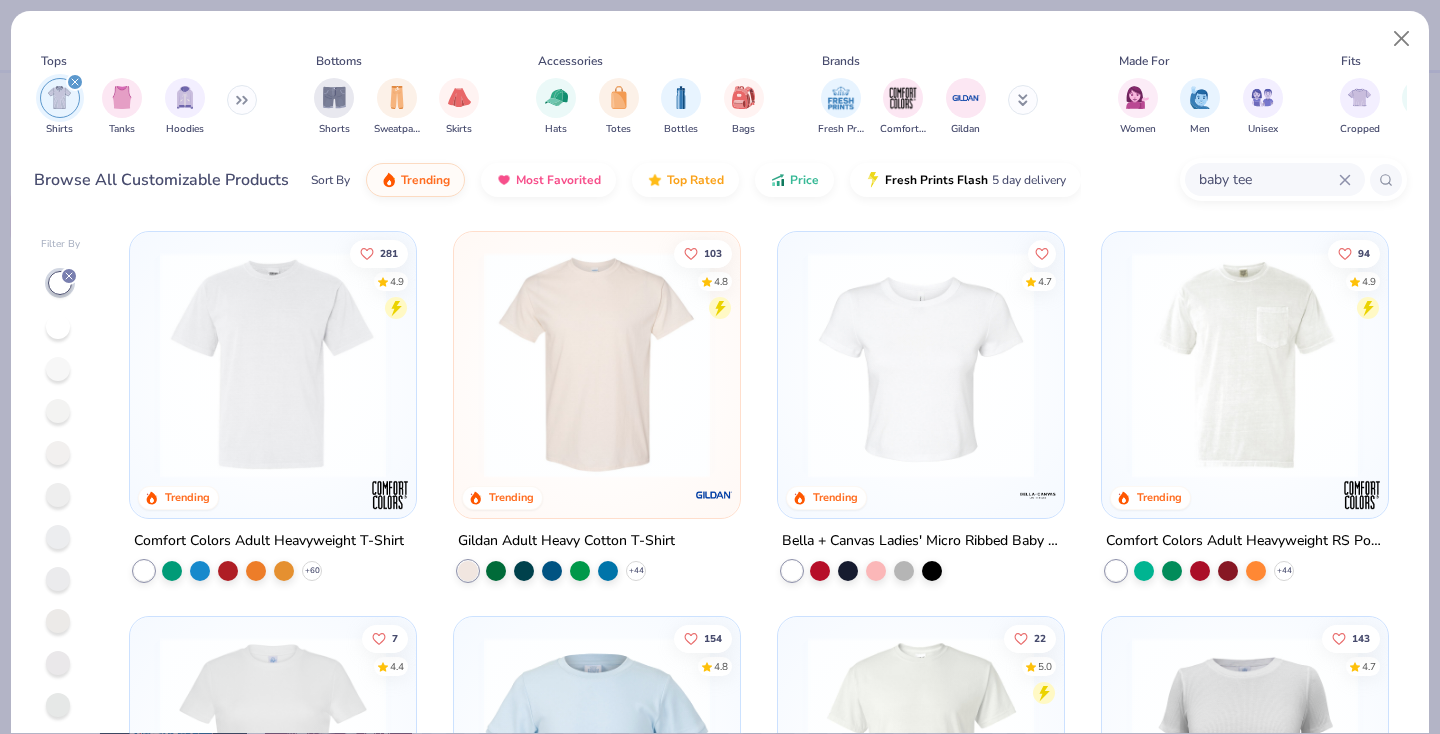 click on "baby tee" at bounding box center (1268, 179) 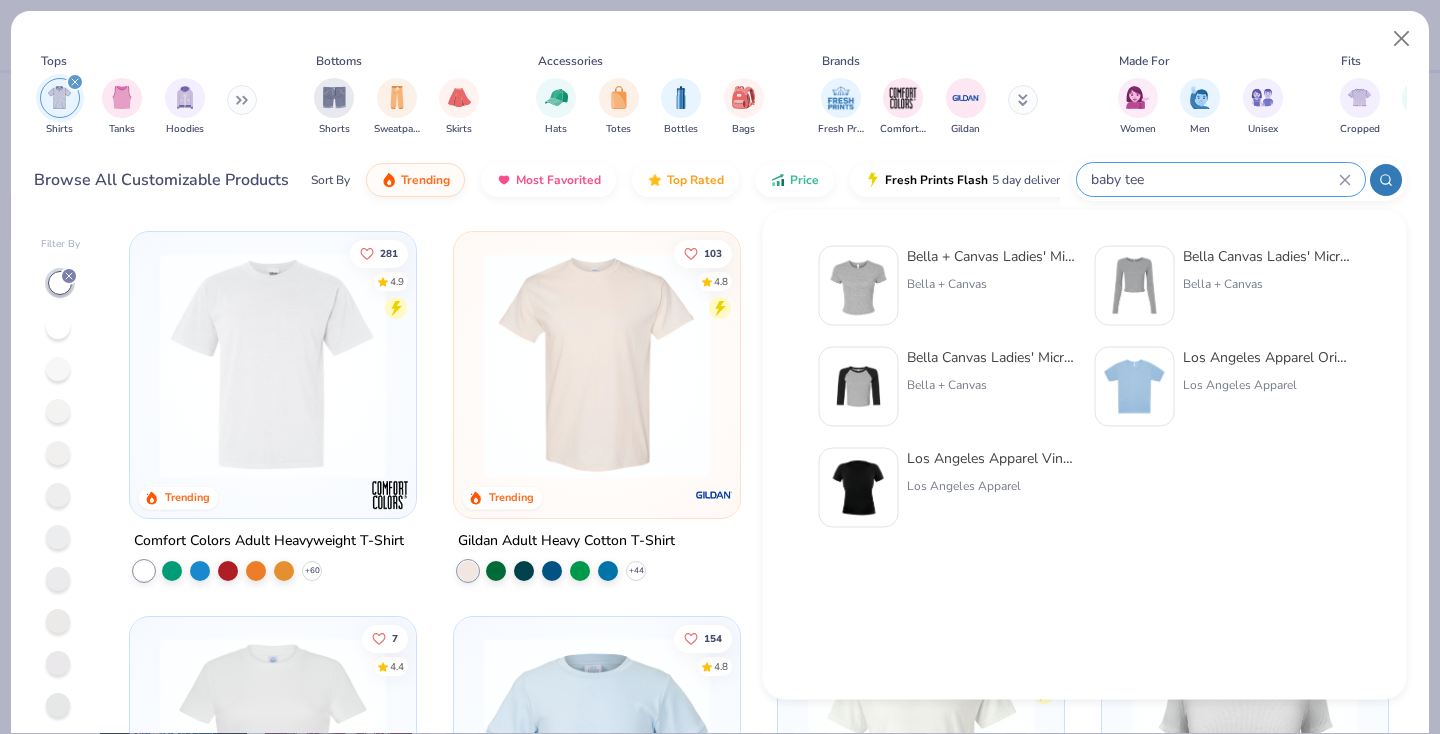 click on "baby tee" at bounding box center (1214, 179) 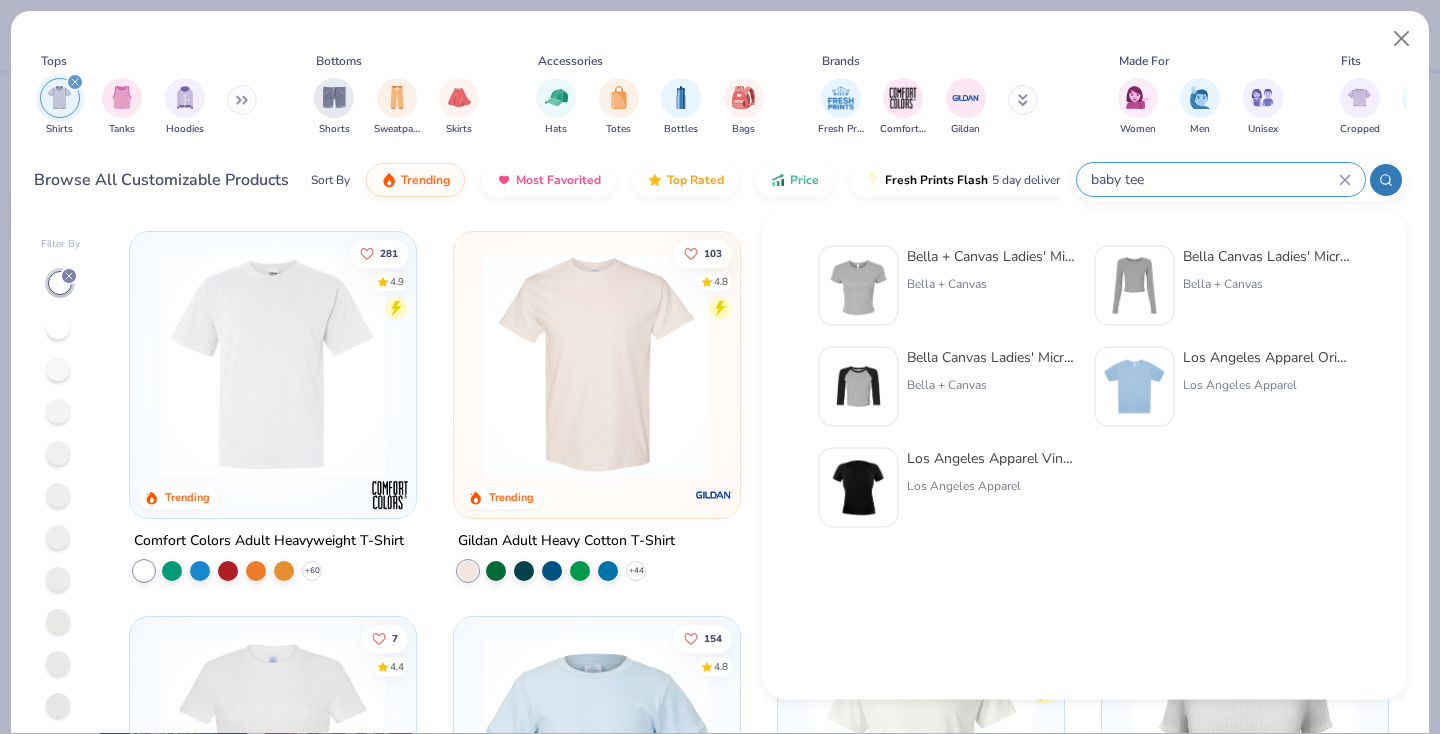 click on "baby tee" at bounding box center [1214, 179] 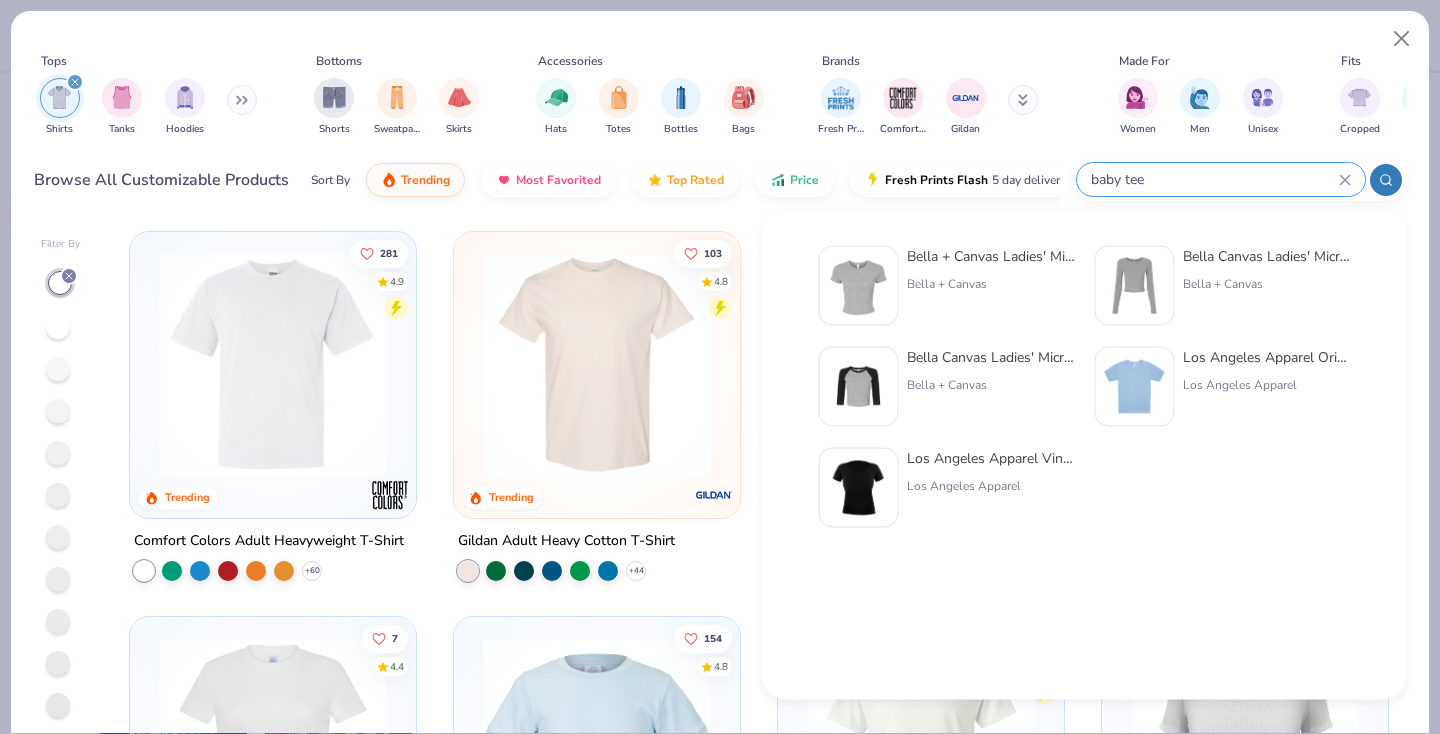 click 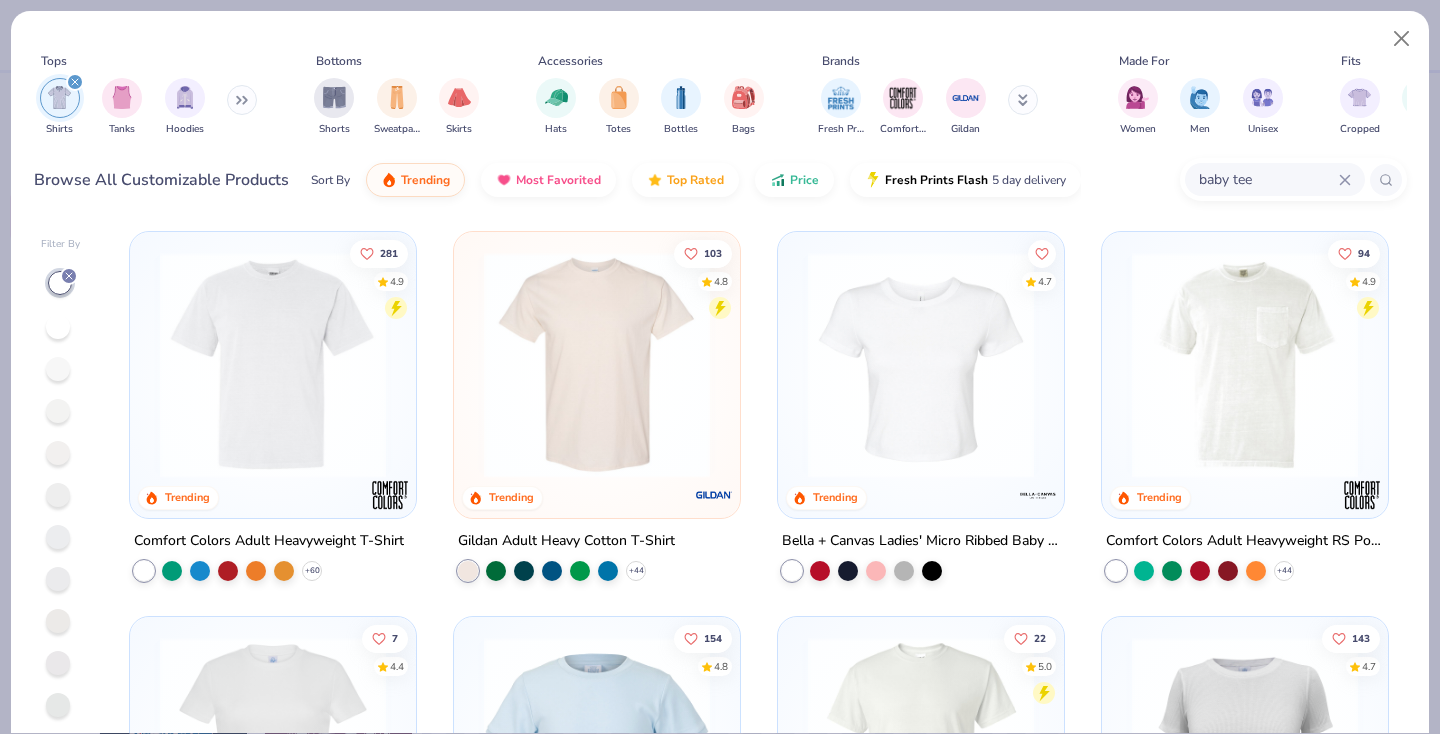 click on "baby tee" at bounding box center (1268, 179) 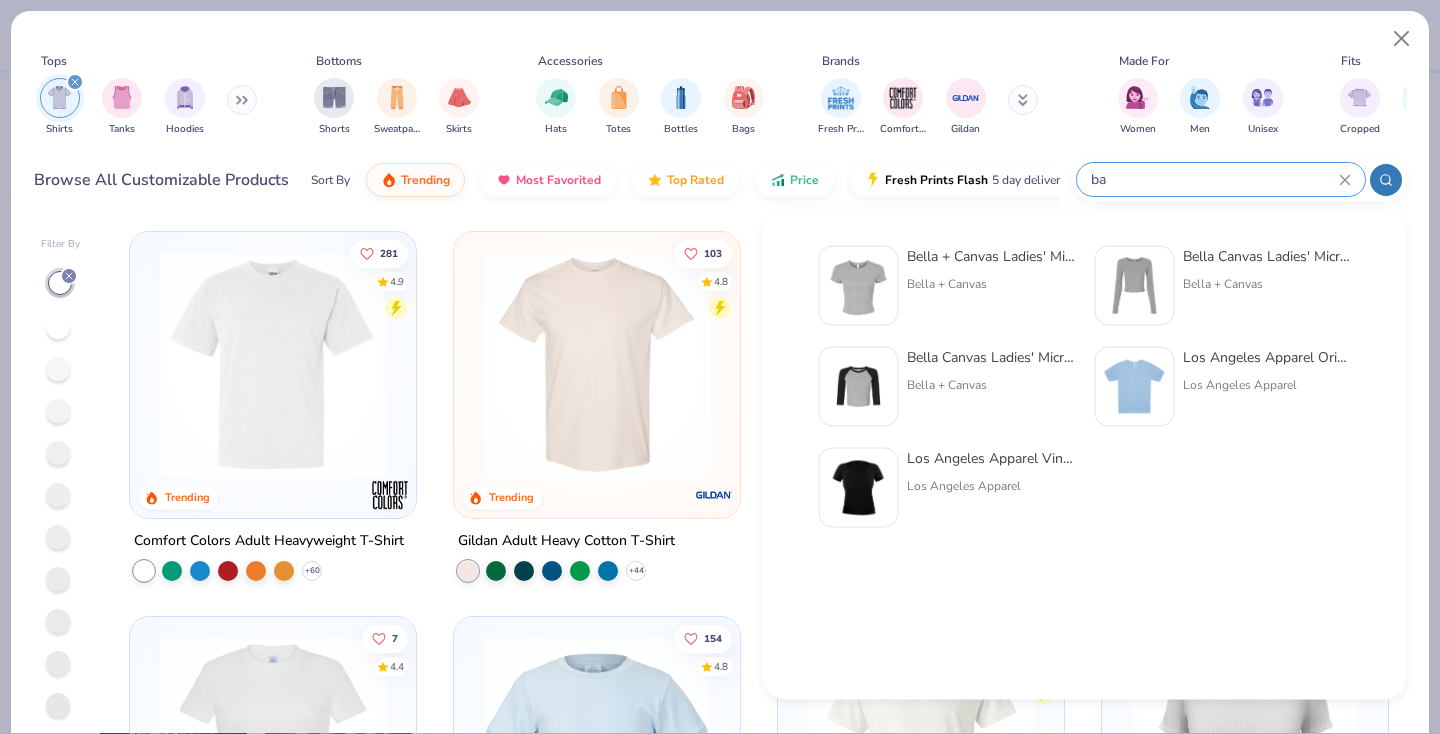 type on "b" 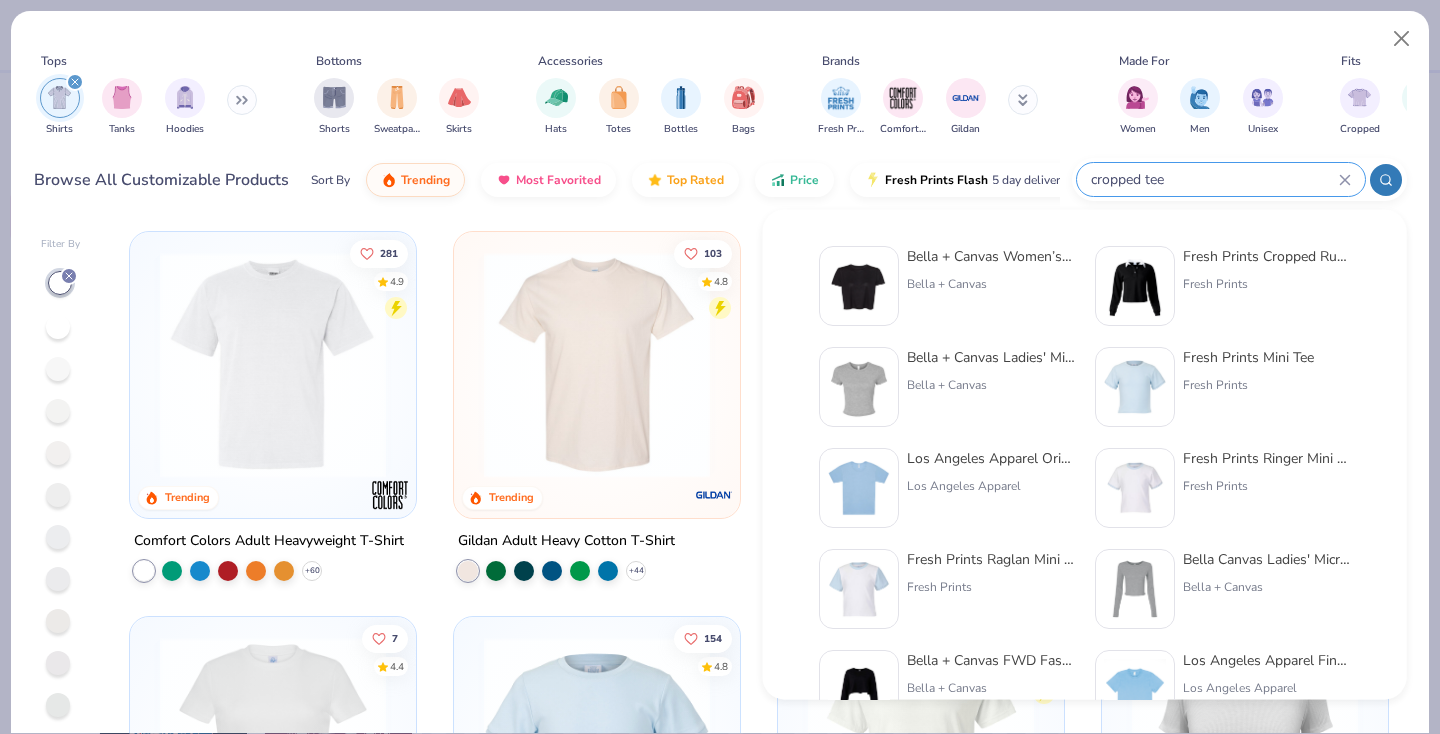 type on "cropped tee" 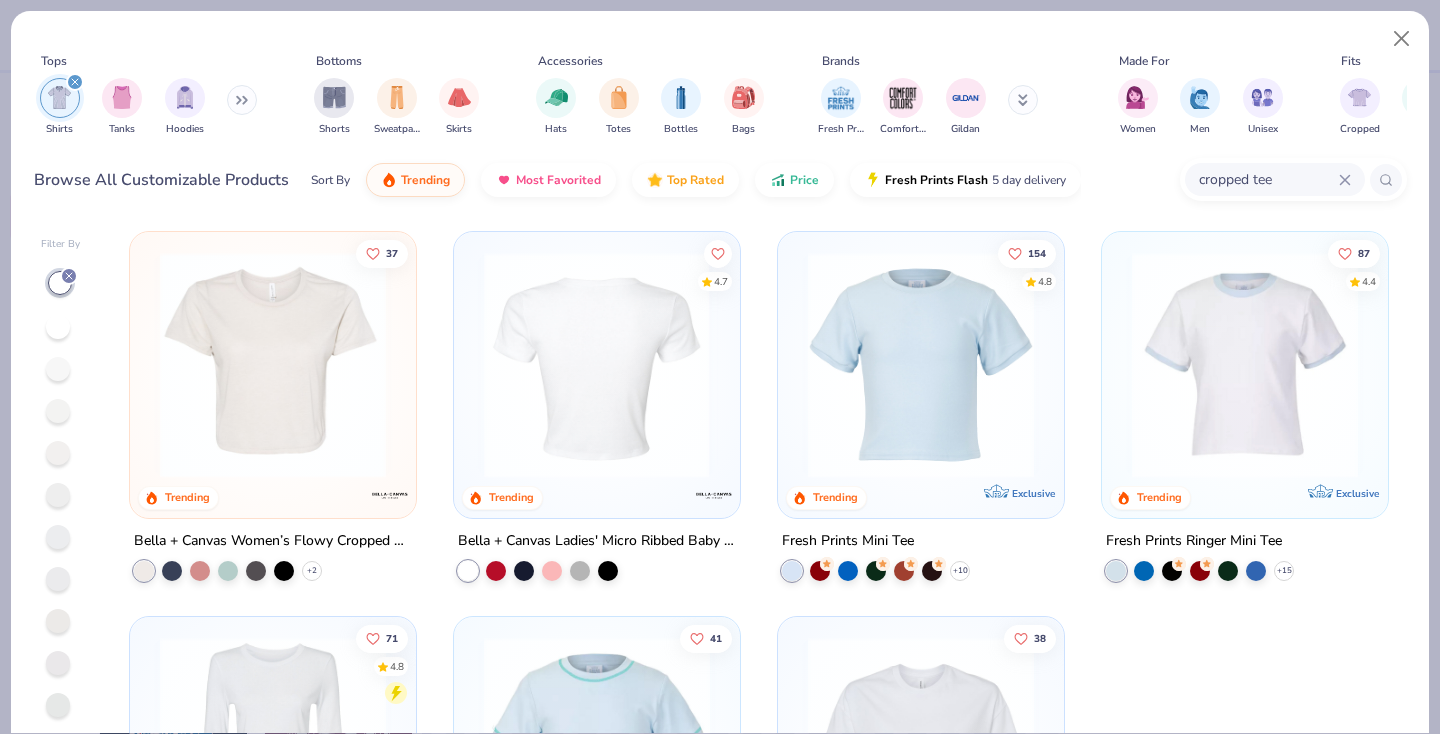 click at bounding box center (597, 365) 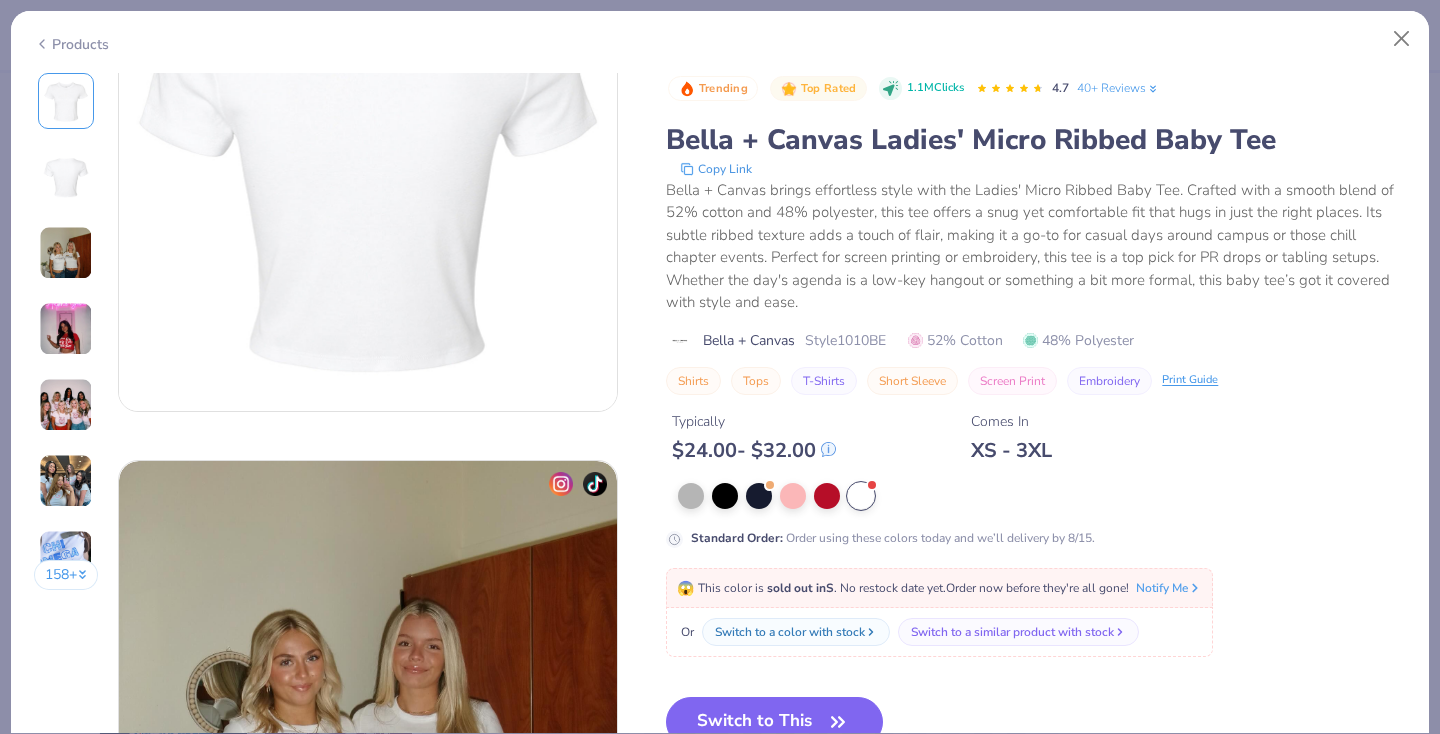scroll, scrollTop: 436, scrollLeft: 0, axis: vertical 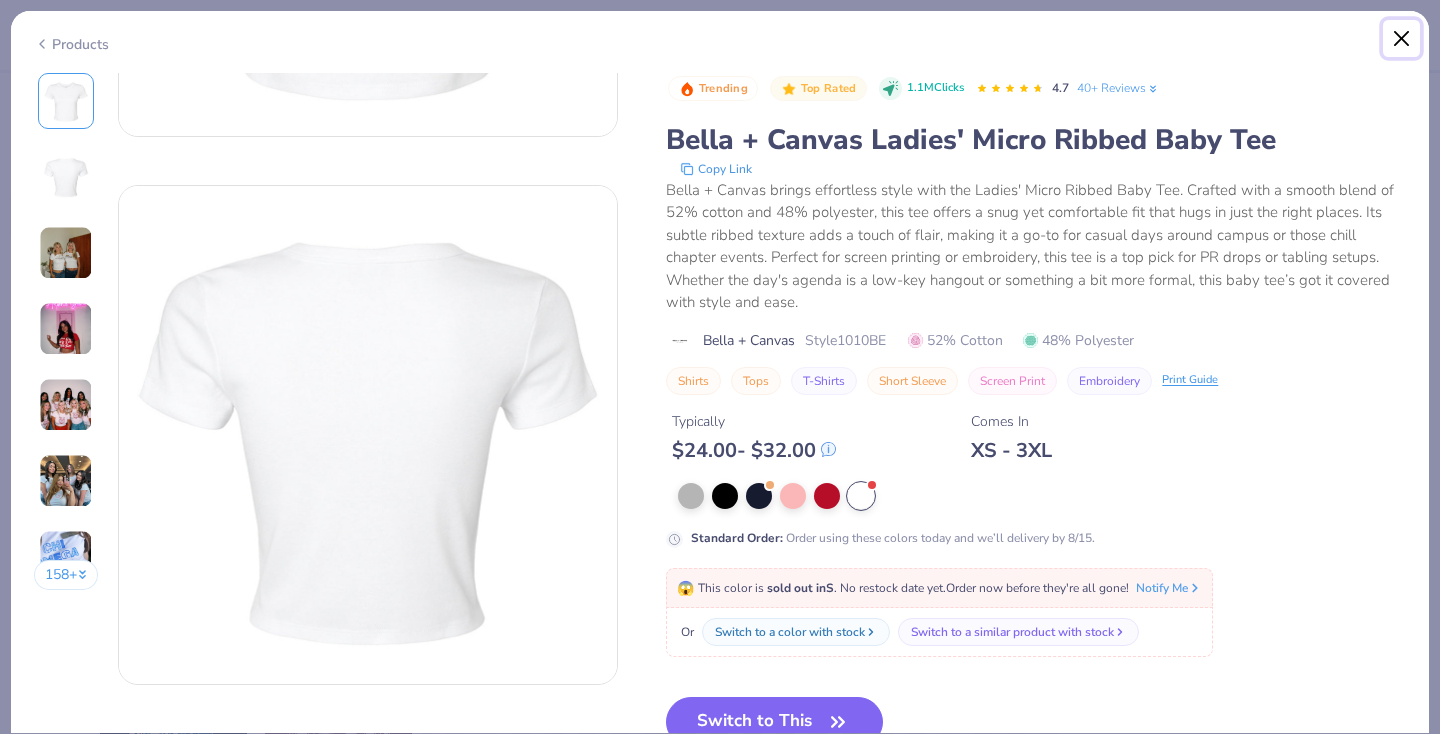 click at bounding box center (1402, 39) 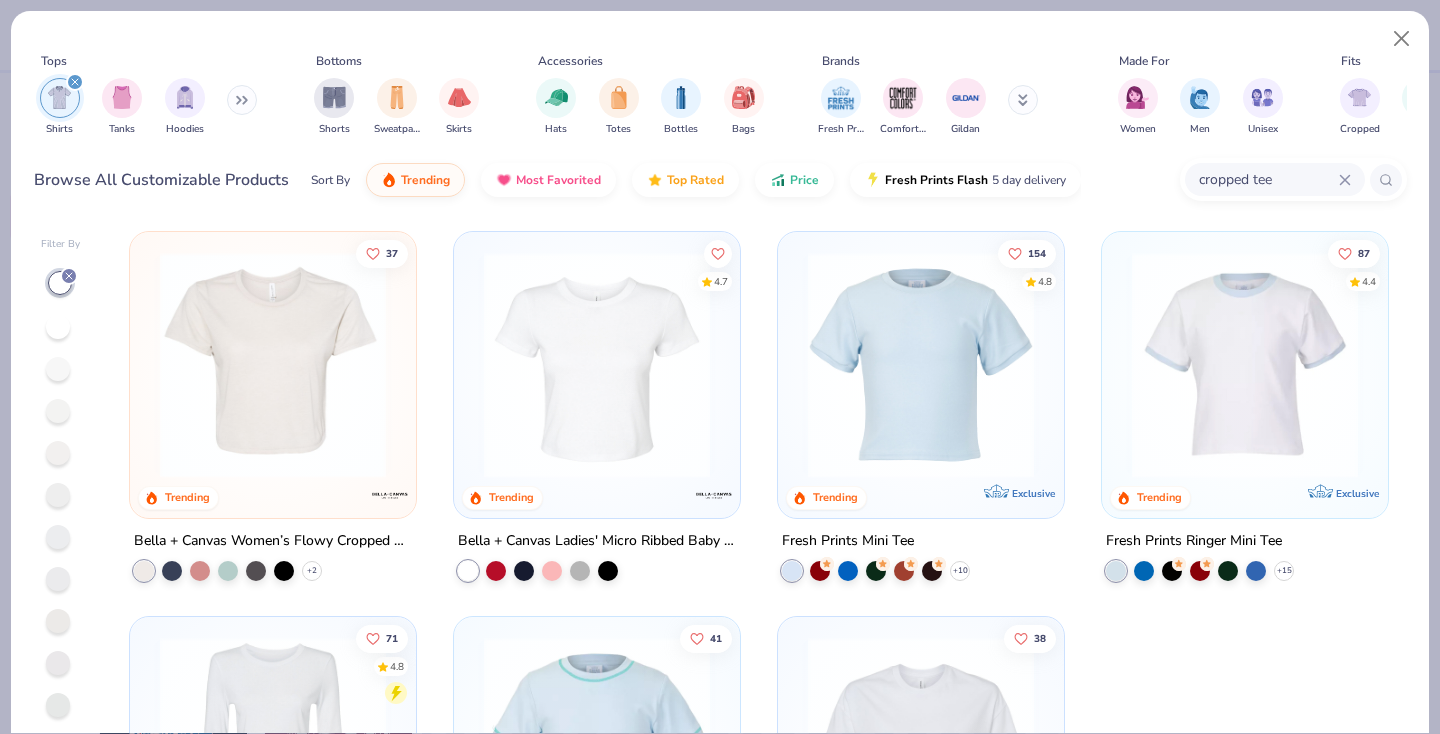 click at bounding box center [921, 365] 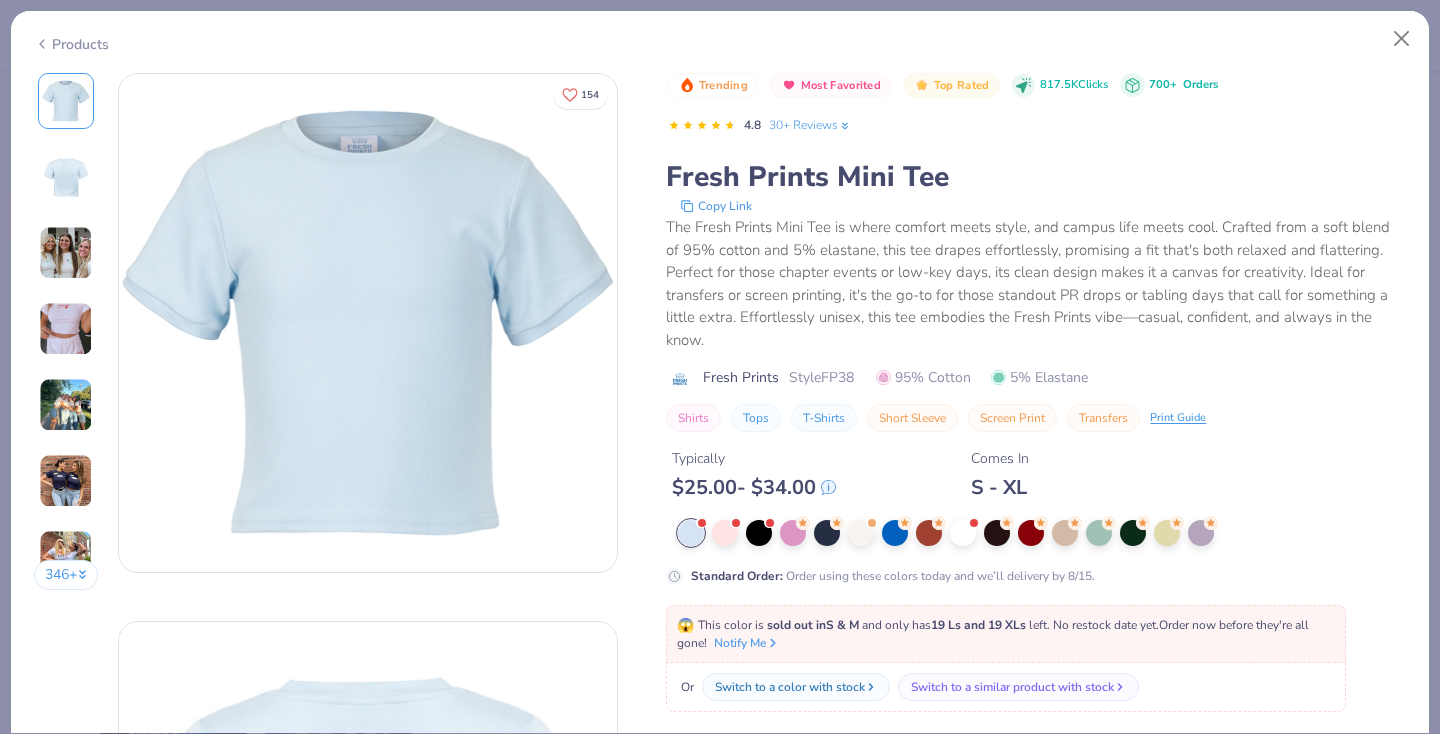 click at bounding box center (66, 253) 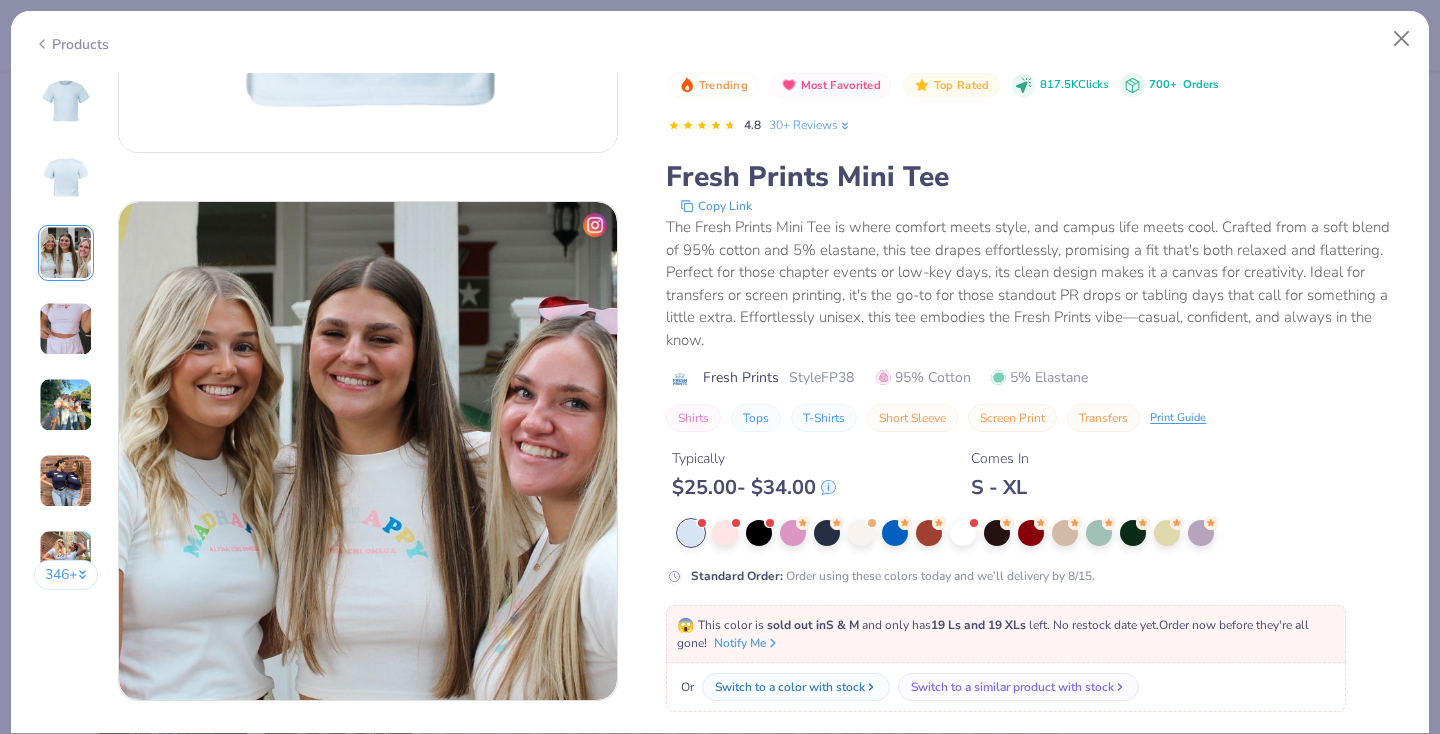 scroll, scrollTop: 1096, scrollLeft: 0, axis: vertical 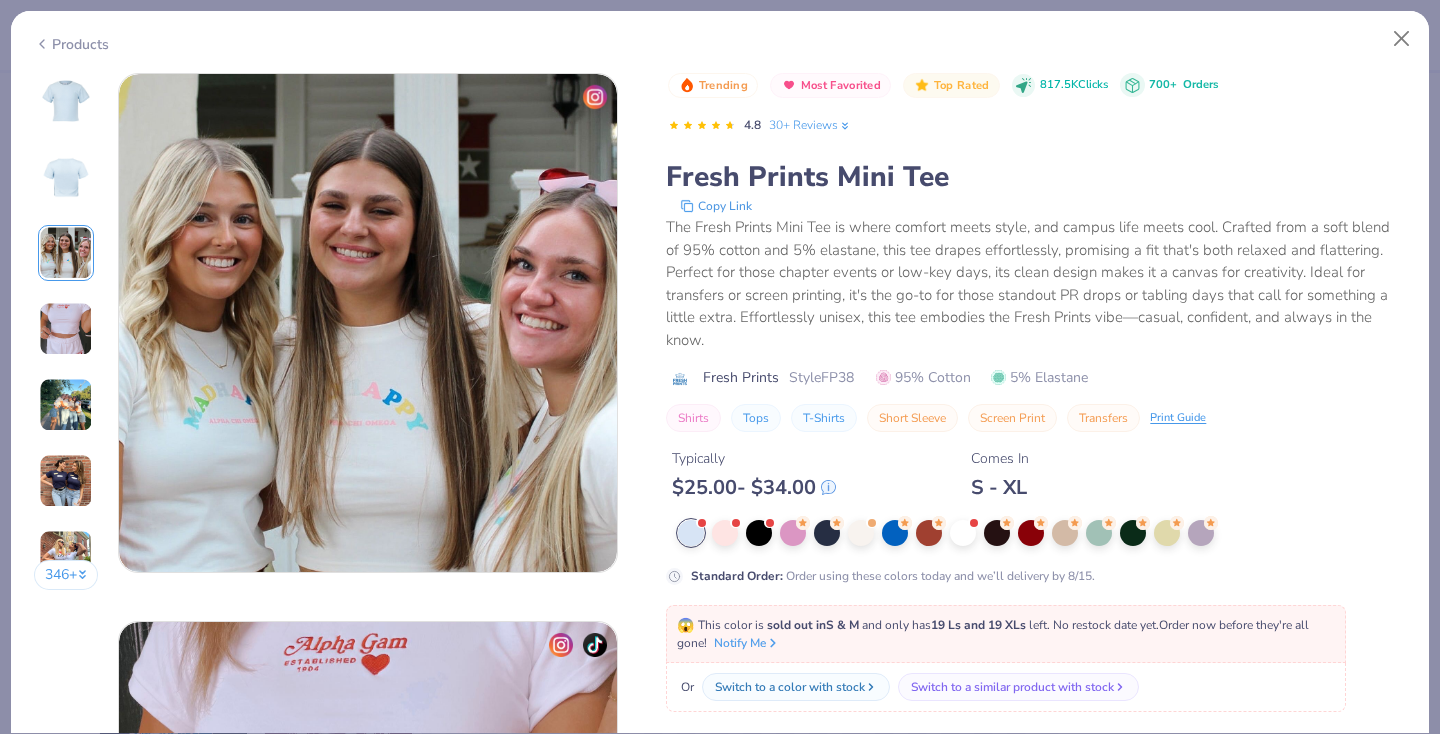 click on "346 +" at bounding box center [66, 339] 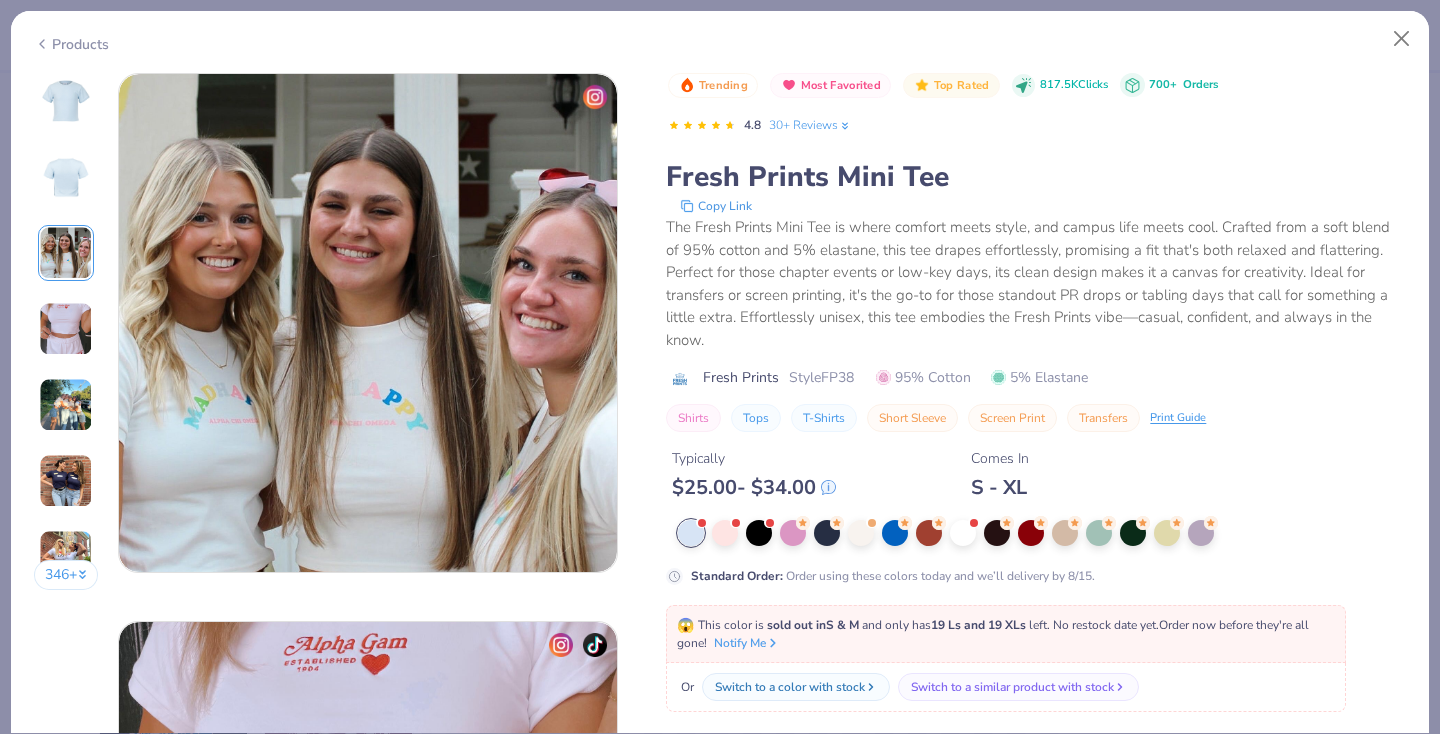 click on "346 +" at bounding box center (66, 339) 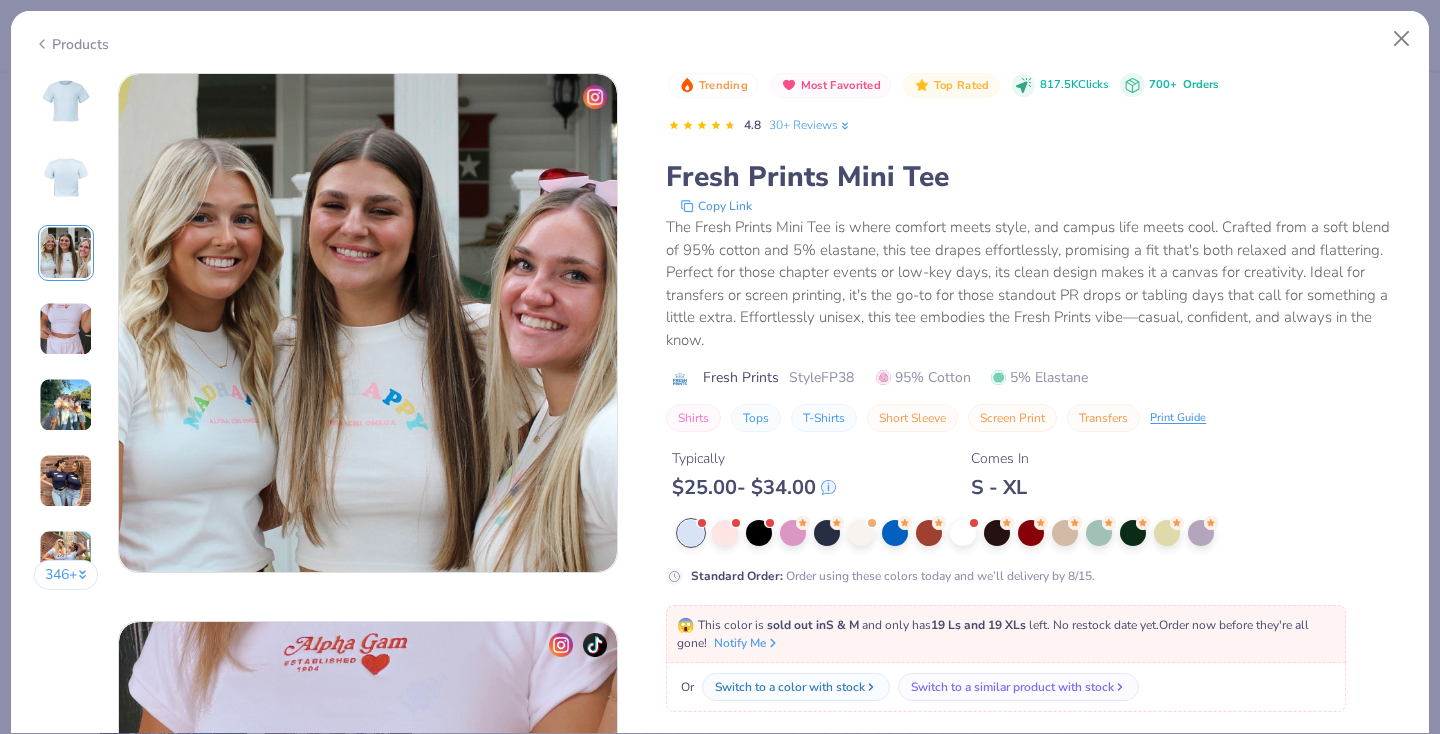 click at bounding box center (66, 405) 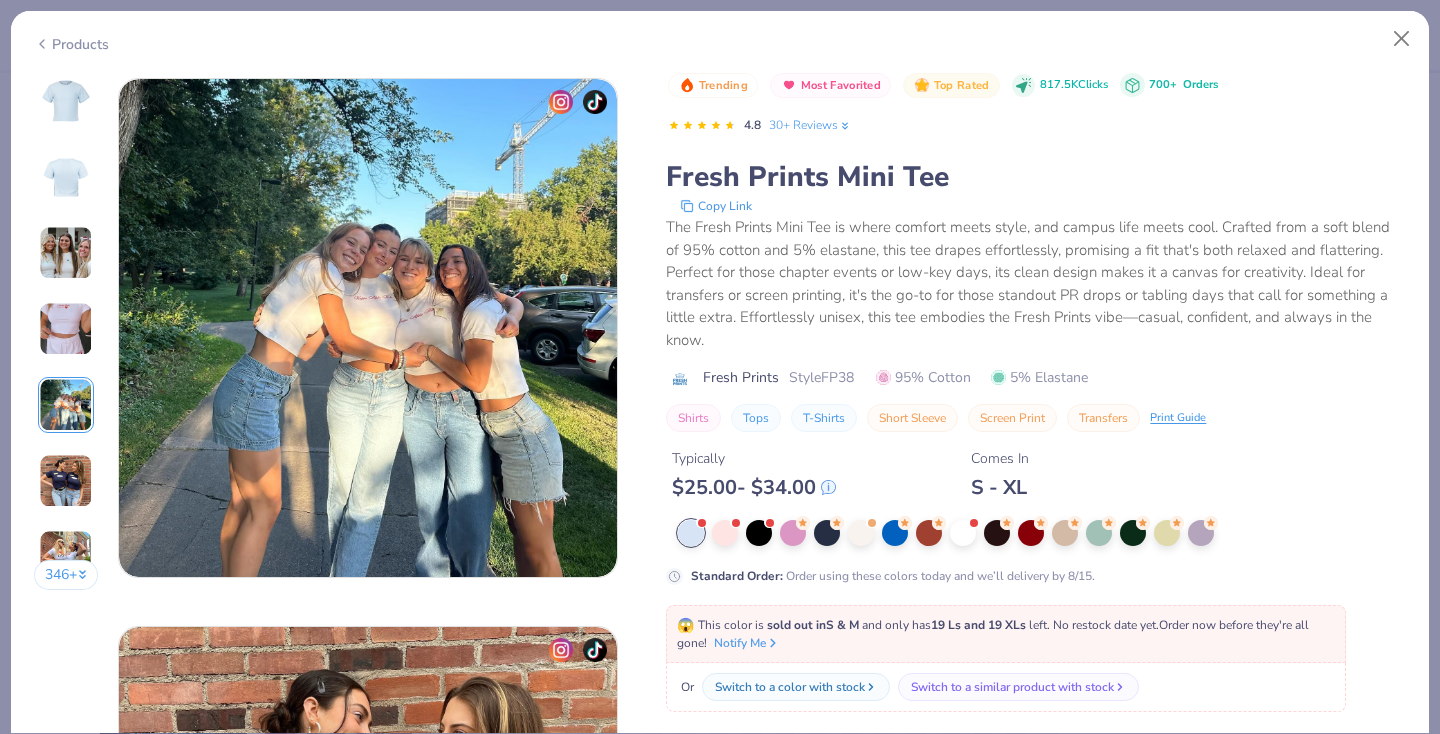 scroll, scrollTop: 2192, scrollLeft: 0, axis: vertical 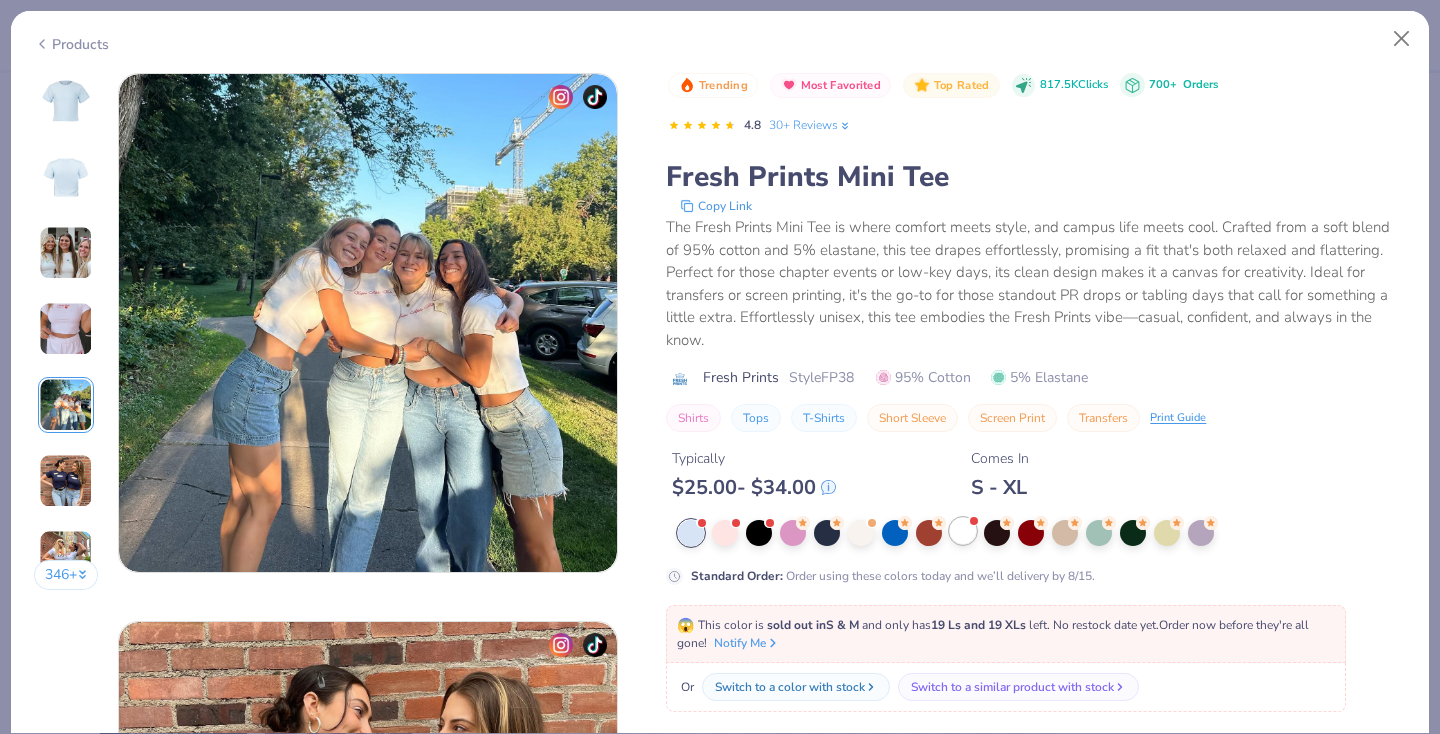 click at bounding box center (963, 531) 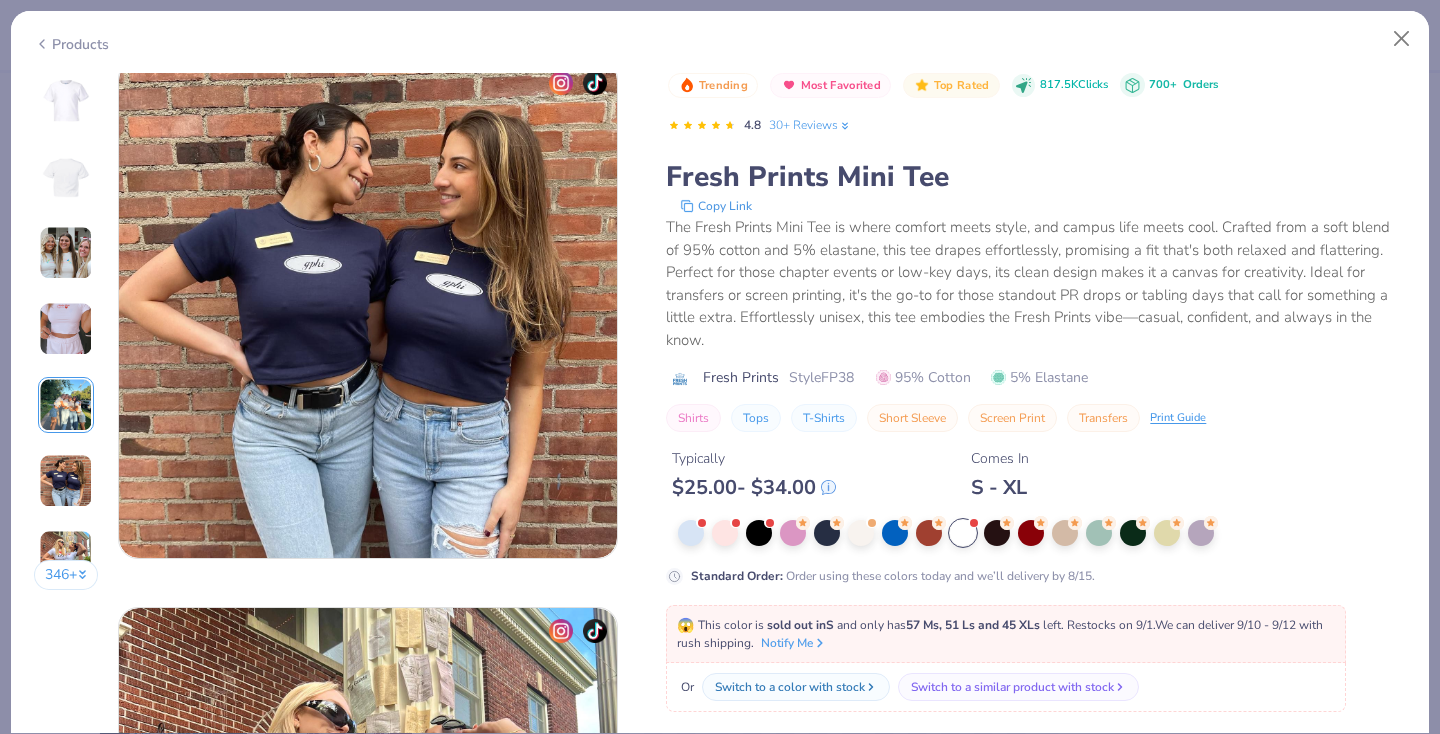 scroll, scrollTop: 2366, scrollLeft: 0, axis: vertical 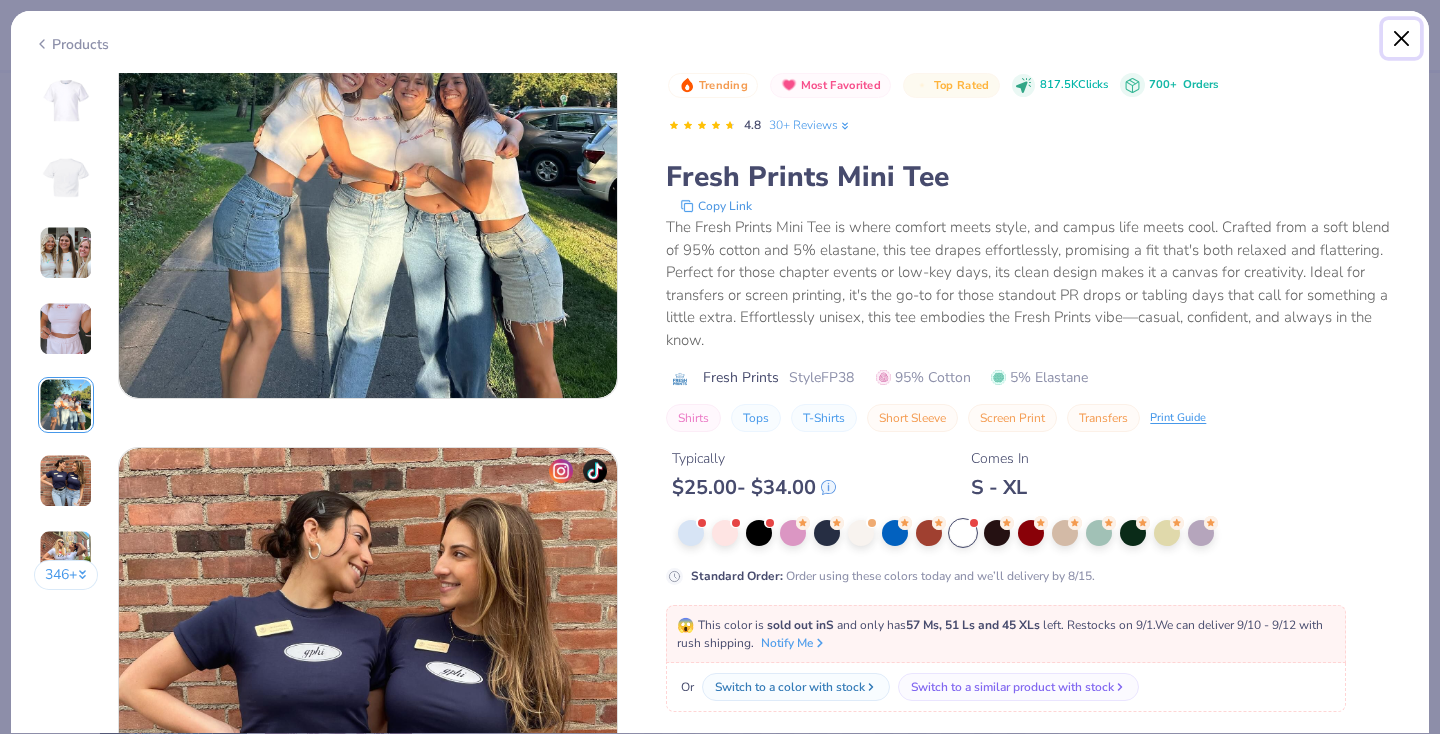 click at bounding box center [1402, 39] 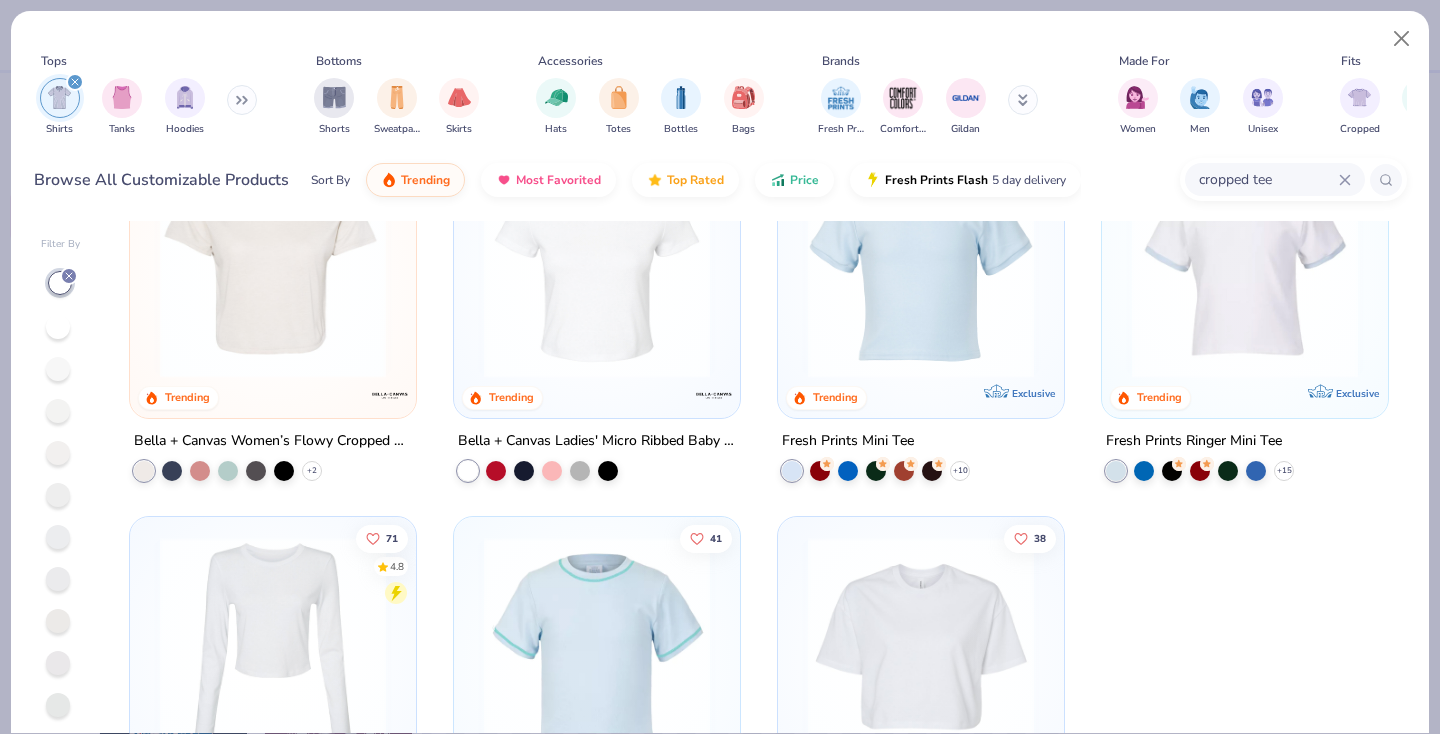 scroll, scrollTop: 177, scrollLeft: 0, axis: vertical 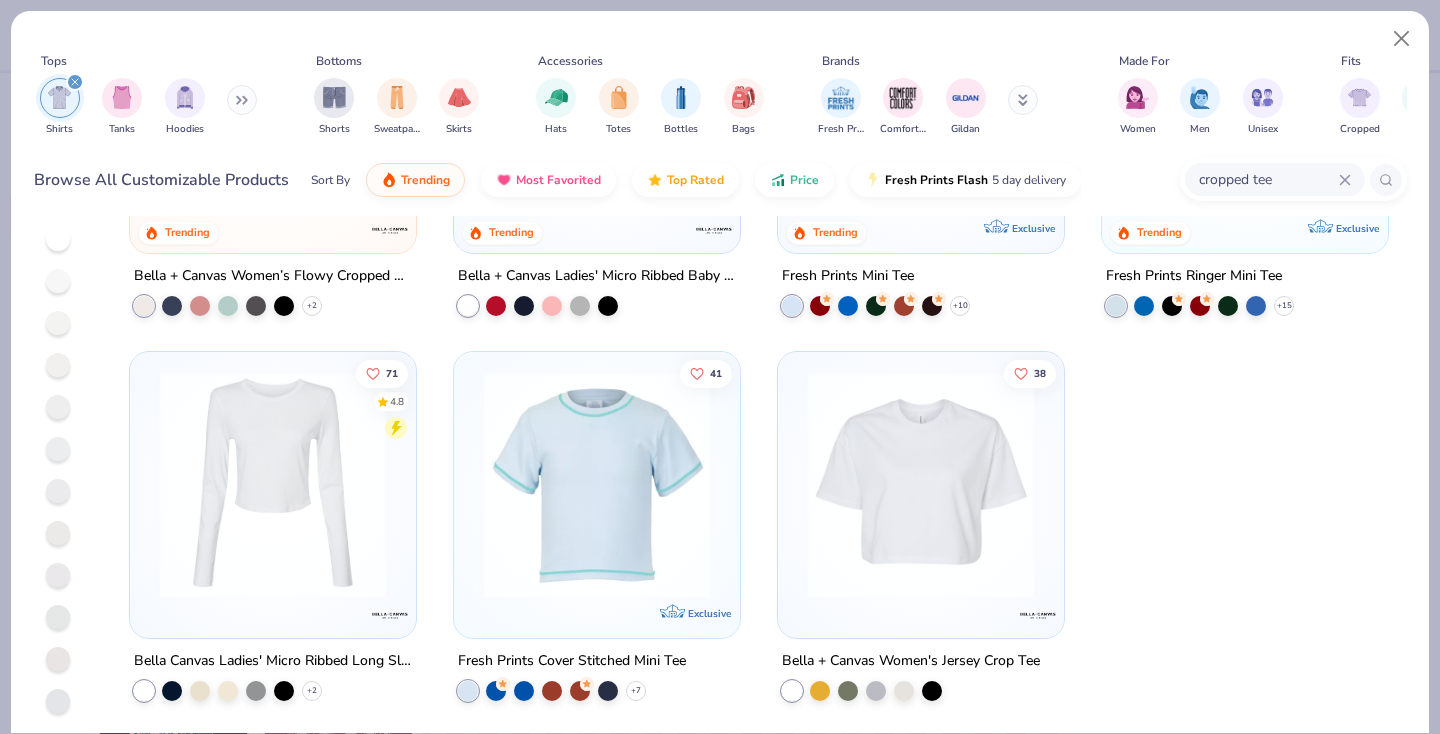 click at bounding box center [921, 485] 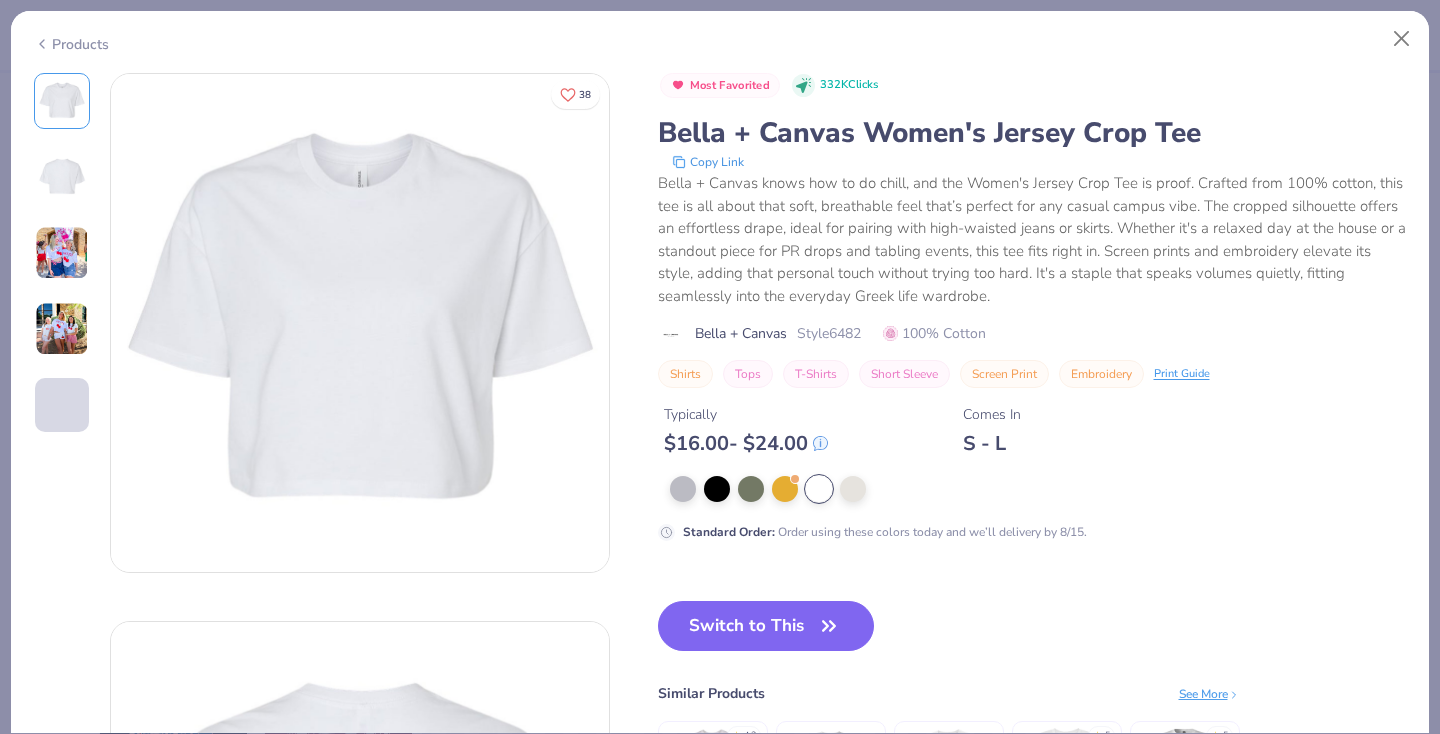 scroll, scrollTop: 113, scrollLeft: 0, axis: vertical 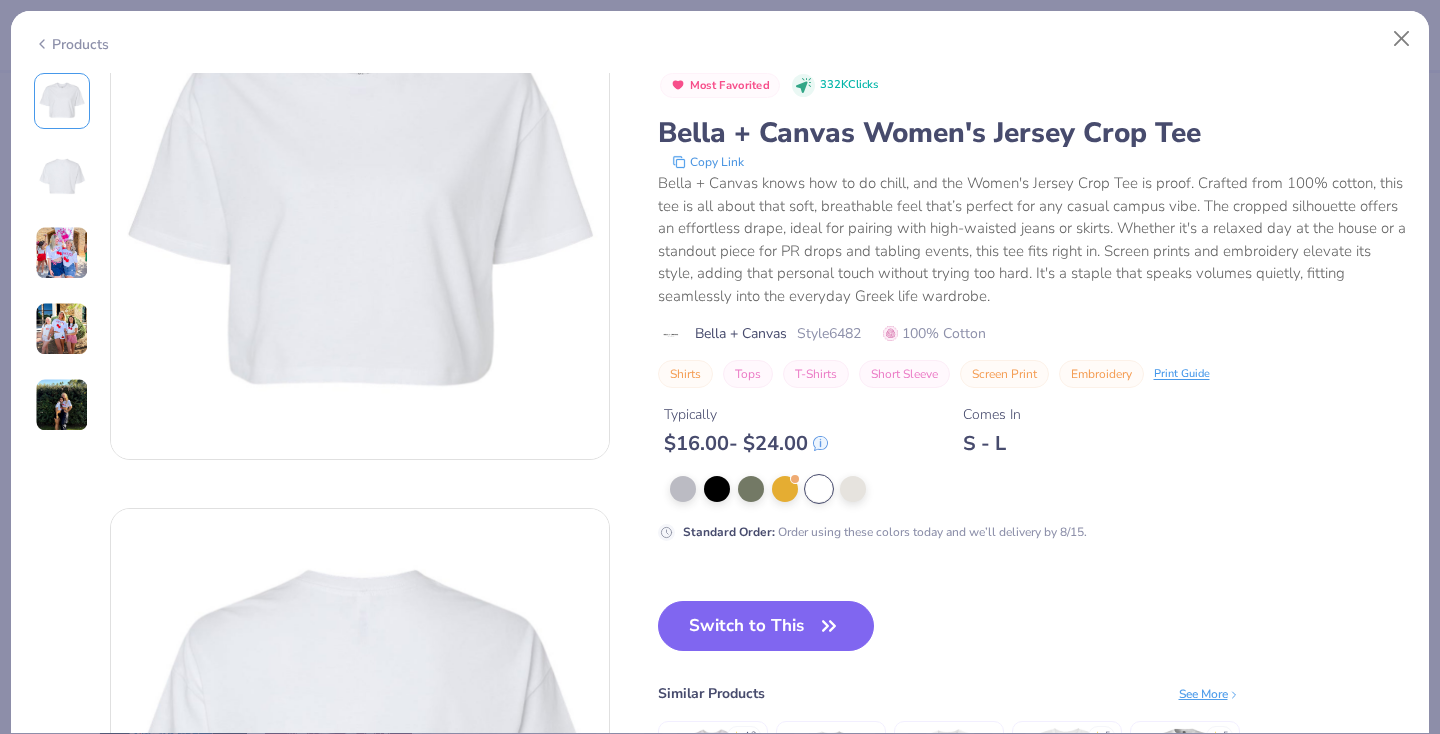 click at bounding box center [62, 253] 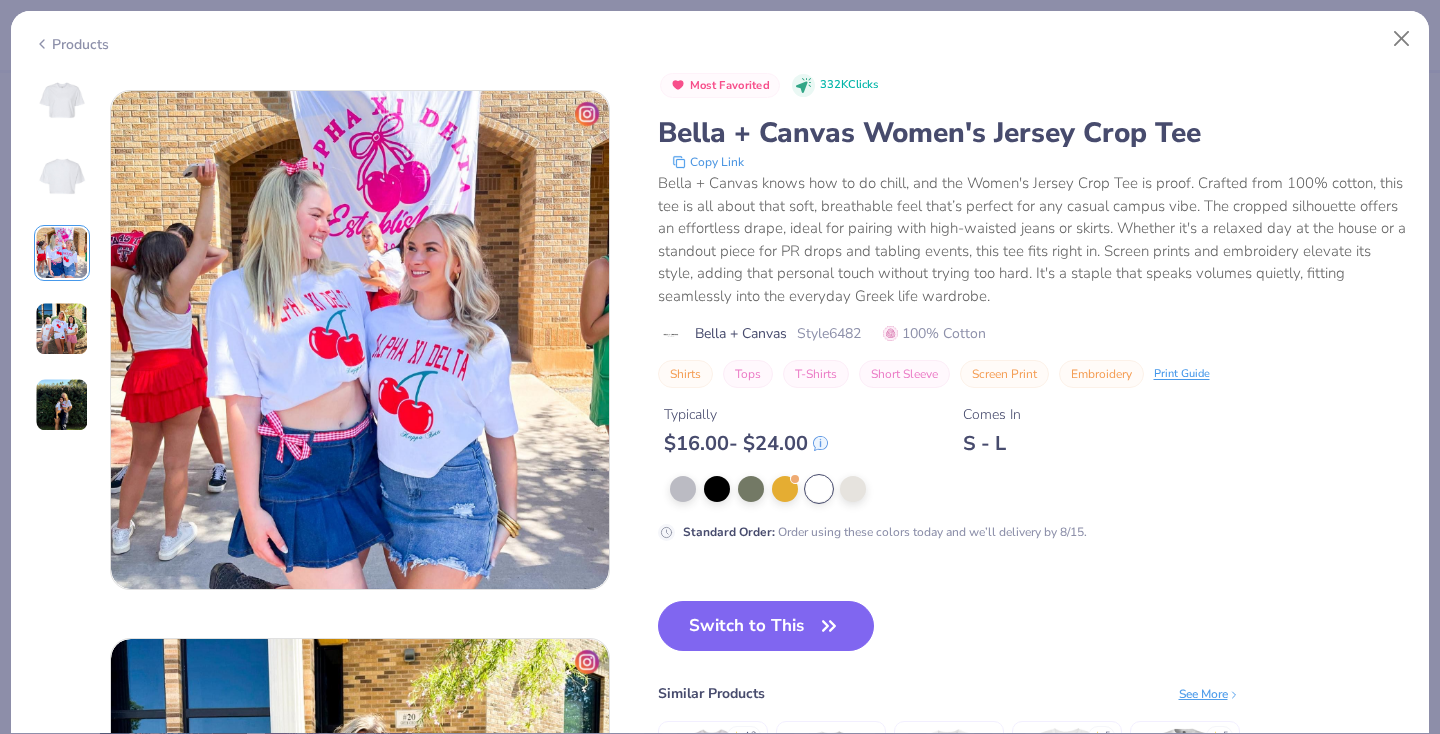 scroll, scrollTop: 1096, scrollLeft: 0, axis: vertical 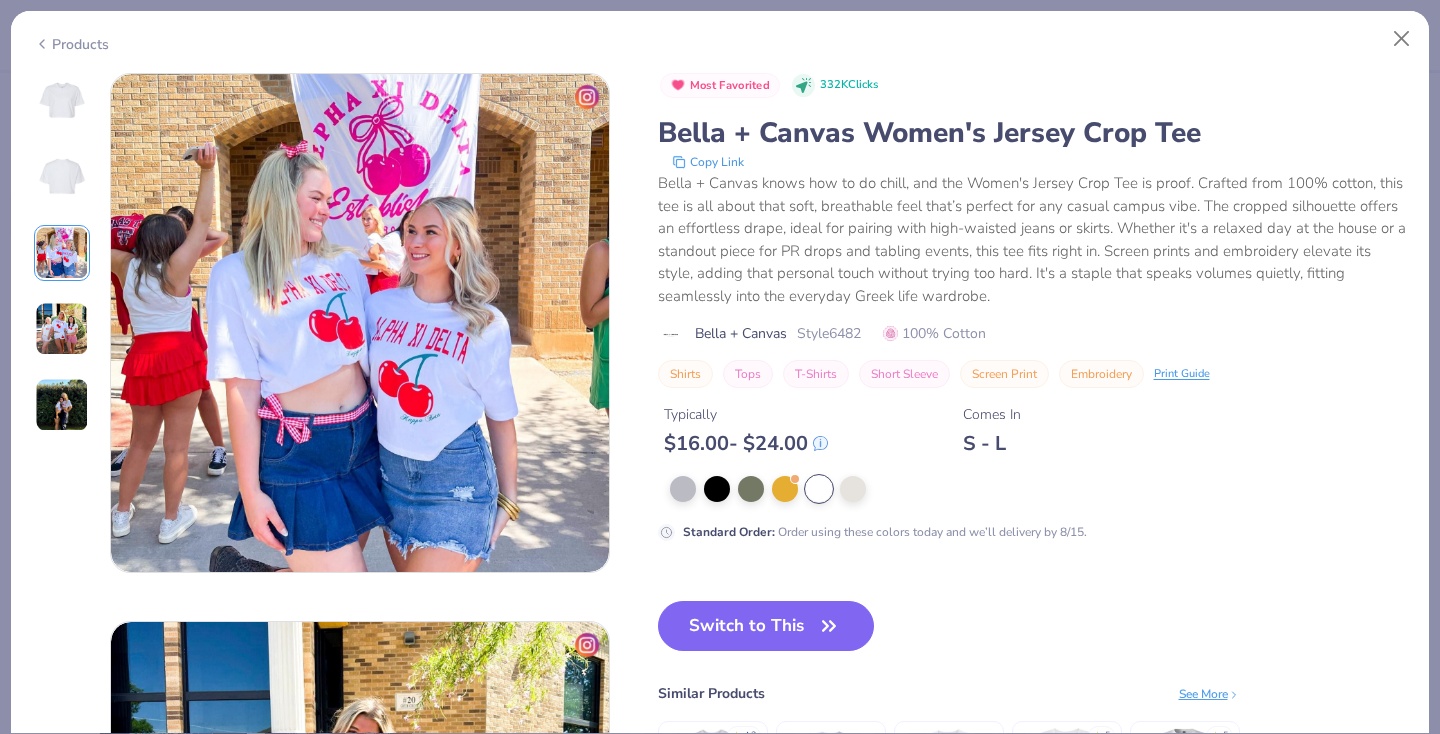 click at bounding box center [62, 329] 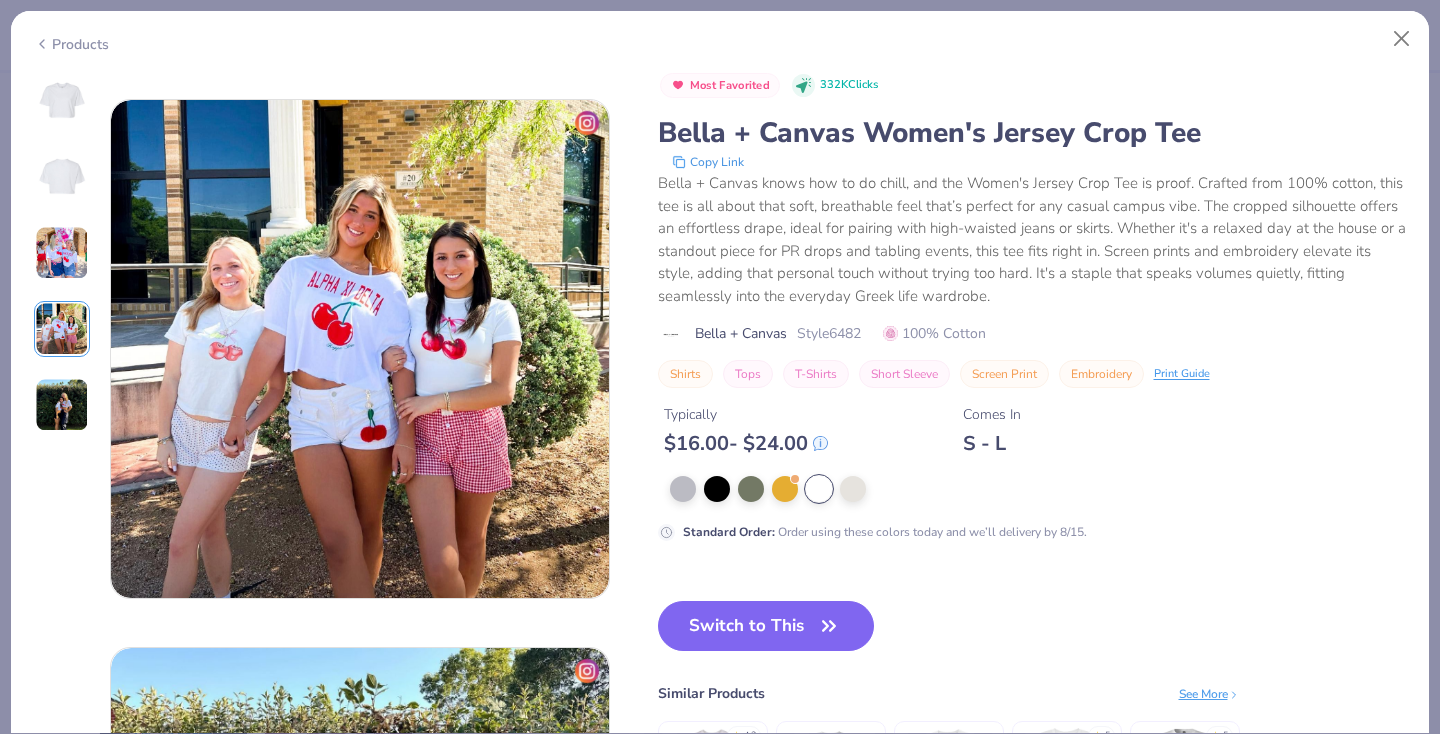 scroll, scrollTop: 1644, scrollLeft: 0, axis: vertical 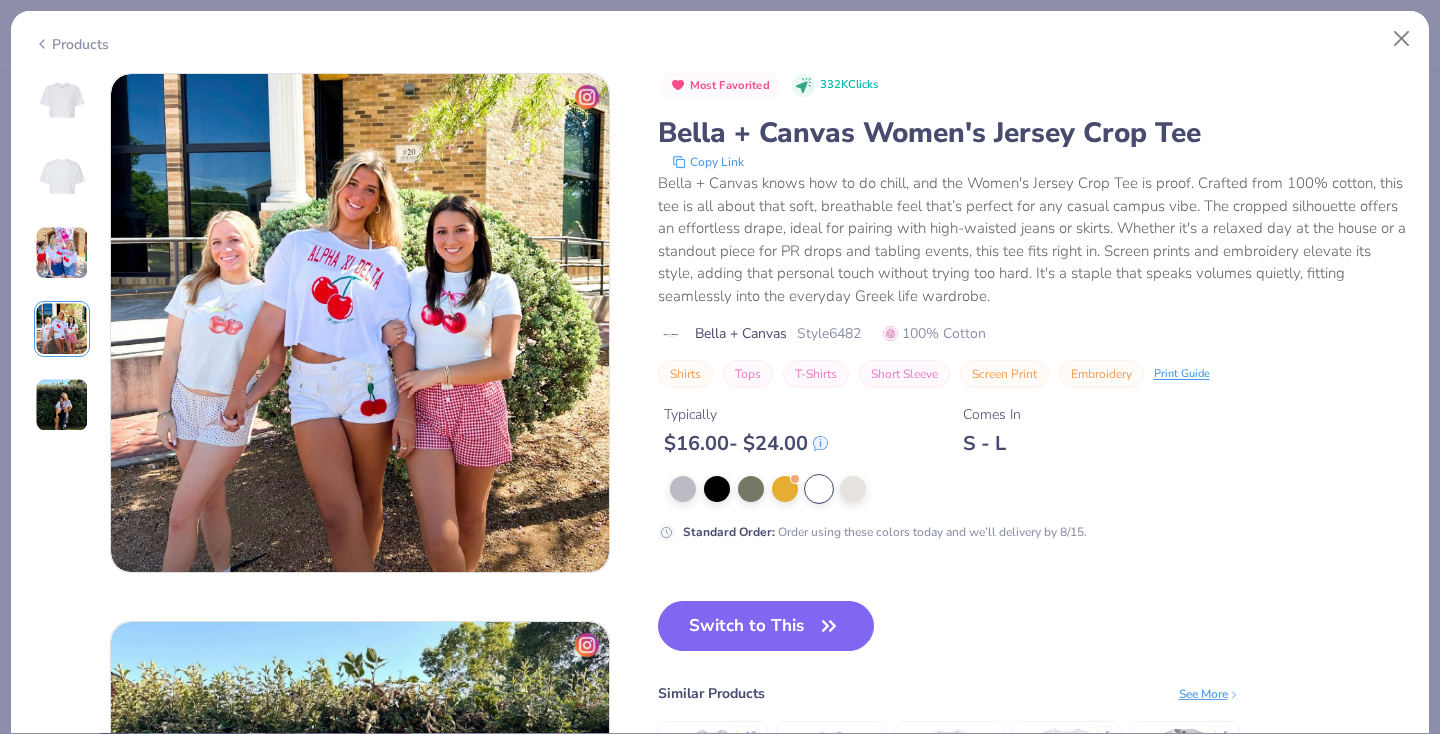 click at bounding box center (62, 405) 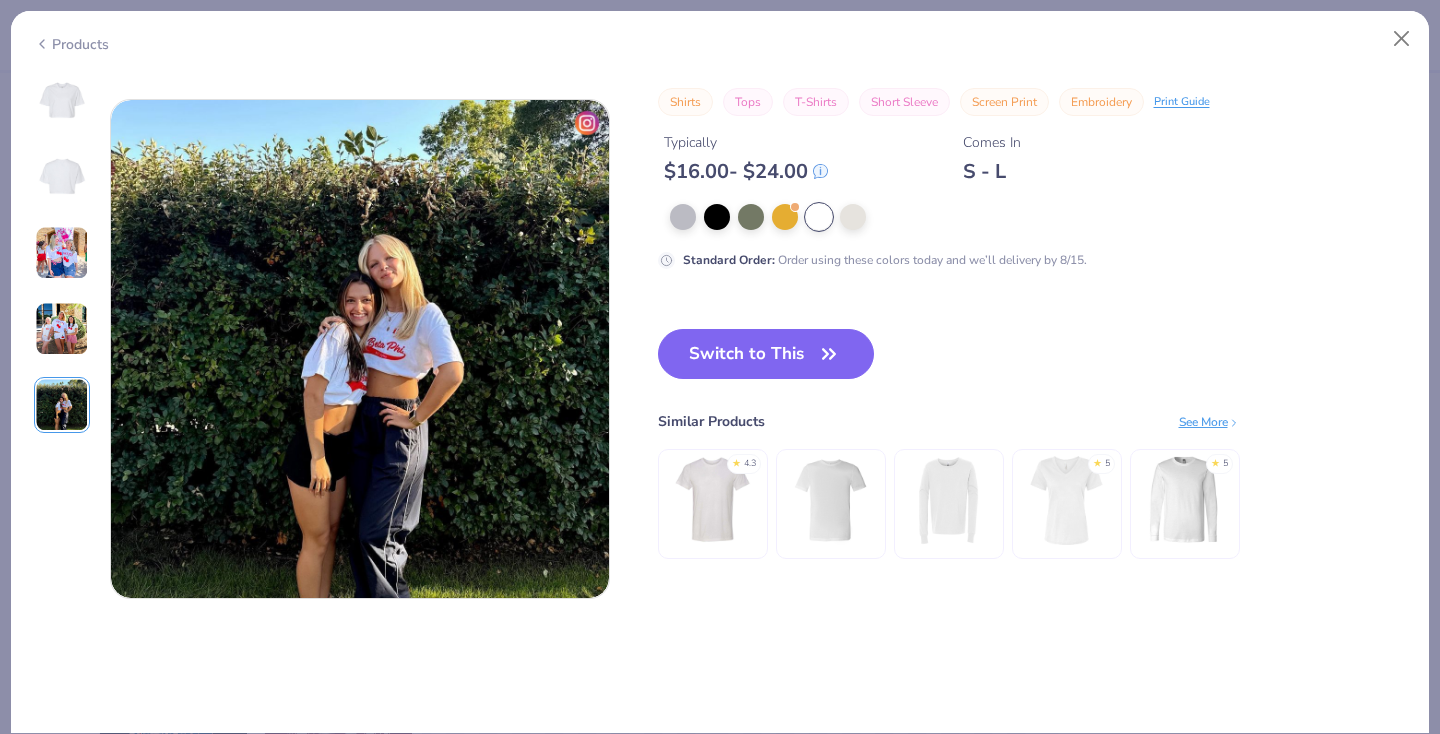 scroll, scrollTop: 2192, scrollLeft: 0, axis: vertical 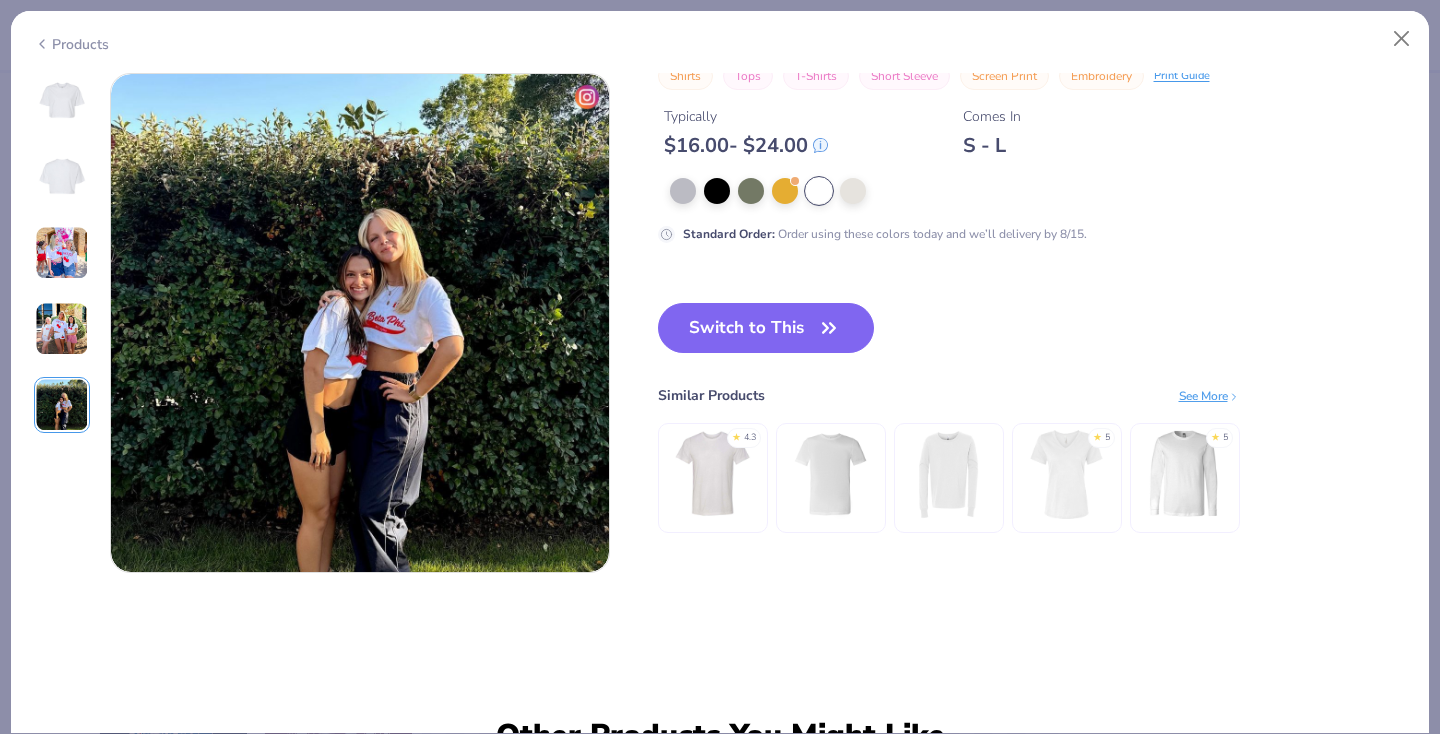 click at bounding box center [62, 329] 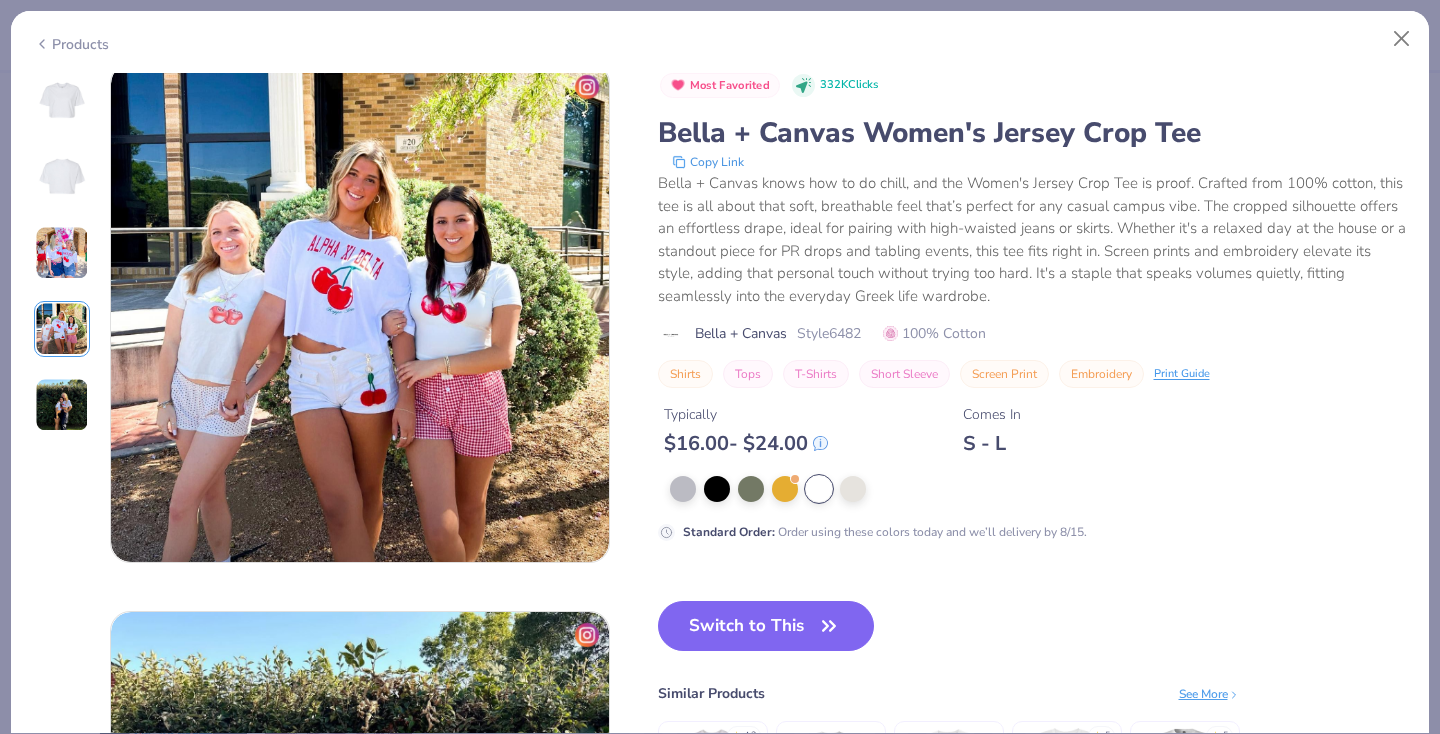scroll, scrollTop: 1644, scrollLeft: 0, axis: vertical 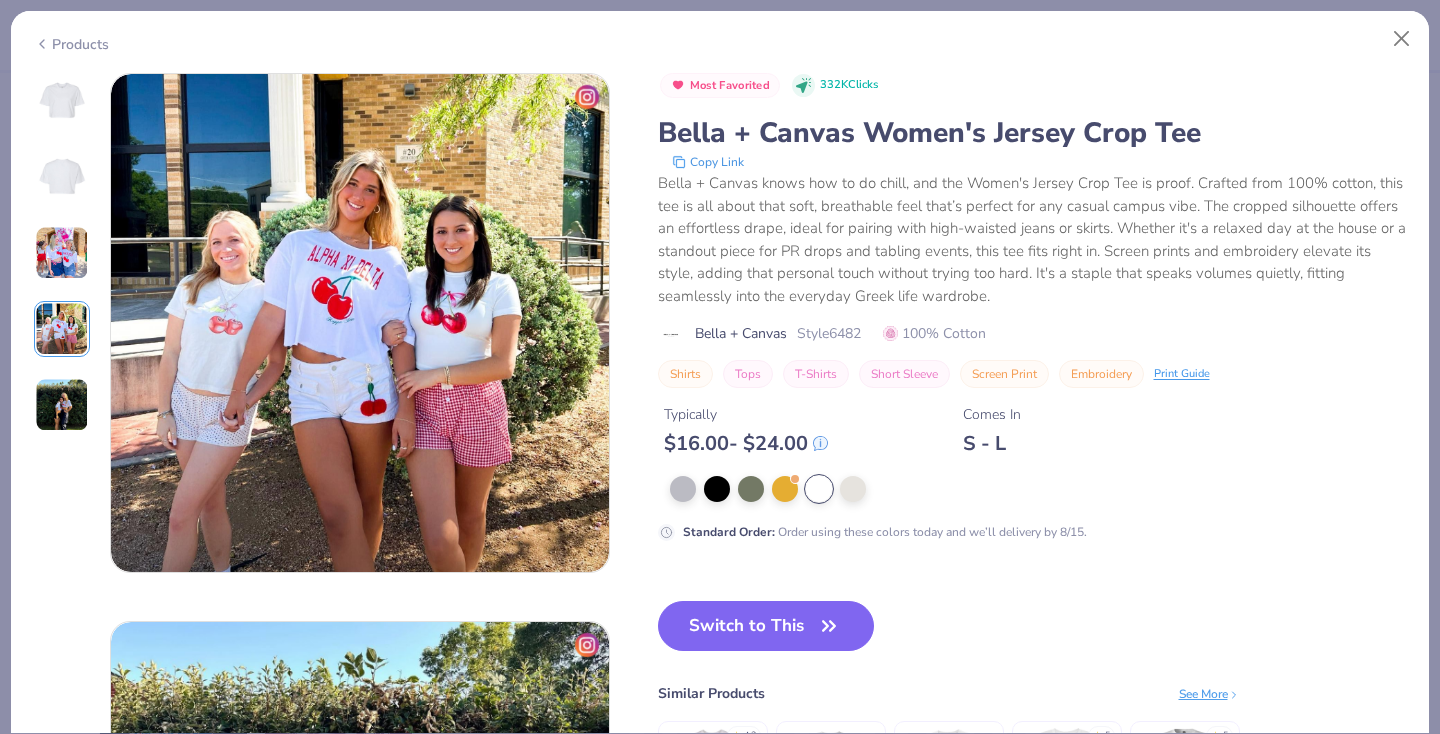 click on "[NUMBER] [UNIVERSITY] [FRATERNITY], [UNIVERSITY] [FRATERNITY], [UNIVERSITY] [FIRST] [FRATERNITY], [UNIVERSITY] [NUMBER] Clicks [BRAND] [PRODUCT] [PRODUCT] [BRAND] knows how to do chill, and the [PRODUCT] is proof. Crafted from [NUMBER]% [MATERIAL], this tee is all about that soft, breathable feel that’s perfect for any casual campus vibe. The [PRODUCT] silhouette offers an effortless drape, ideal for pairing with high-waisted jeans or skirts. Whether it's a relaxed day at the [LOCATION] or a standout piece for PR drops and tabling events, this tee fits right in. [PRINT_TYPE] and [PRINT_TYPE] elevate its style, adding that personal touch without trying too hard. It's a staple that speaks volumes quietly, fitting seamlessly into the everyday Greek life wardrobe. [BRAND] Style [NUMBER] [NUMBER]% [MATERIAL] [PRODUCT] [PRODUCT] [PRINT_TYPE] [PRINT_TYPE] Typically $ [PRICE] - $ [PRICE] Comes In S - L Standard Order : ★ [RATING]" at bounding box center (720, 403) 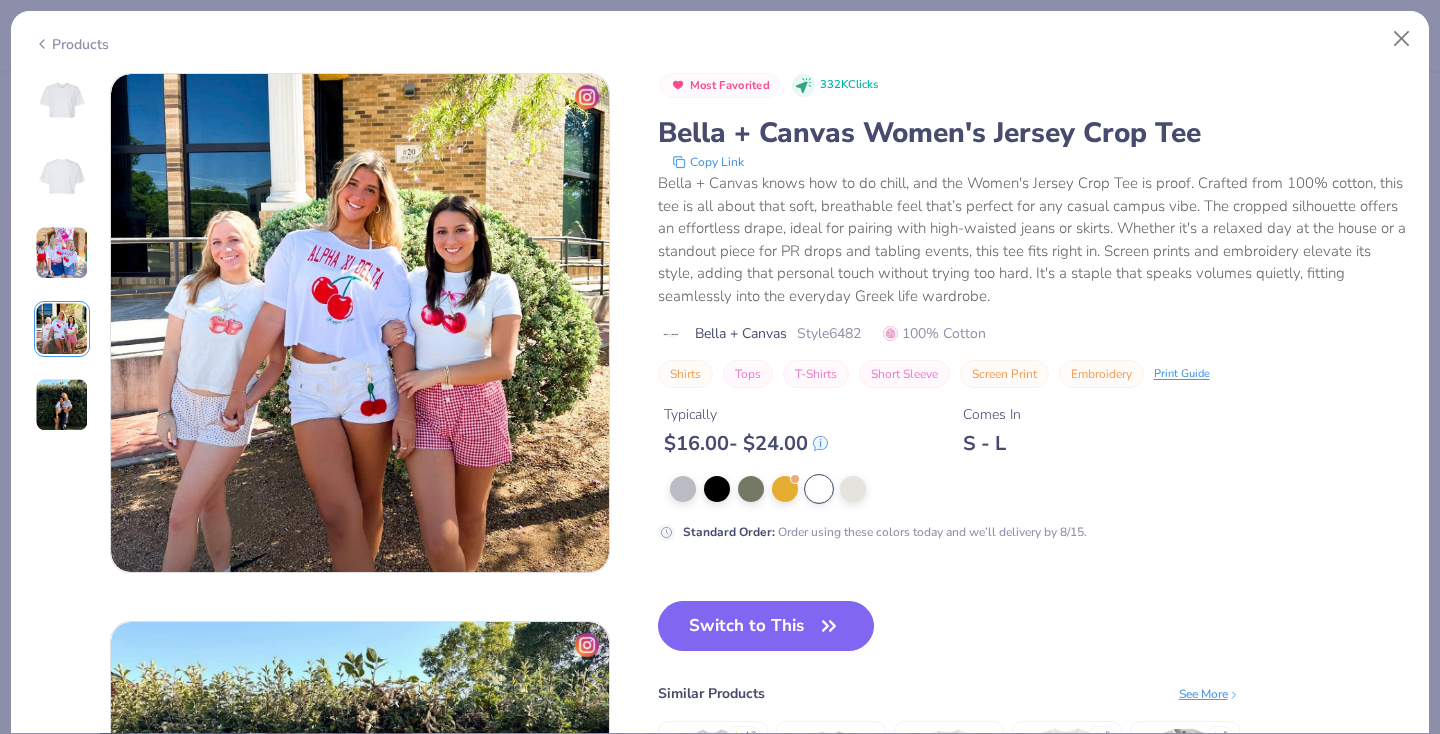 click at bounding box center [62, 405] 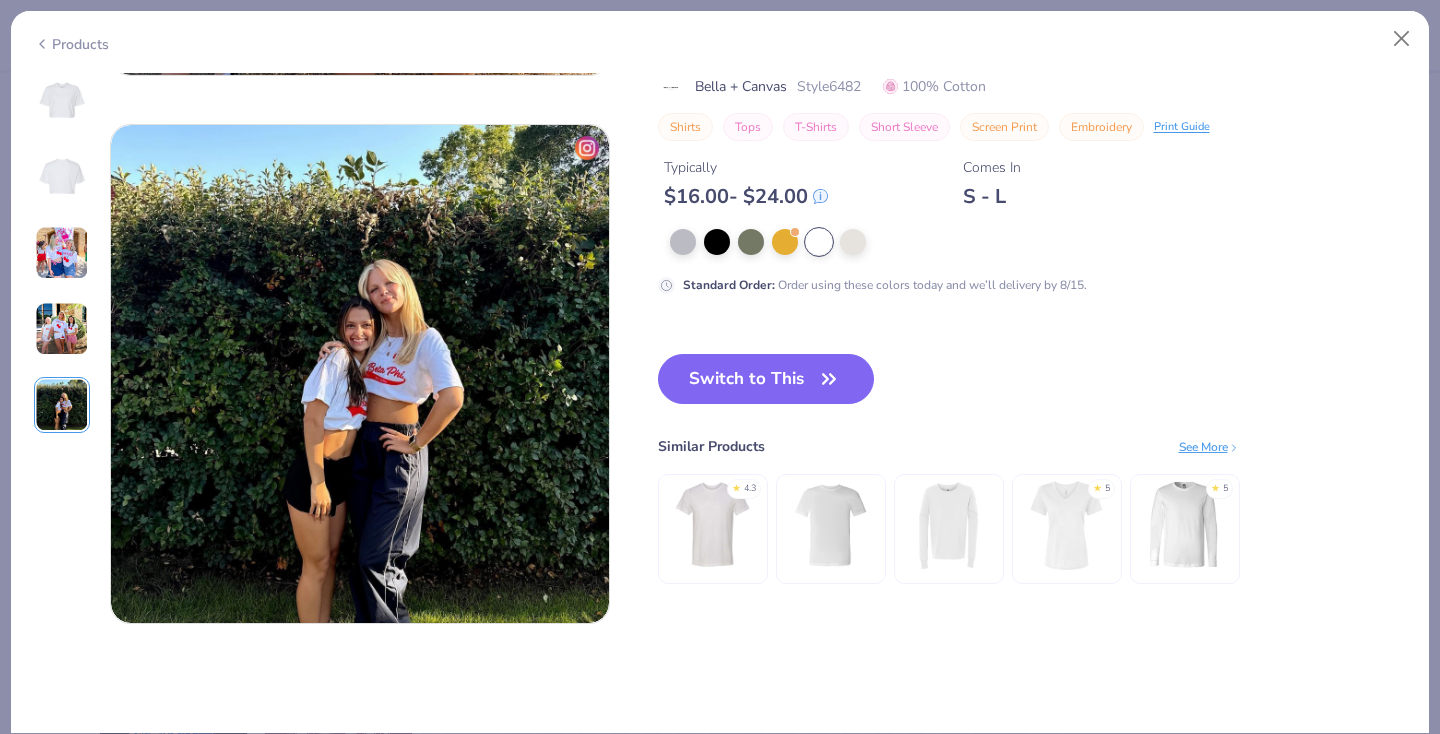 scroll, scrollTop: 2192, scrollLeft: 0, axis: vertical 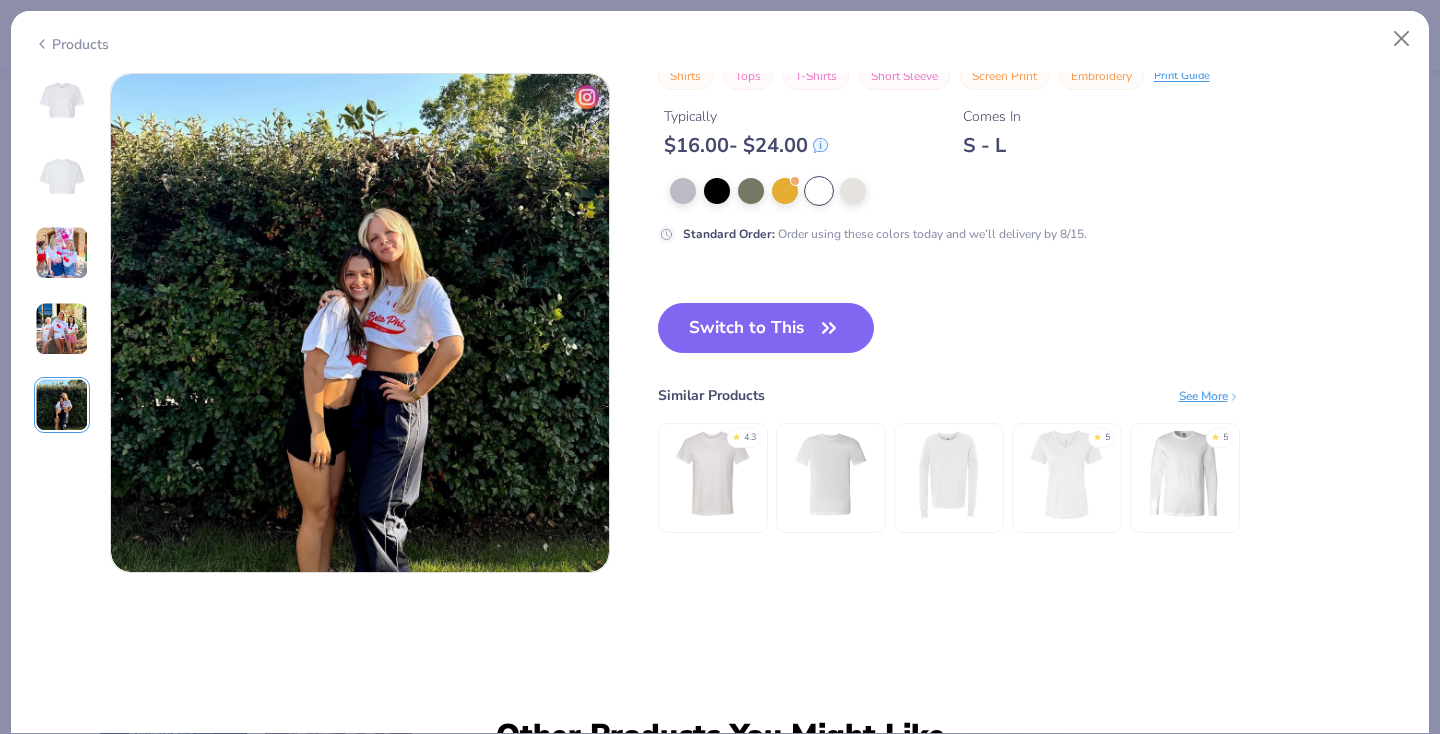 click at bounding box center [62, 253] 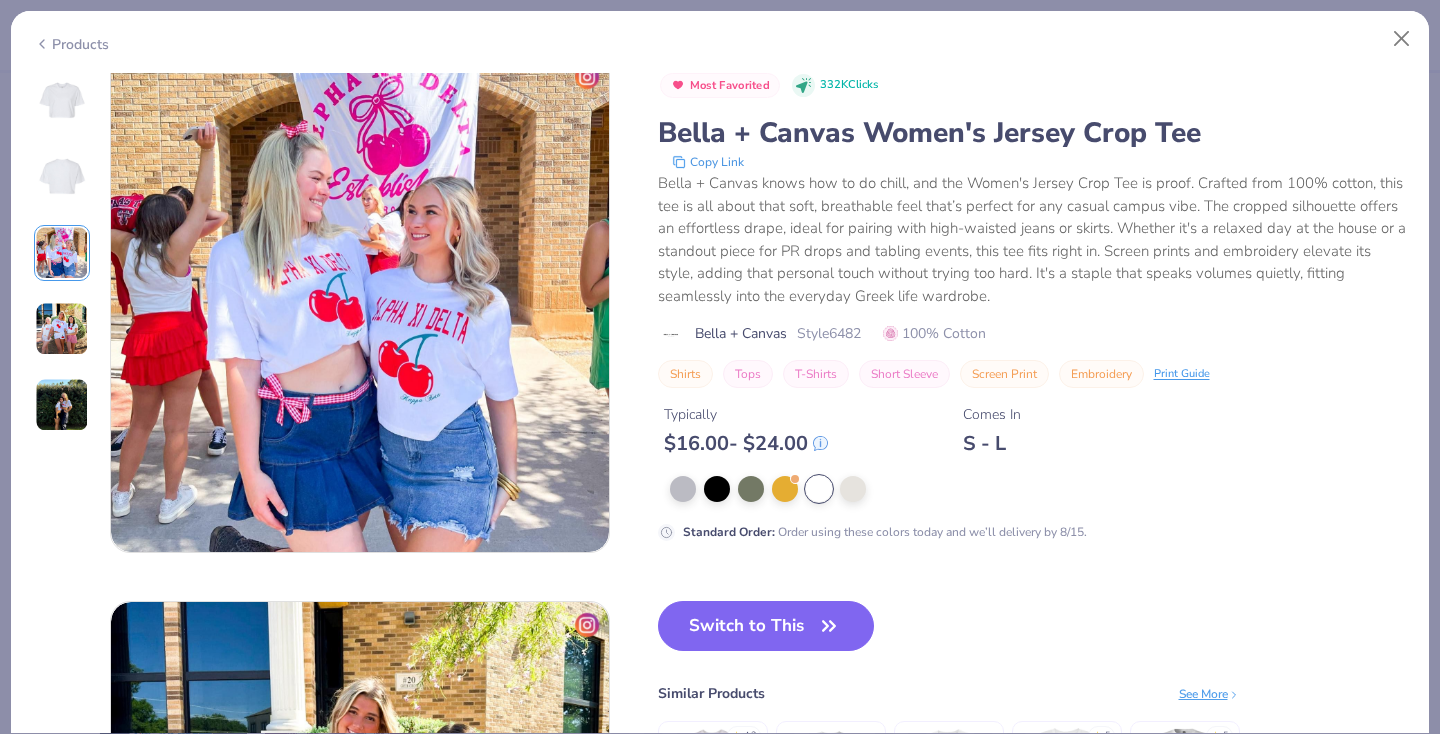 scroll, scrollTop: 1096, scrollLeft: 0, axis: vertical 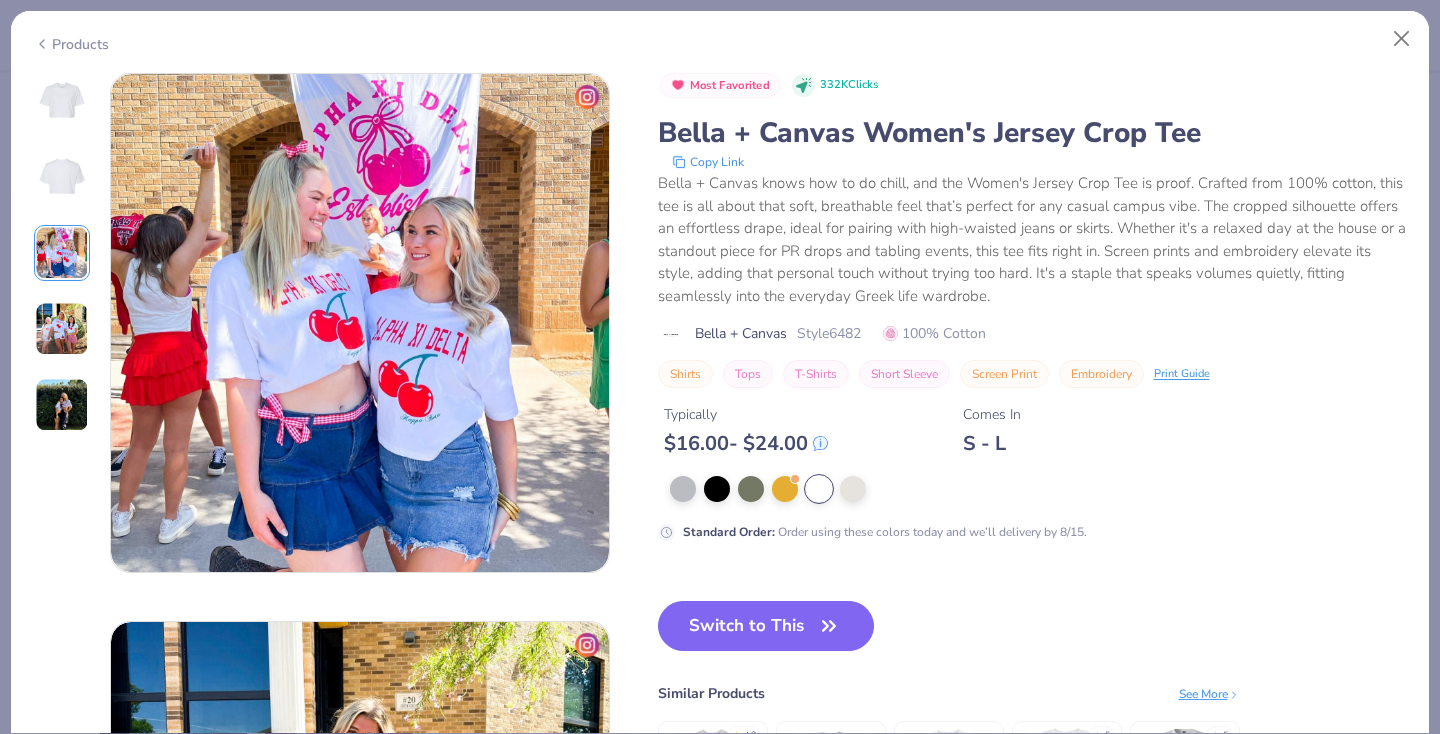 click at bounding box center [62, 177] 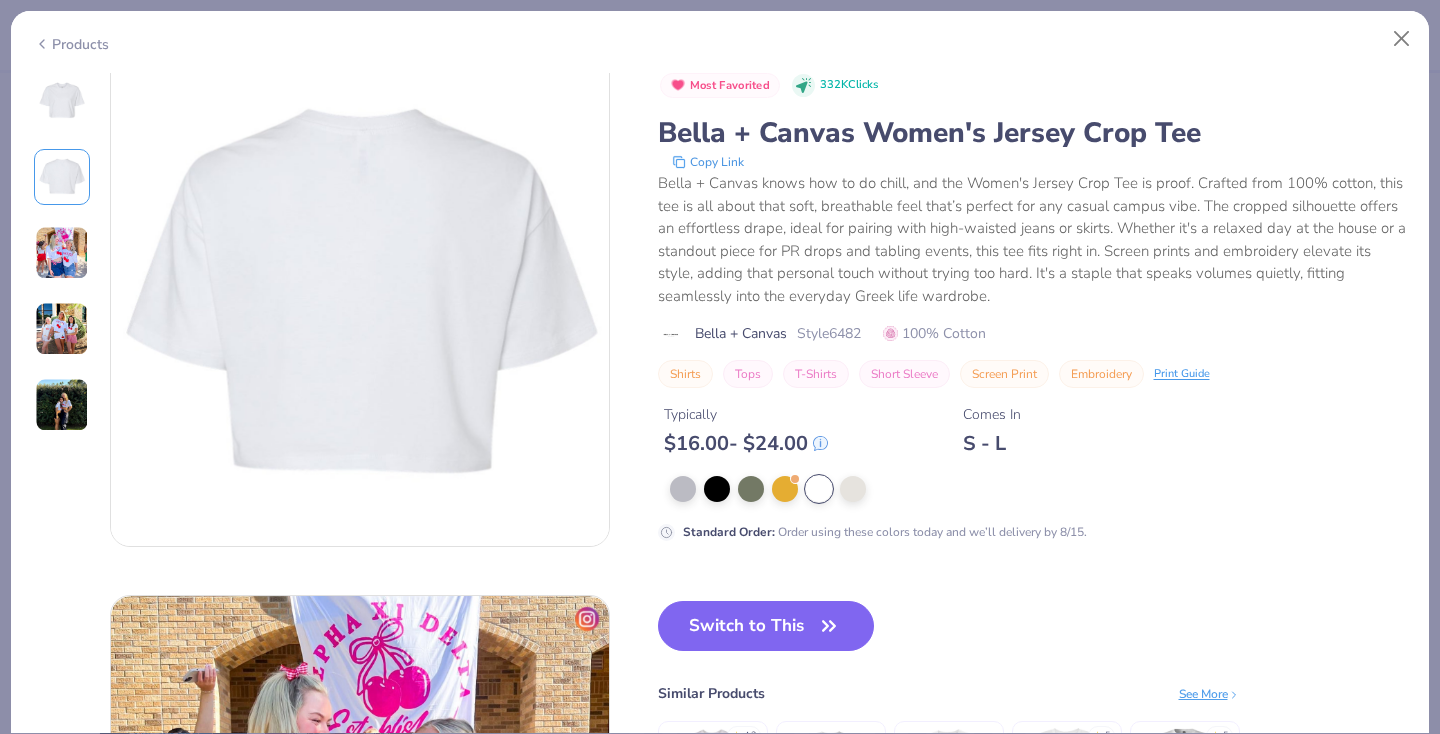 scroll, scrollTop: 548, scrollLeft: 0, axis: vertical 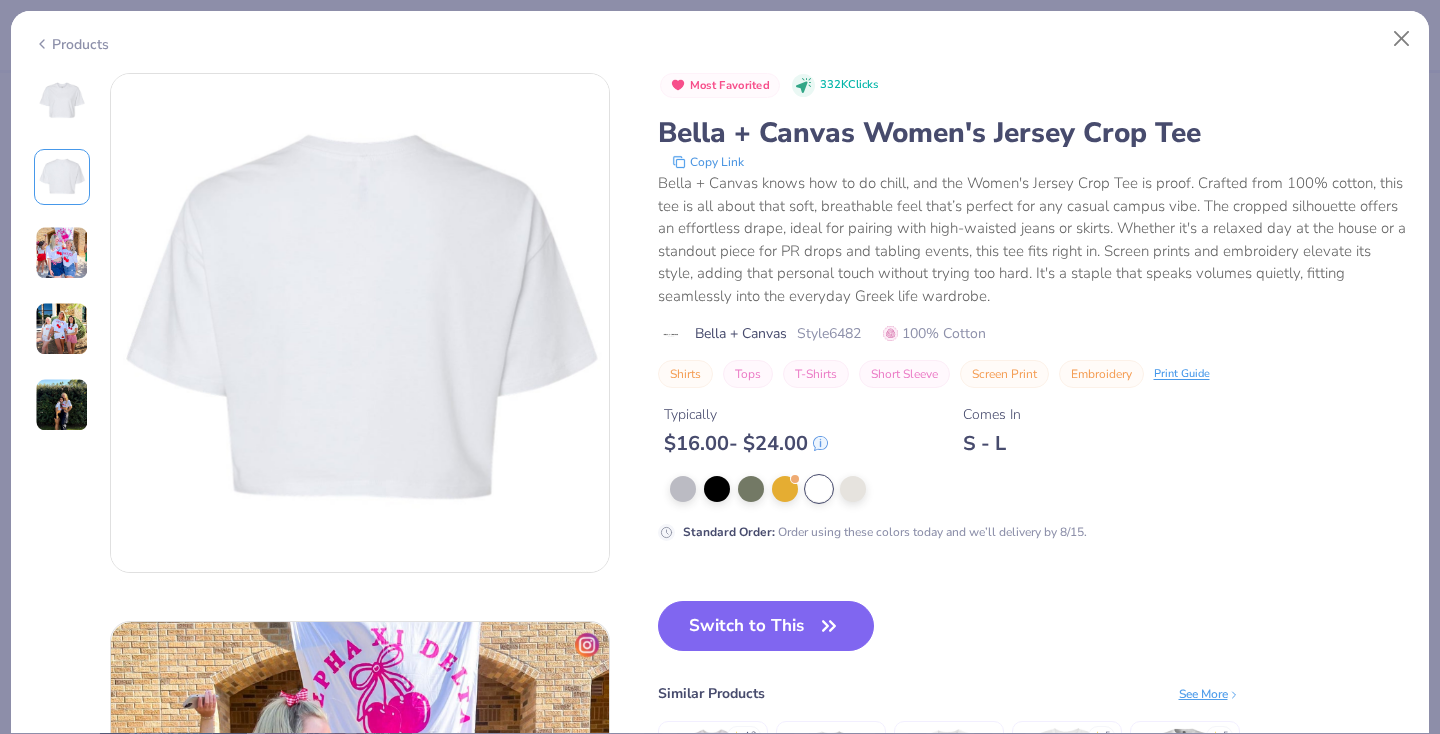 click at bounding box center (62, 101) 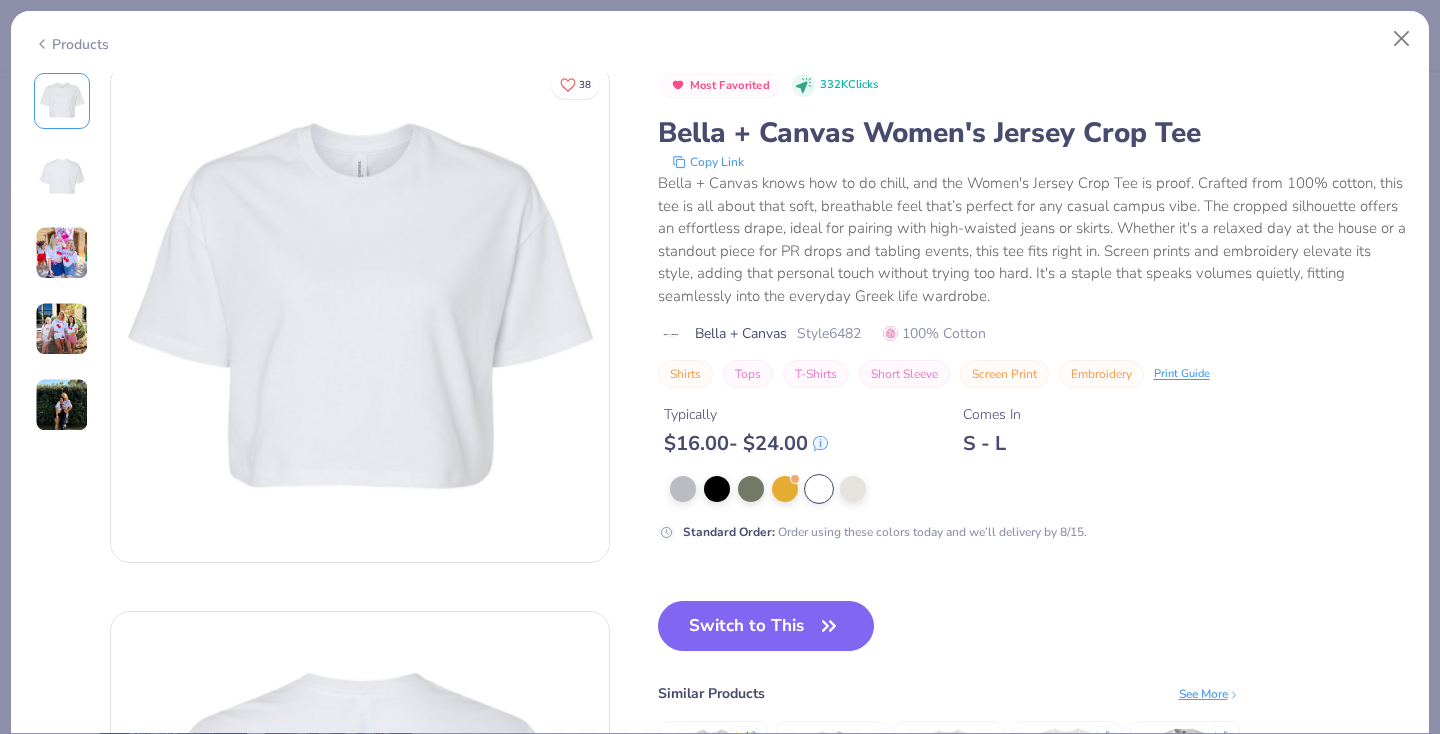 scroll, scrollTop: 0, scrollLeft: 0, axis: both 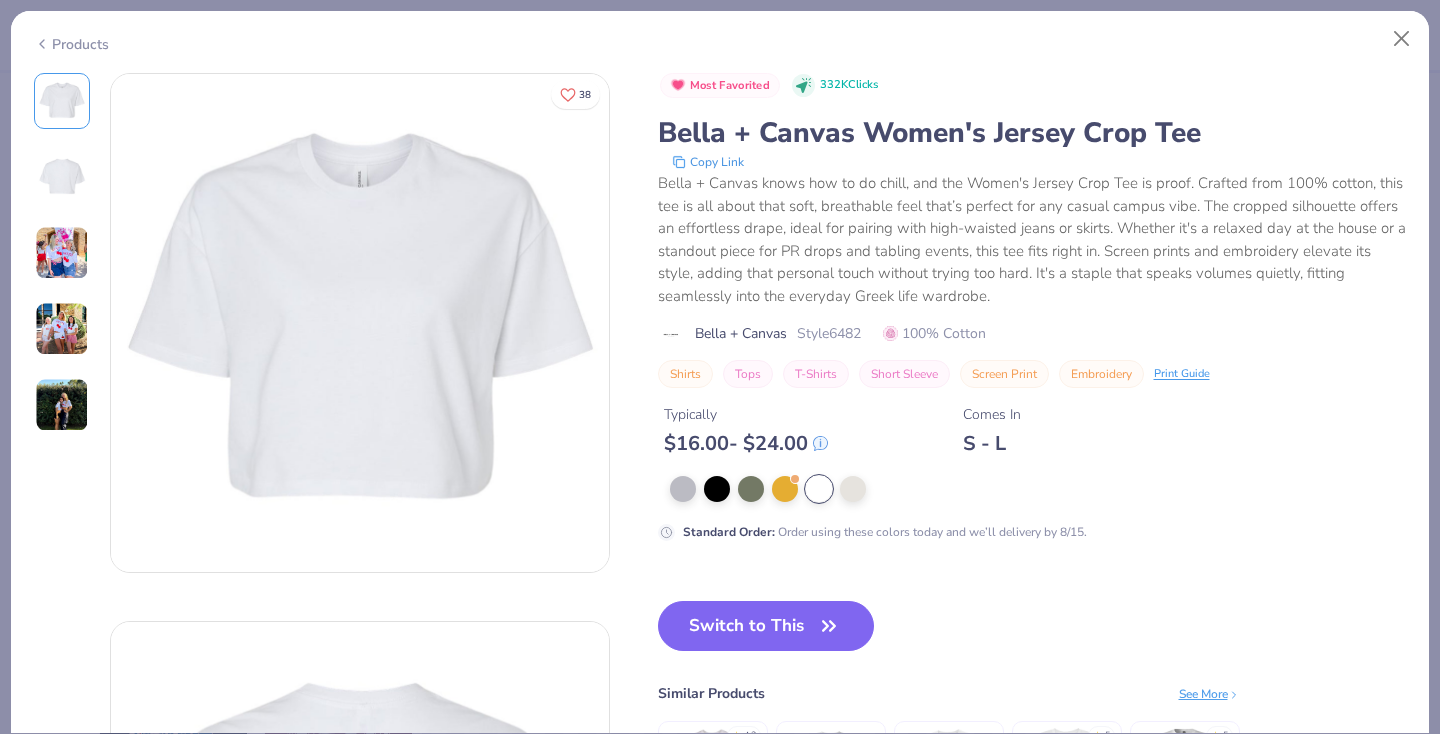 click at bounding box center [62, 253] 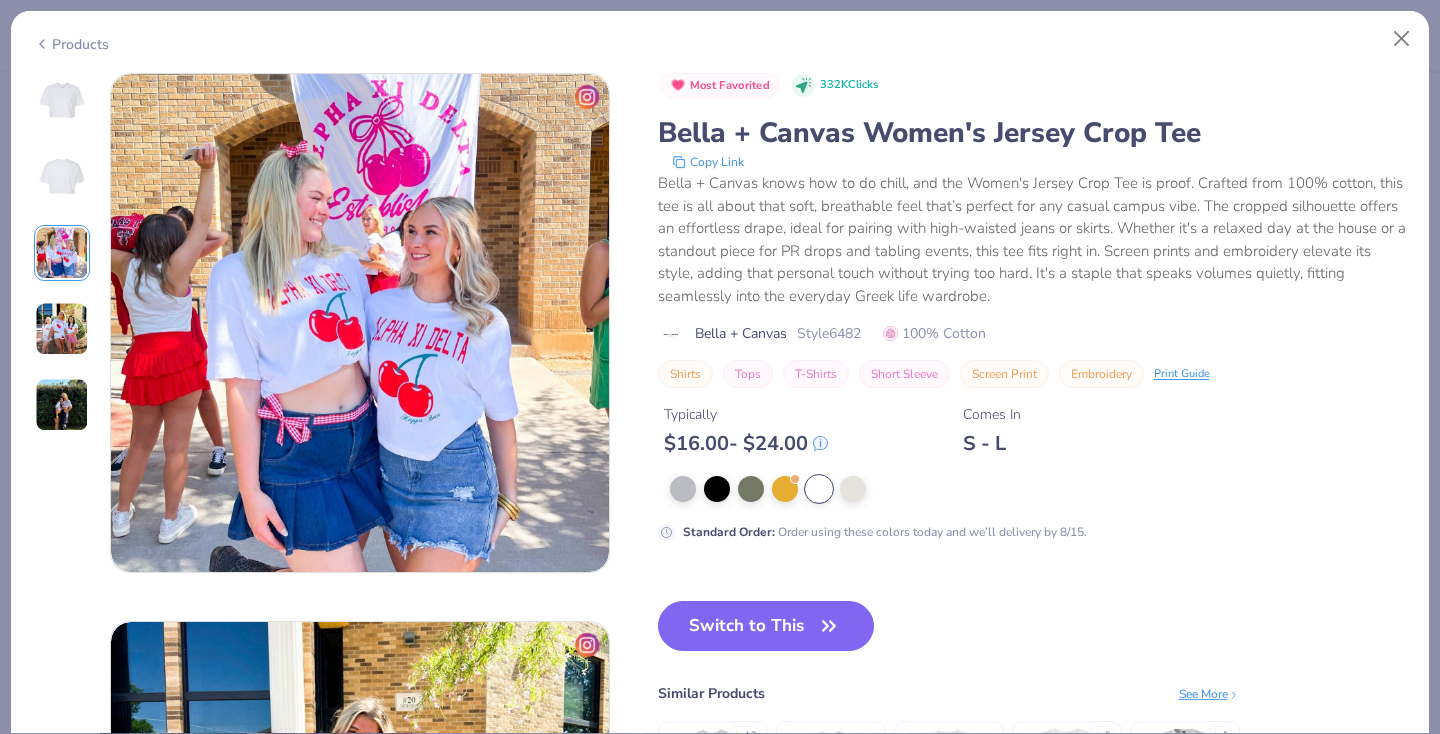 click at bounding box center (62, 329) 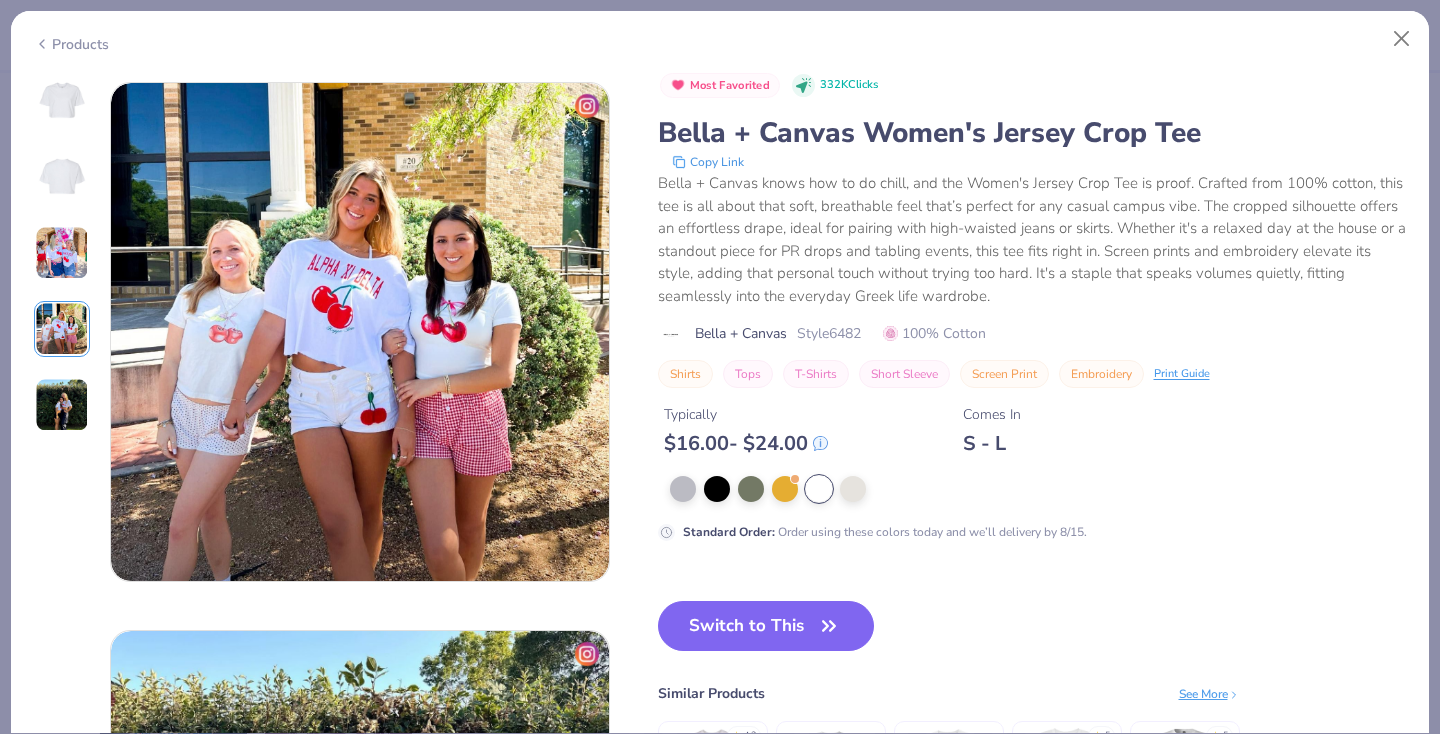 scroll, scrollTop: 1644, scrollLeft: 0, axis: vertical 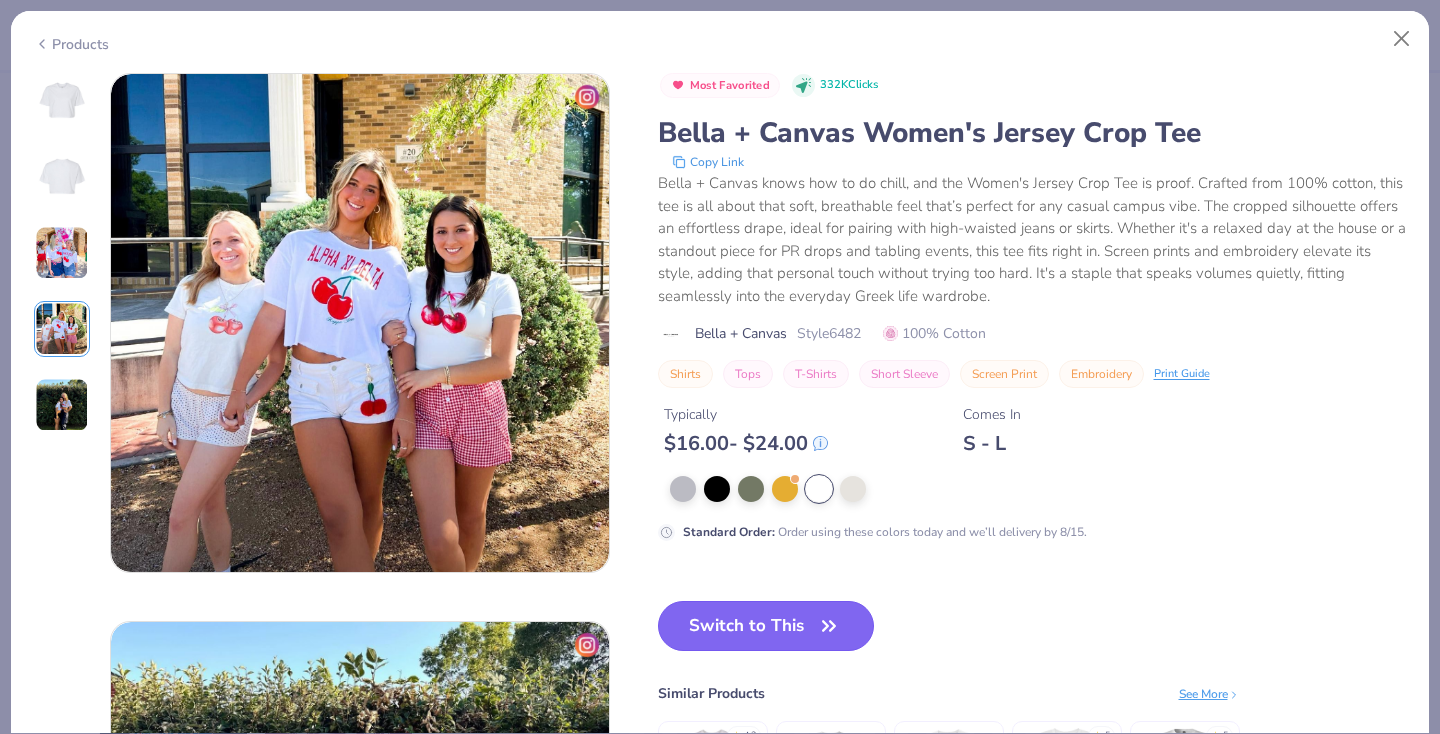 click 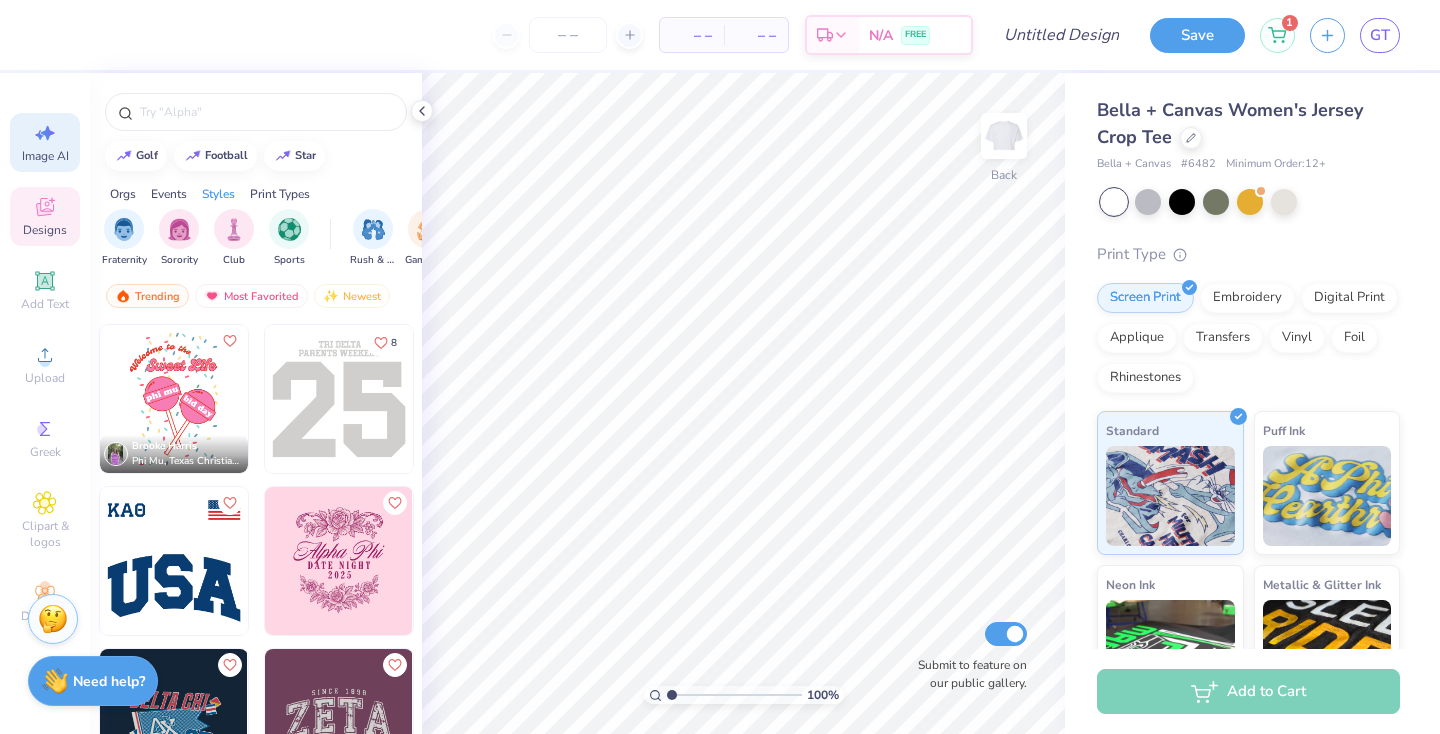 click 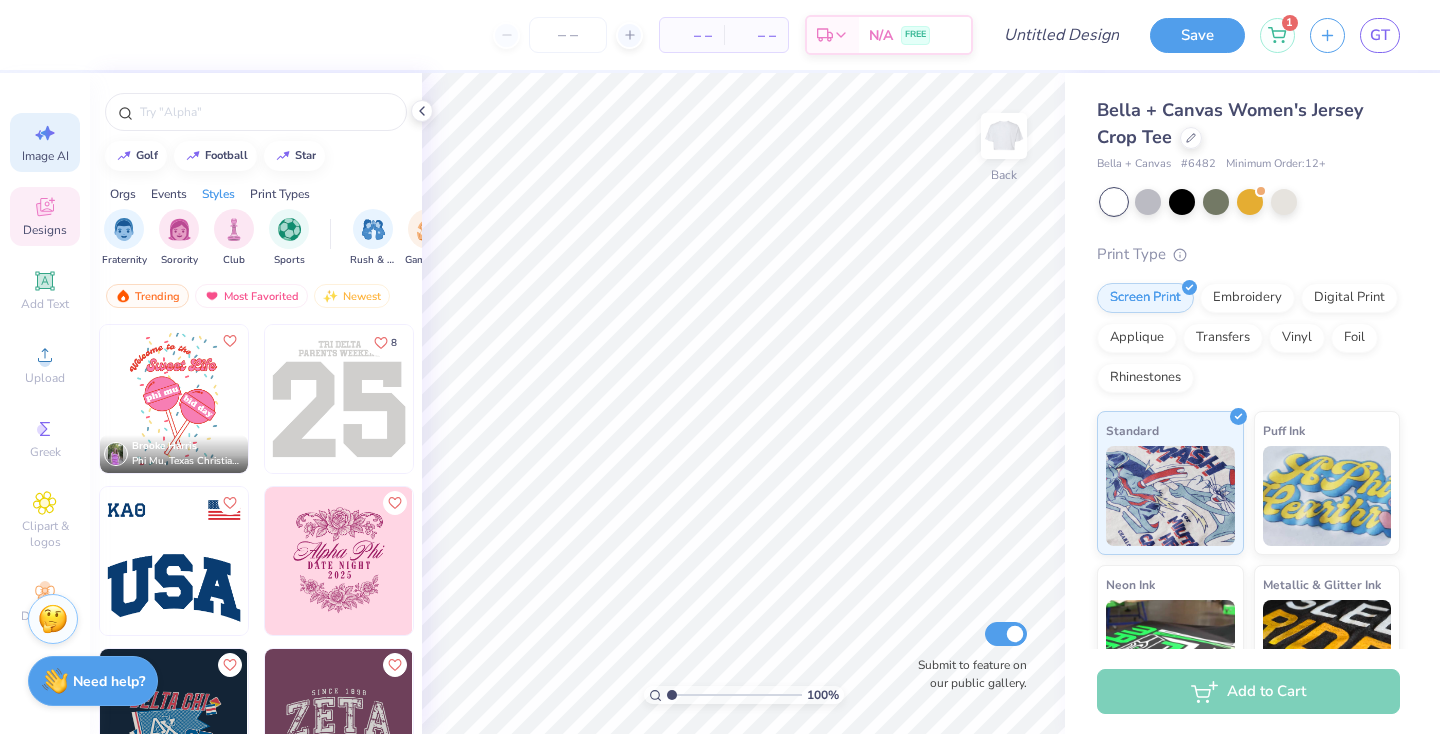 select on "4" 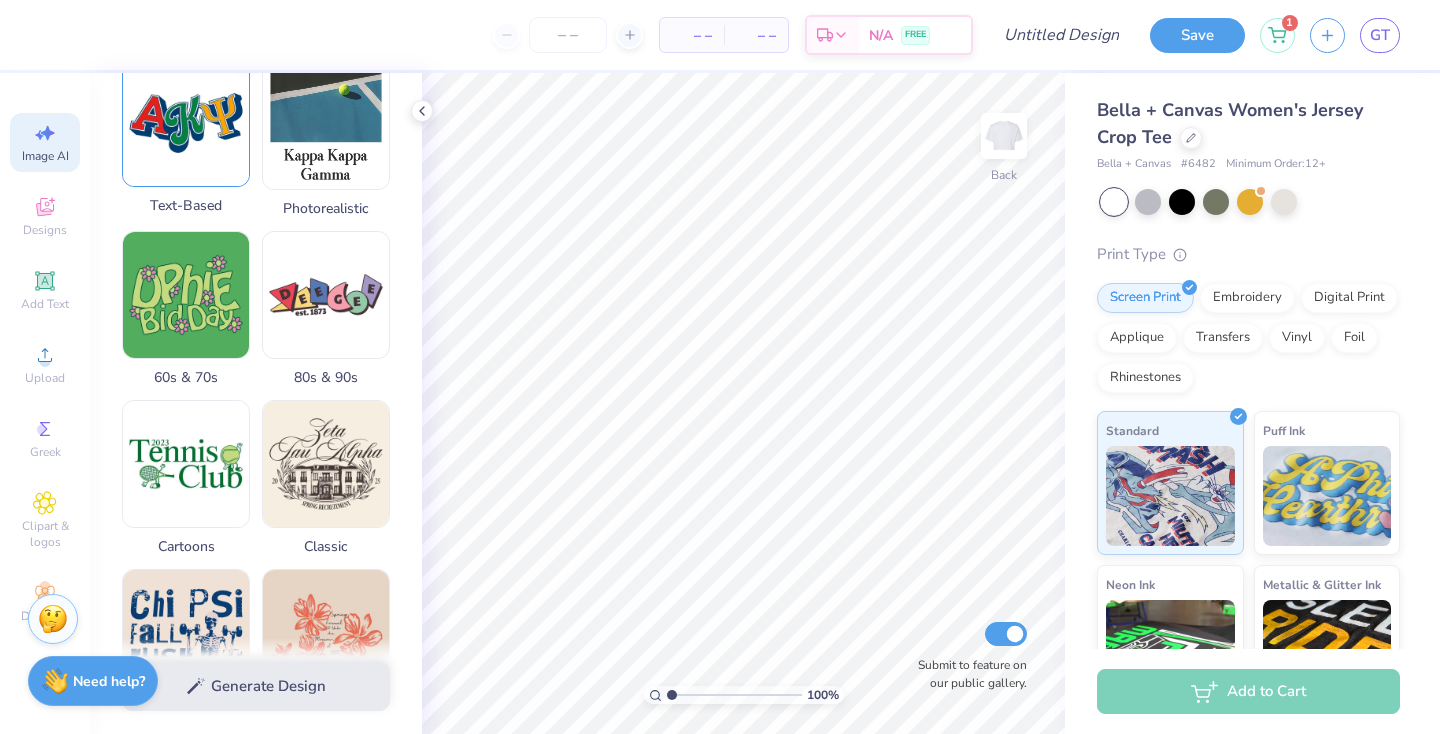 scroll, scrollTop: 0, scrollLeft: 0, axis: both 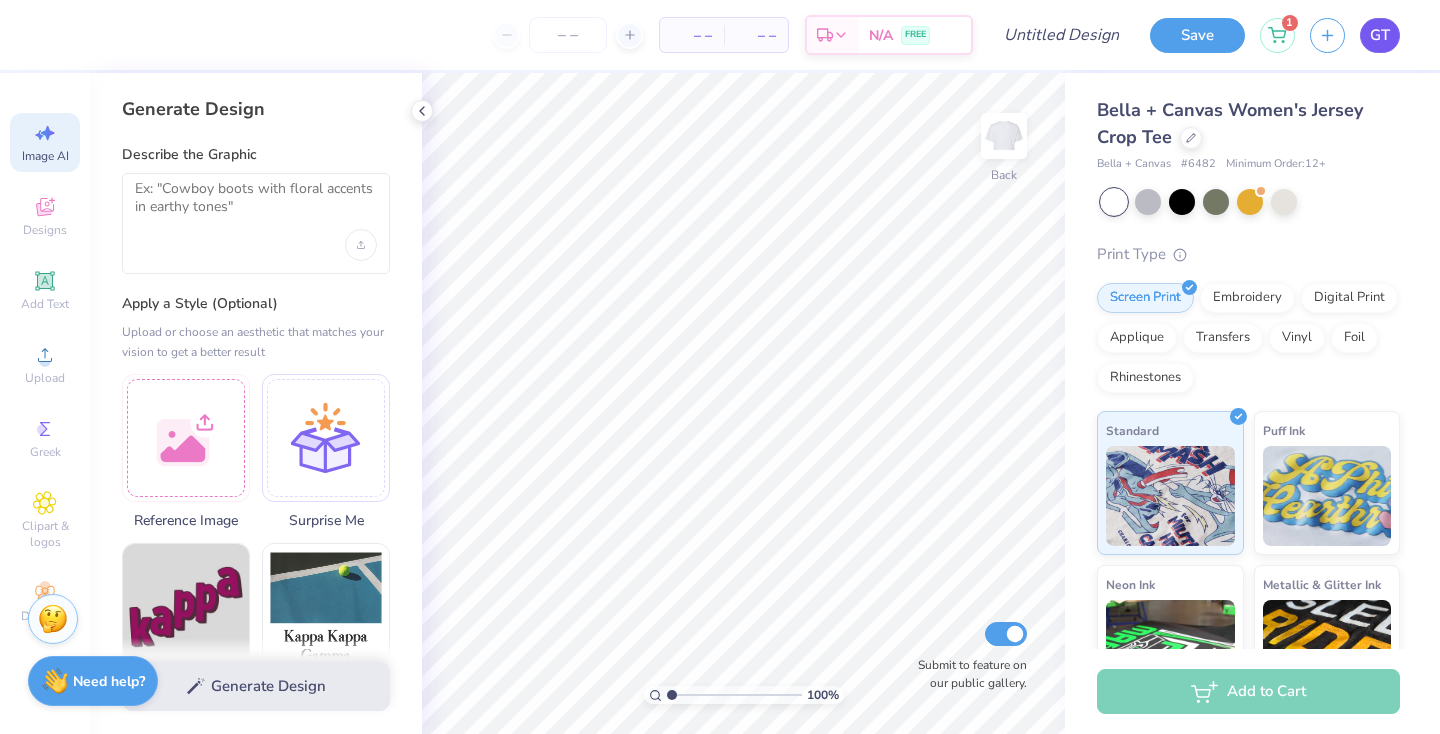click on "GT" at bounding box center (1380, 35) 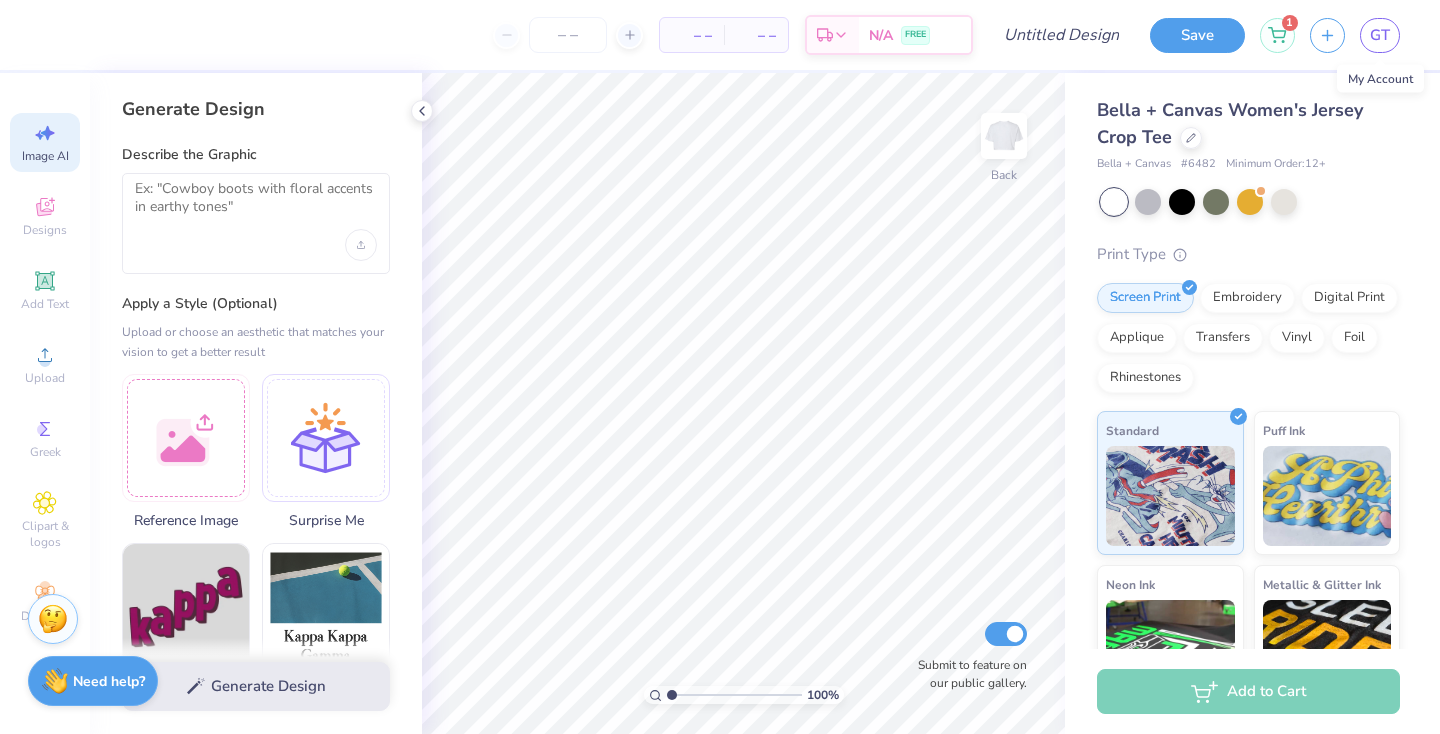 click on "Save 1 GT" at bounding box center [1295, 35] 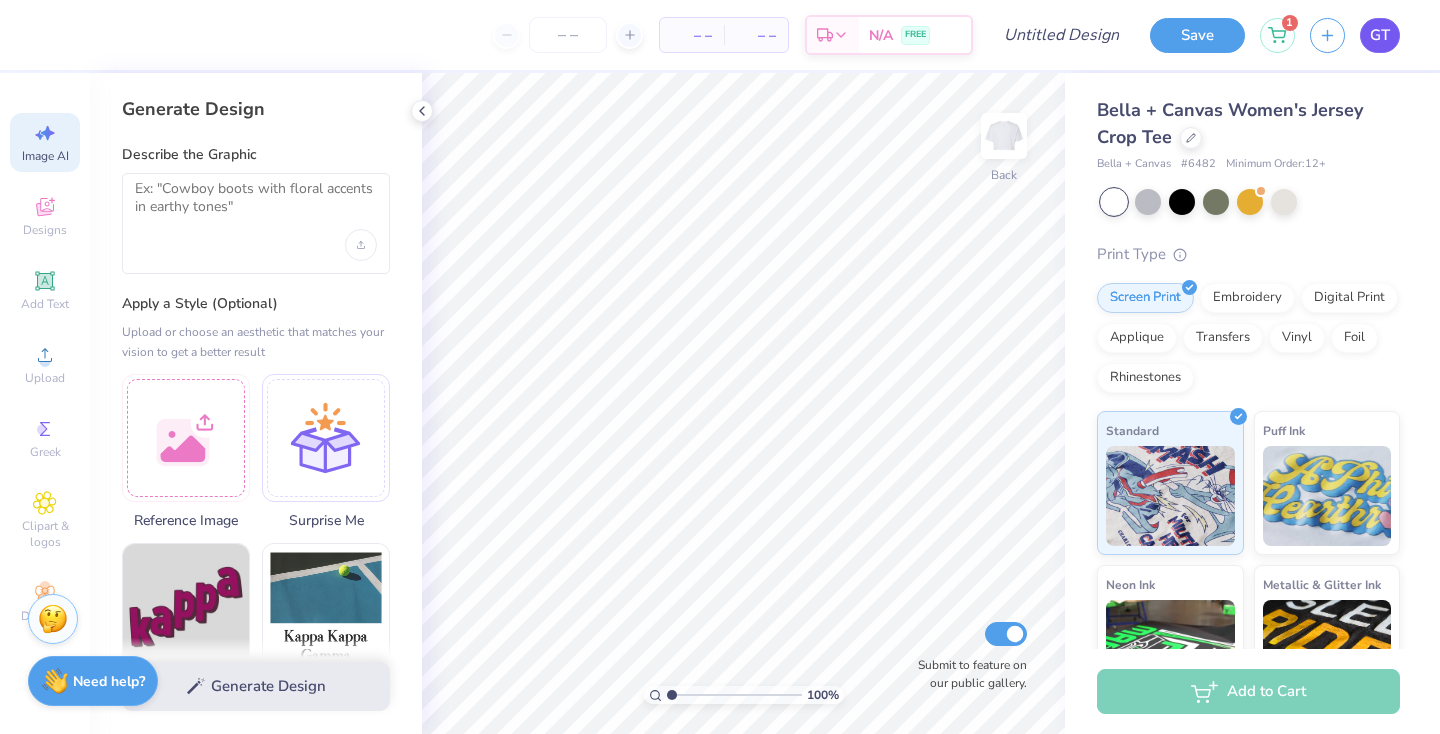 click on "GT" at bounding box center (1380, 35) 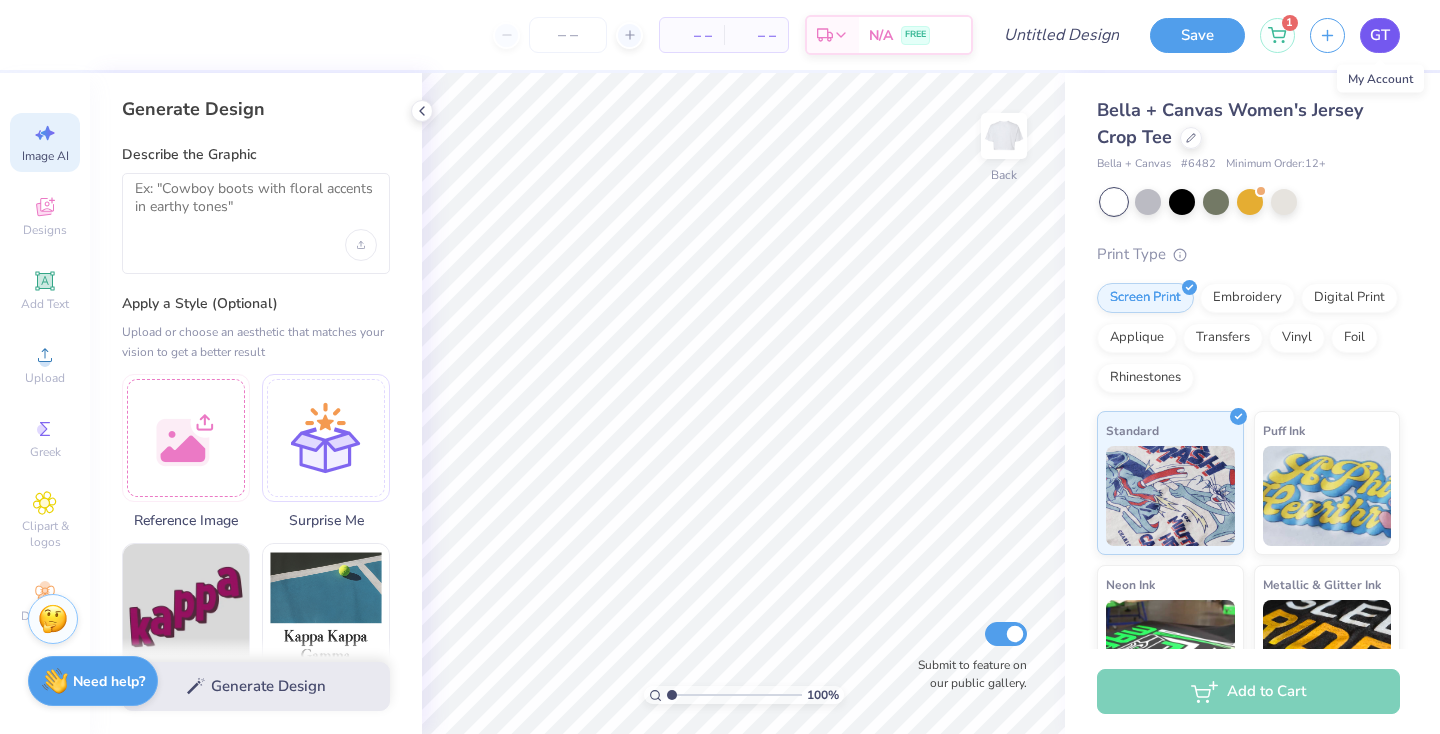 click on "GT" at bounding box center (1380, 35) 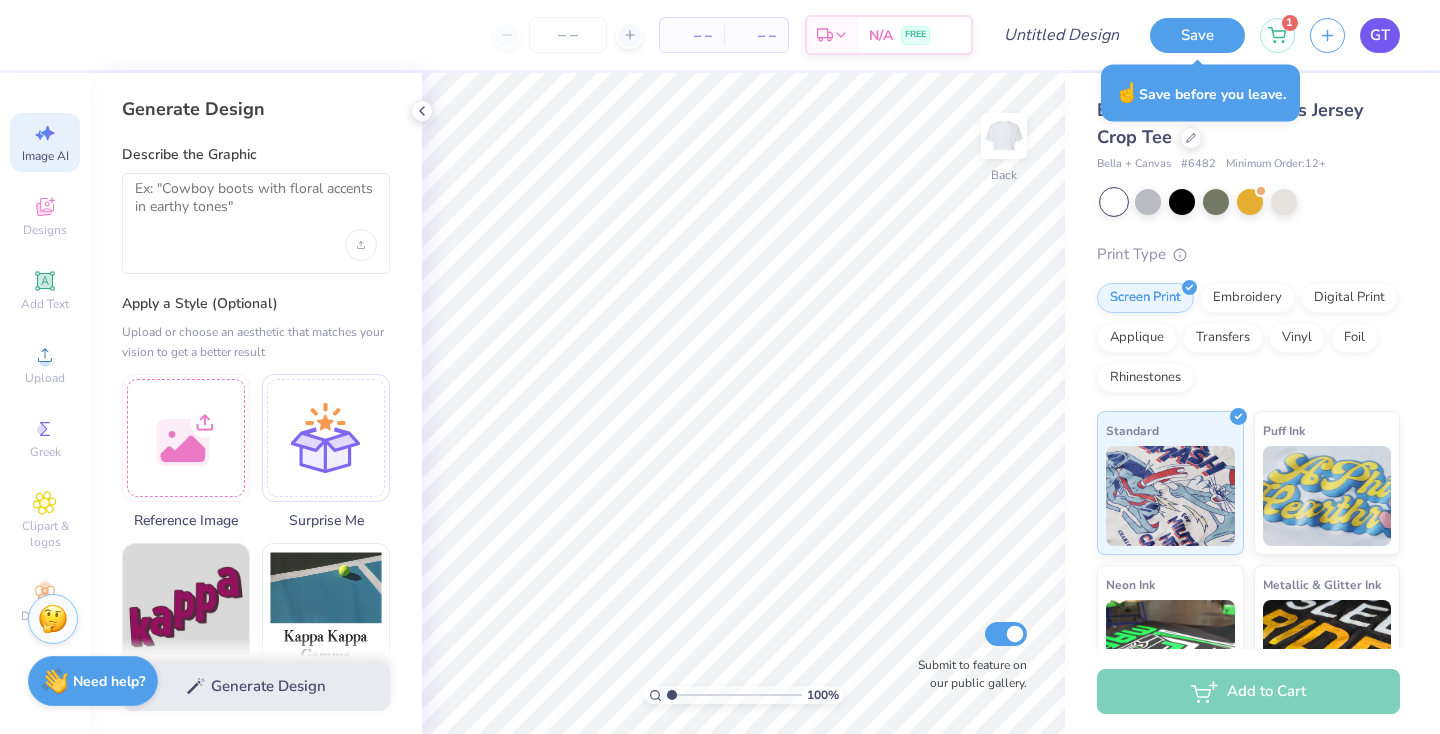 click on "GT" at bounding box center (1380, 35) 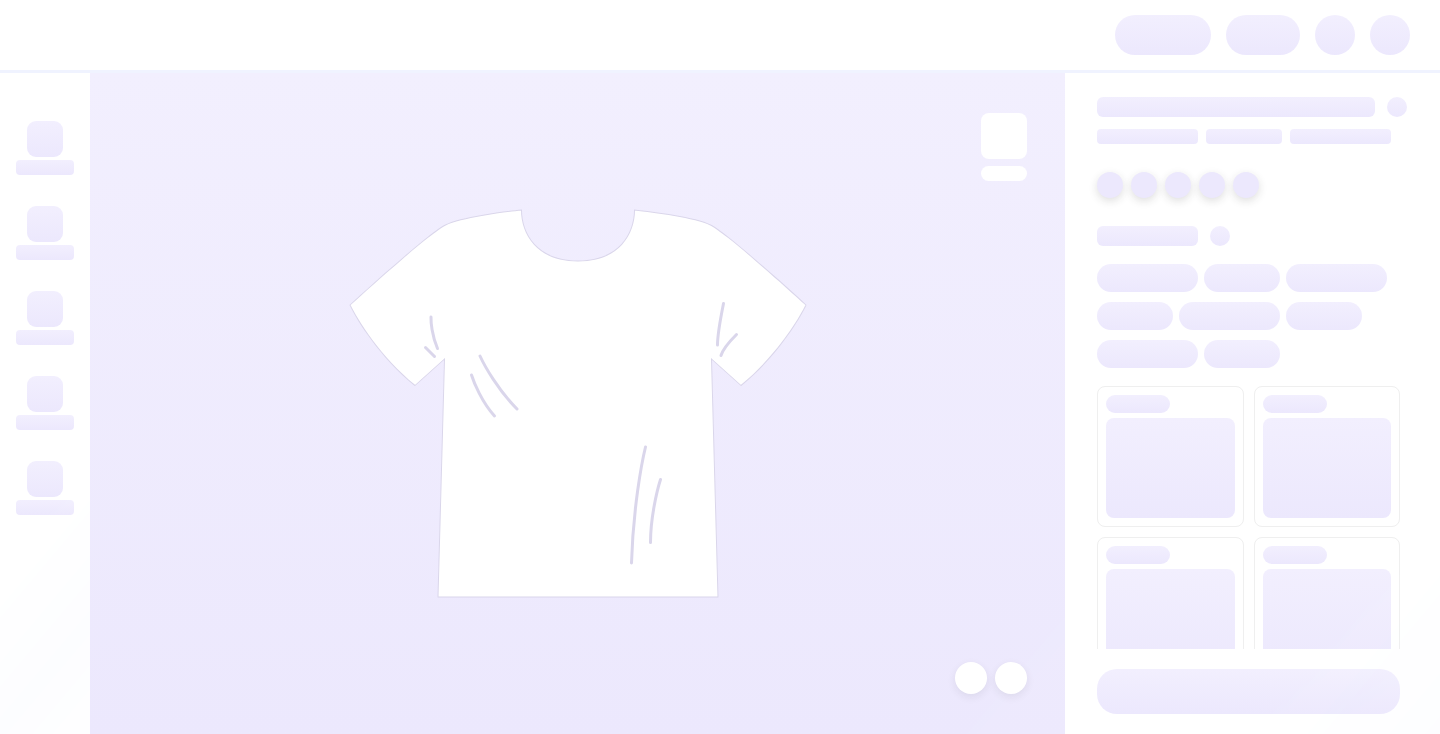 scroll, scrollTop: 0, scrollLeft: 0, axis: both 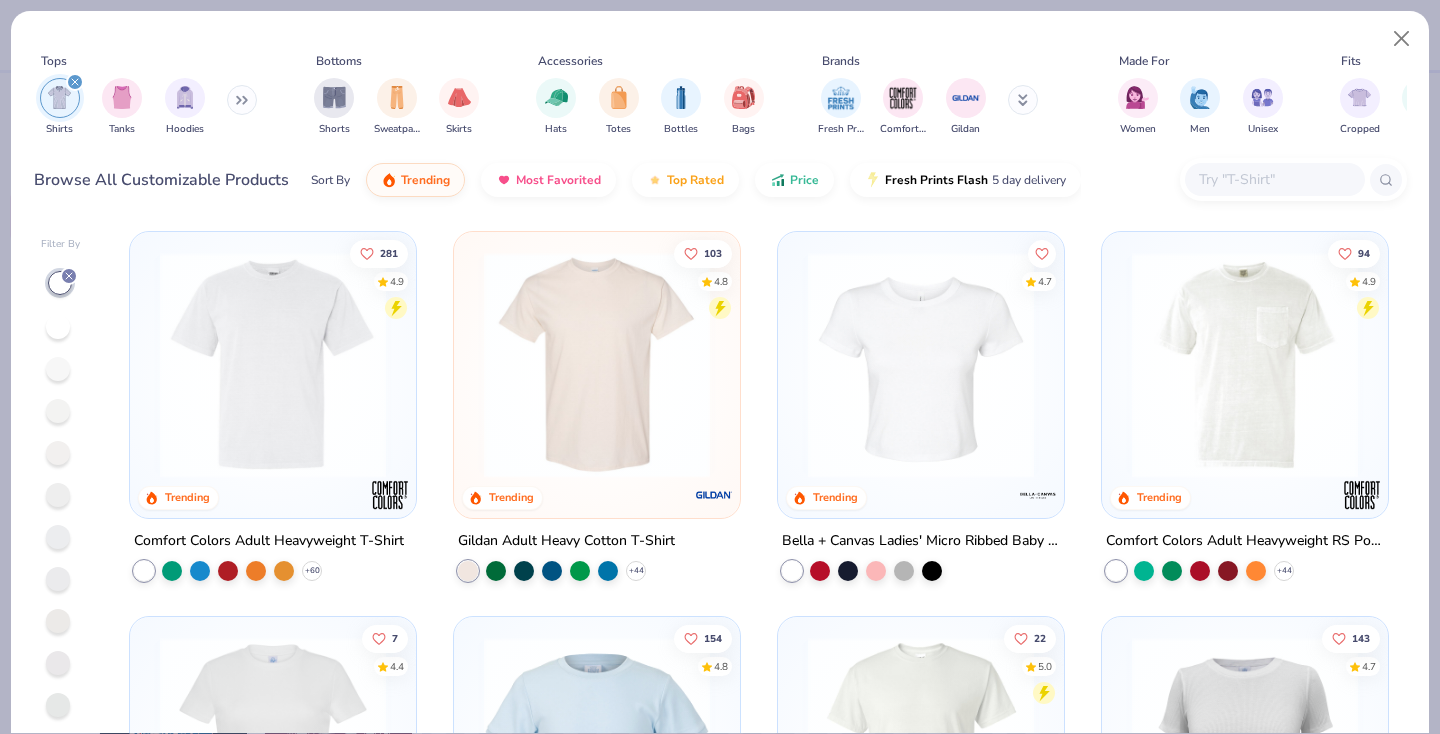 click at bounding box center [1274, 179] 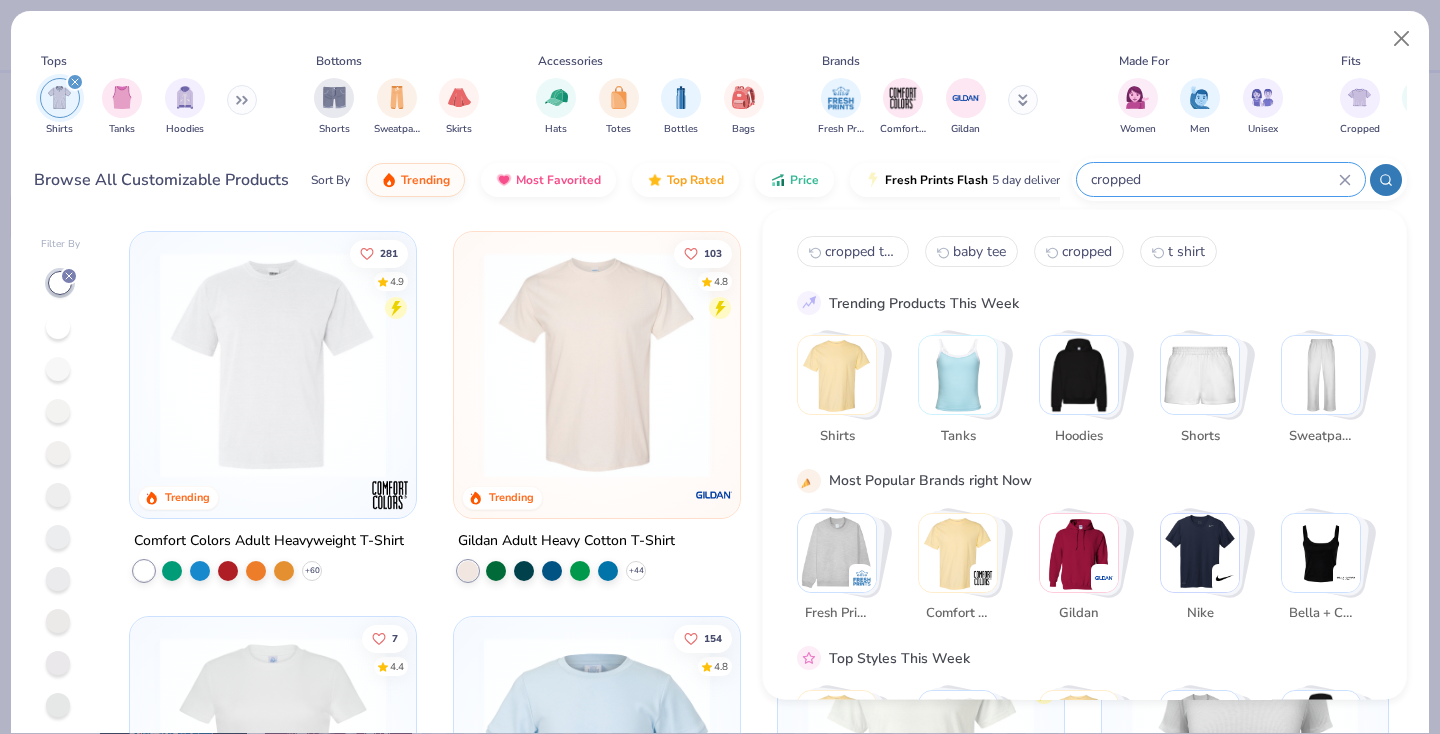 type on "cropped" 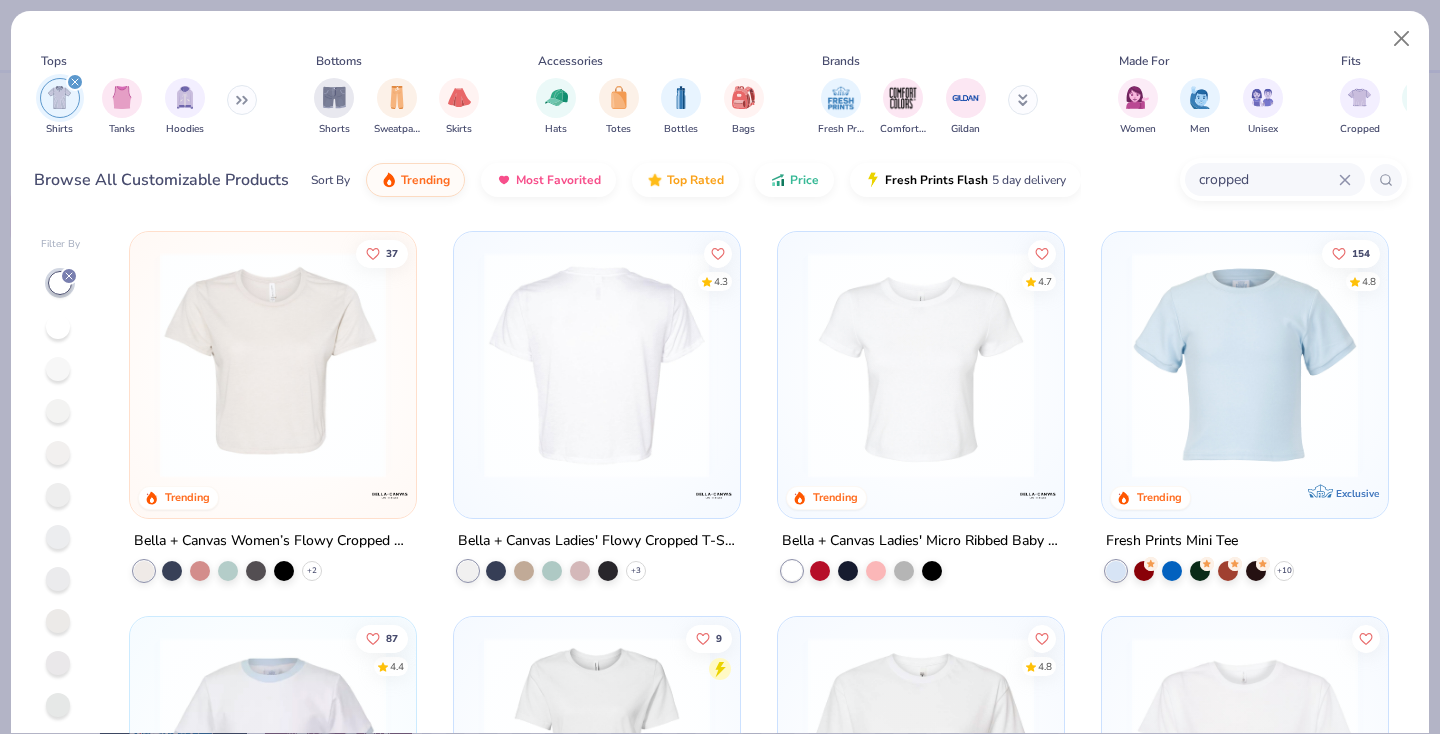 click at bounding box center [597, 365] 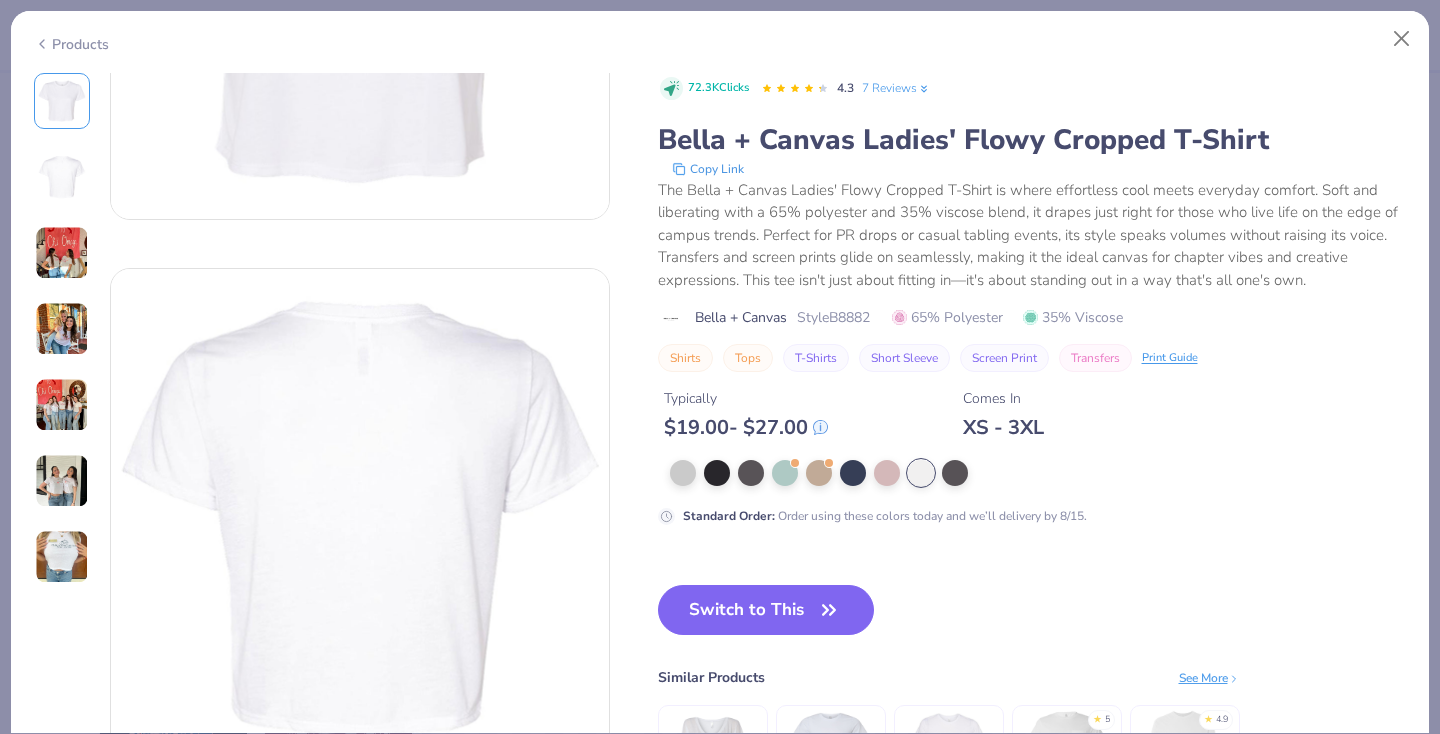 scroll, scrollTop: 370, scrollLeft: 0, axis: vertical 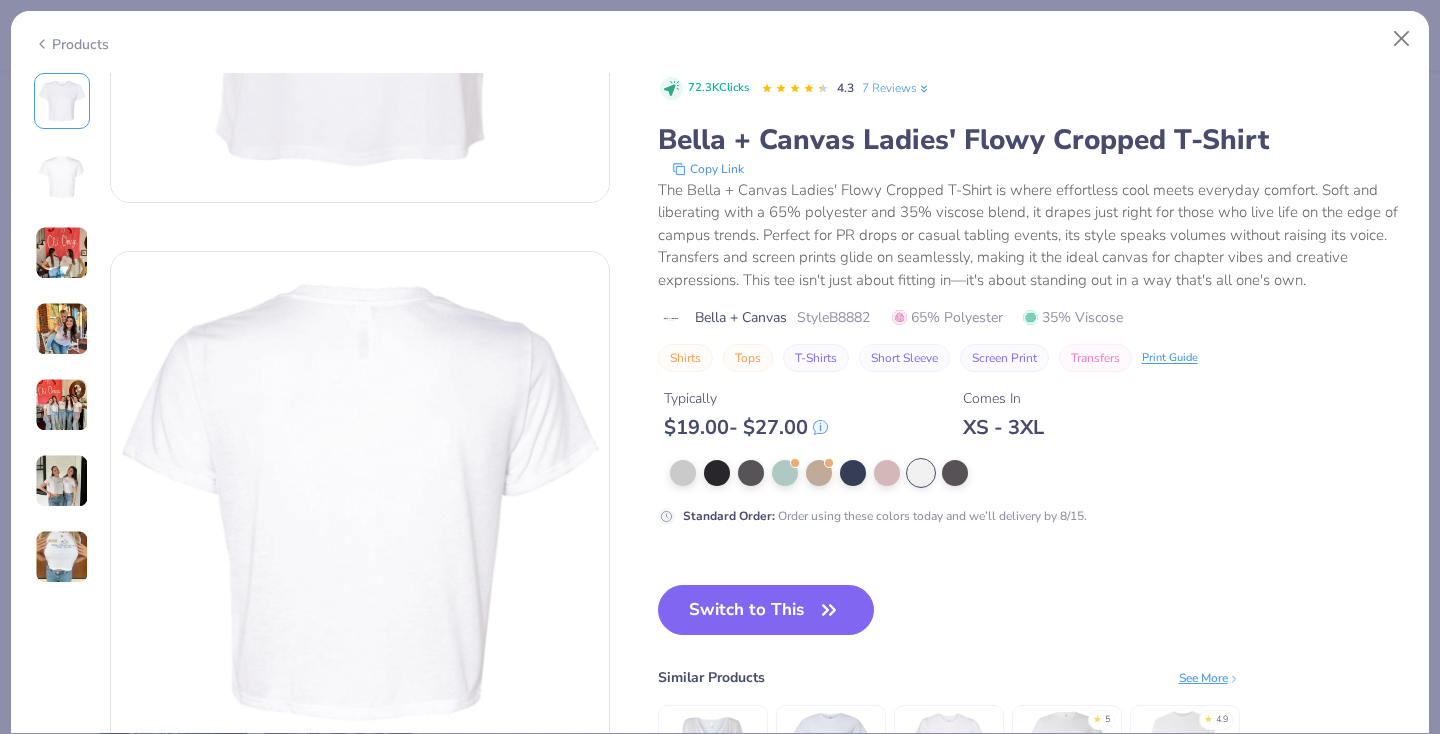 click at bounding box center (62, 405) 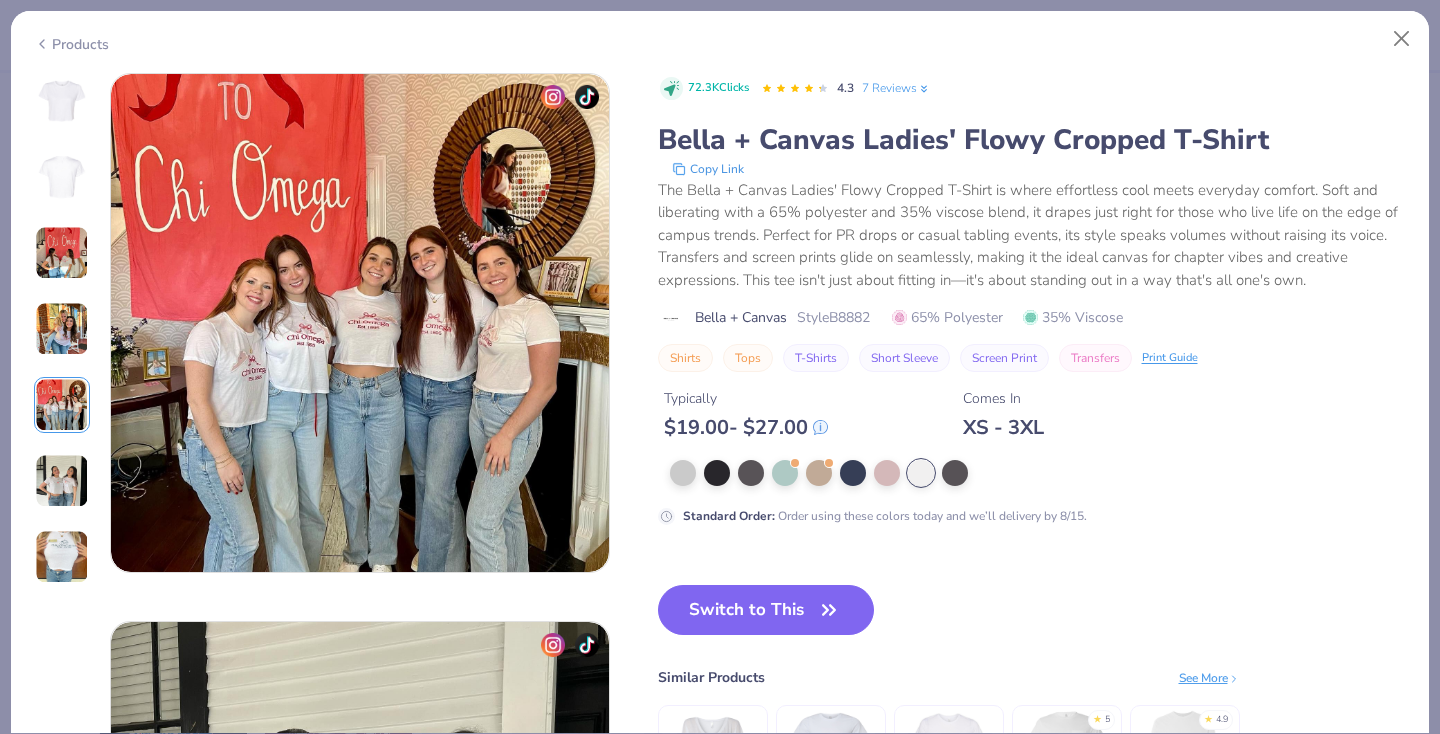 click at bounding box center [62, 329] 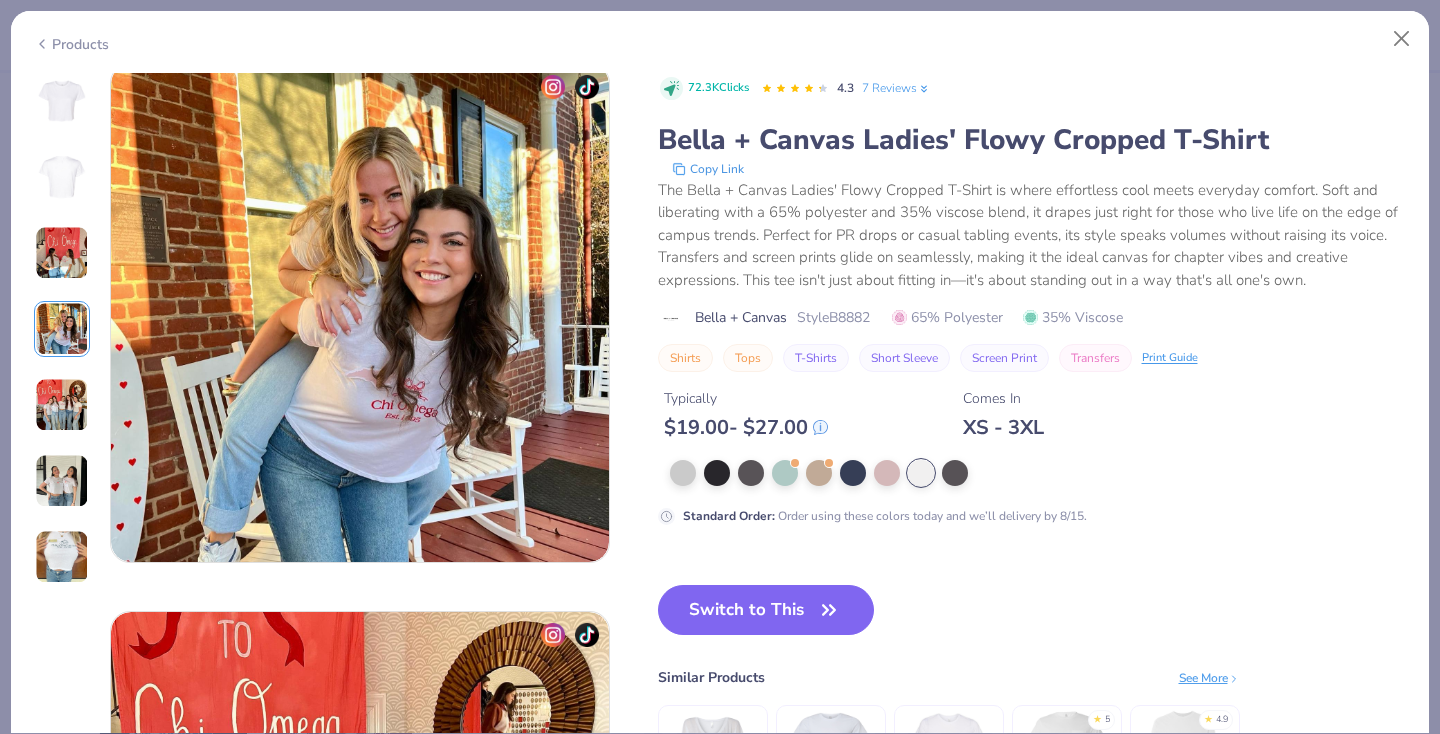 scroll, scrollTop: 1644, scrollLeft: 0, axis: vertical 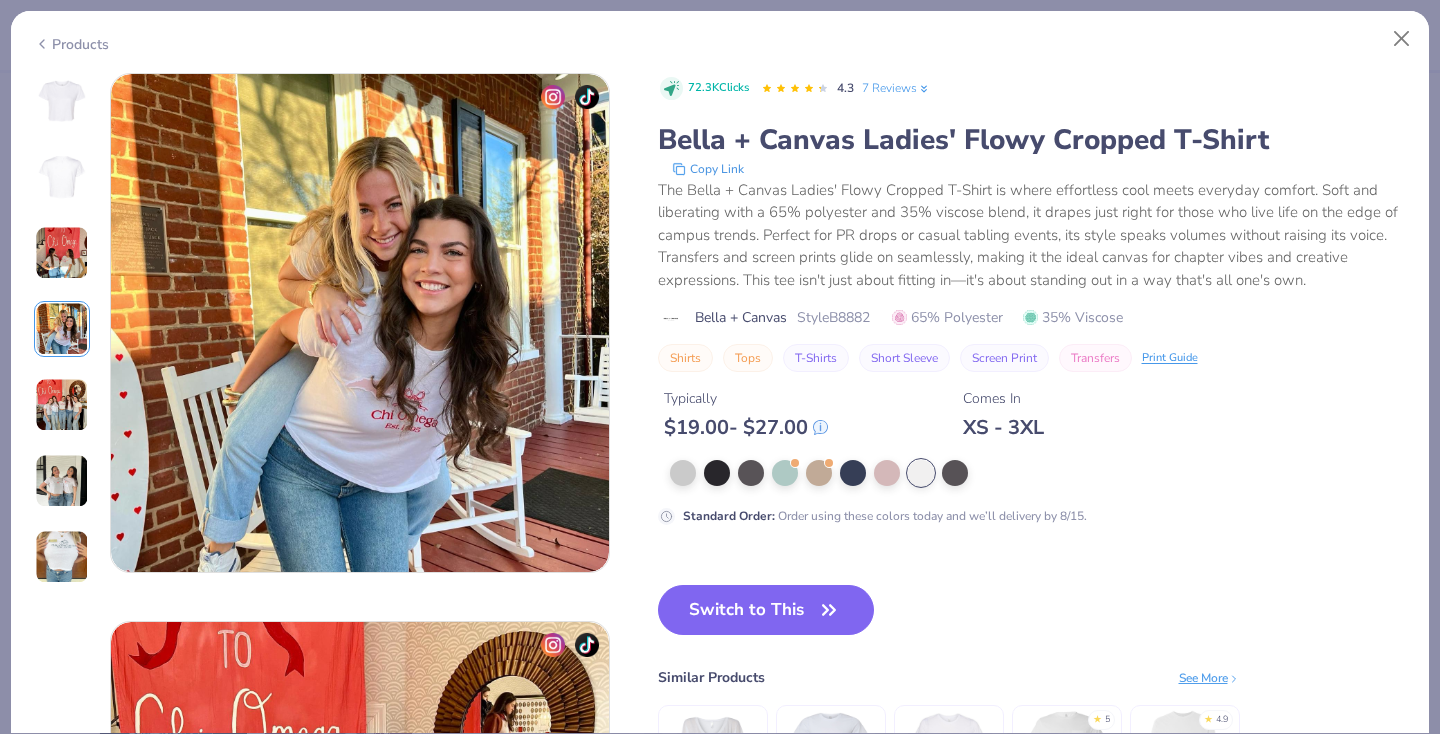 click at bounding box center [62, 253] 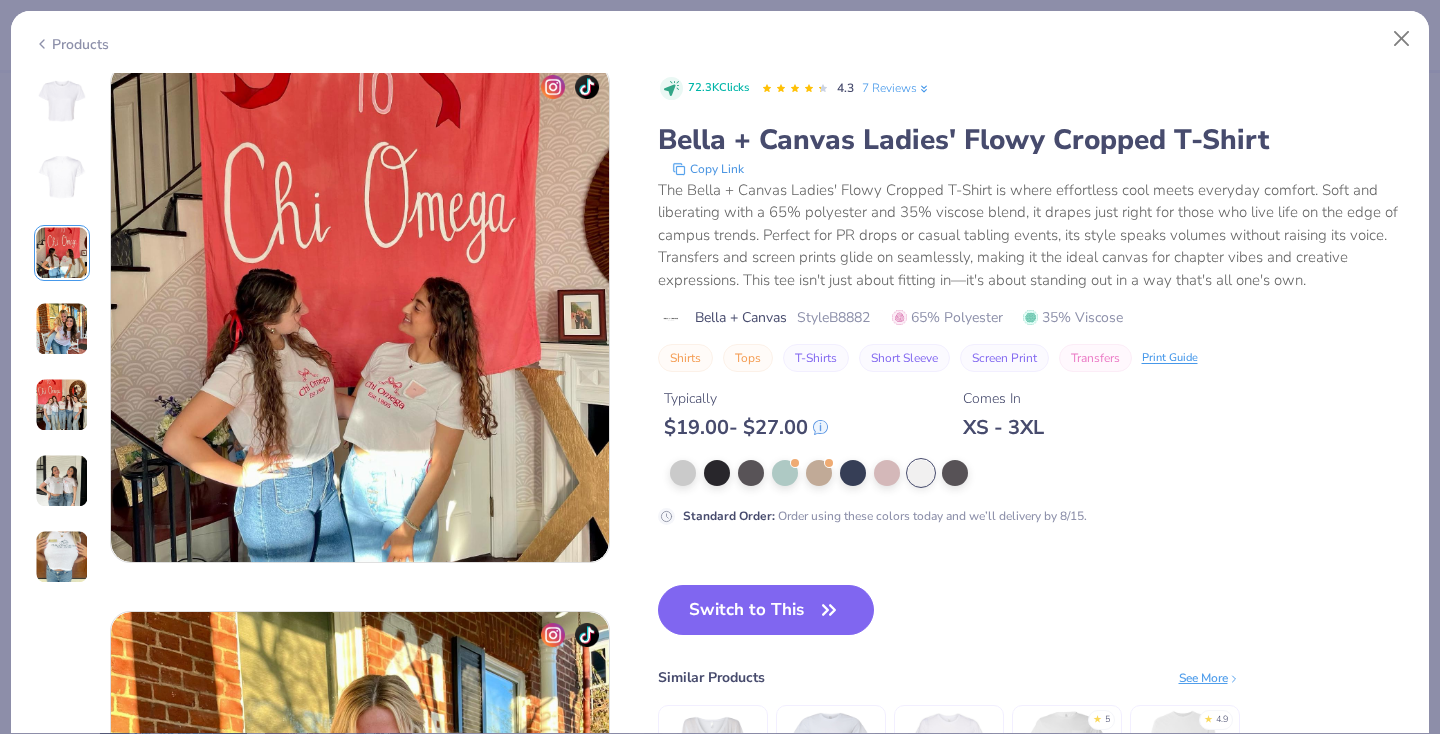 scroll, scrollTop: 1096, scrollLeft: 0, axis: vertical 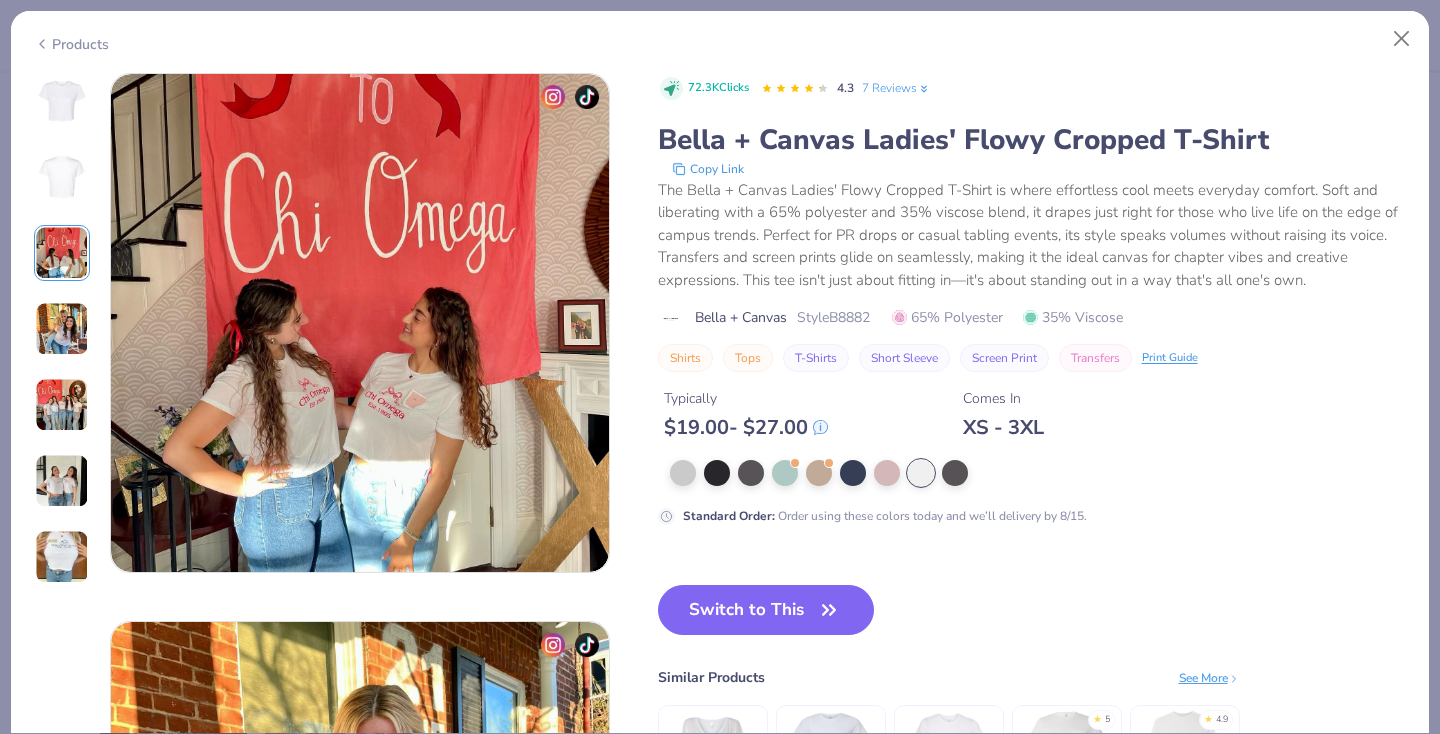 click at bounding box center (62, 481) 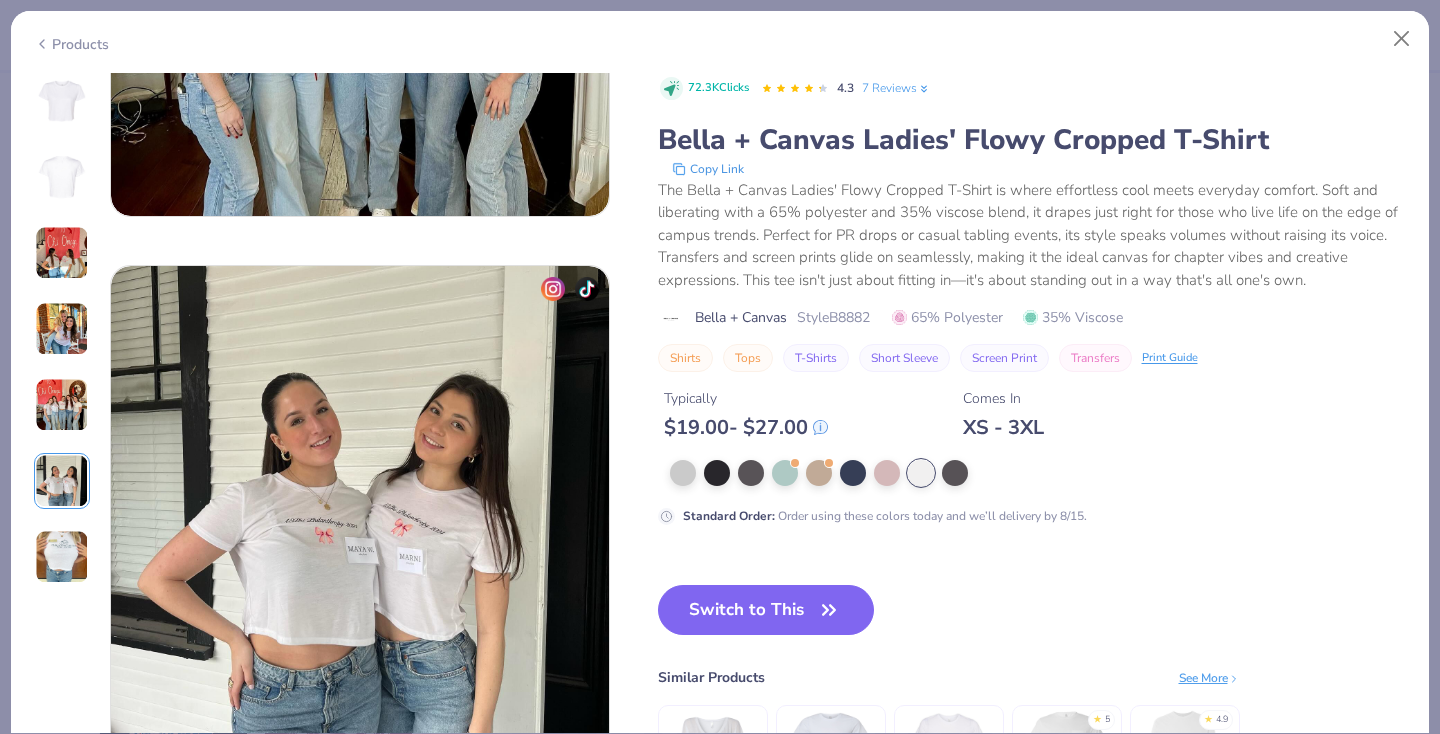 scroll, scrollTop: 2740, scrollLeft: 0, axis: vertical 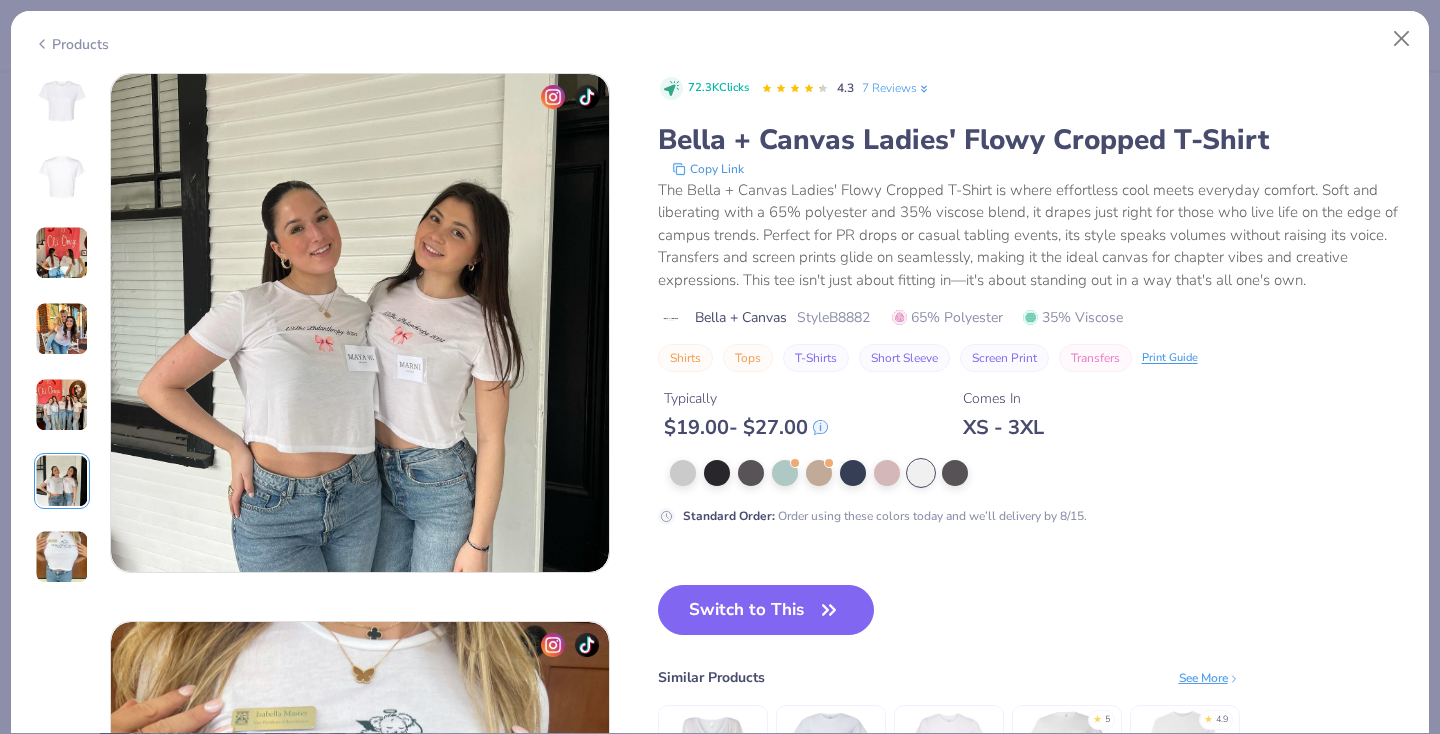 click at bounding box center (62, 557) 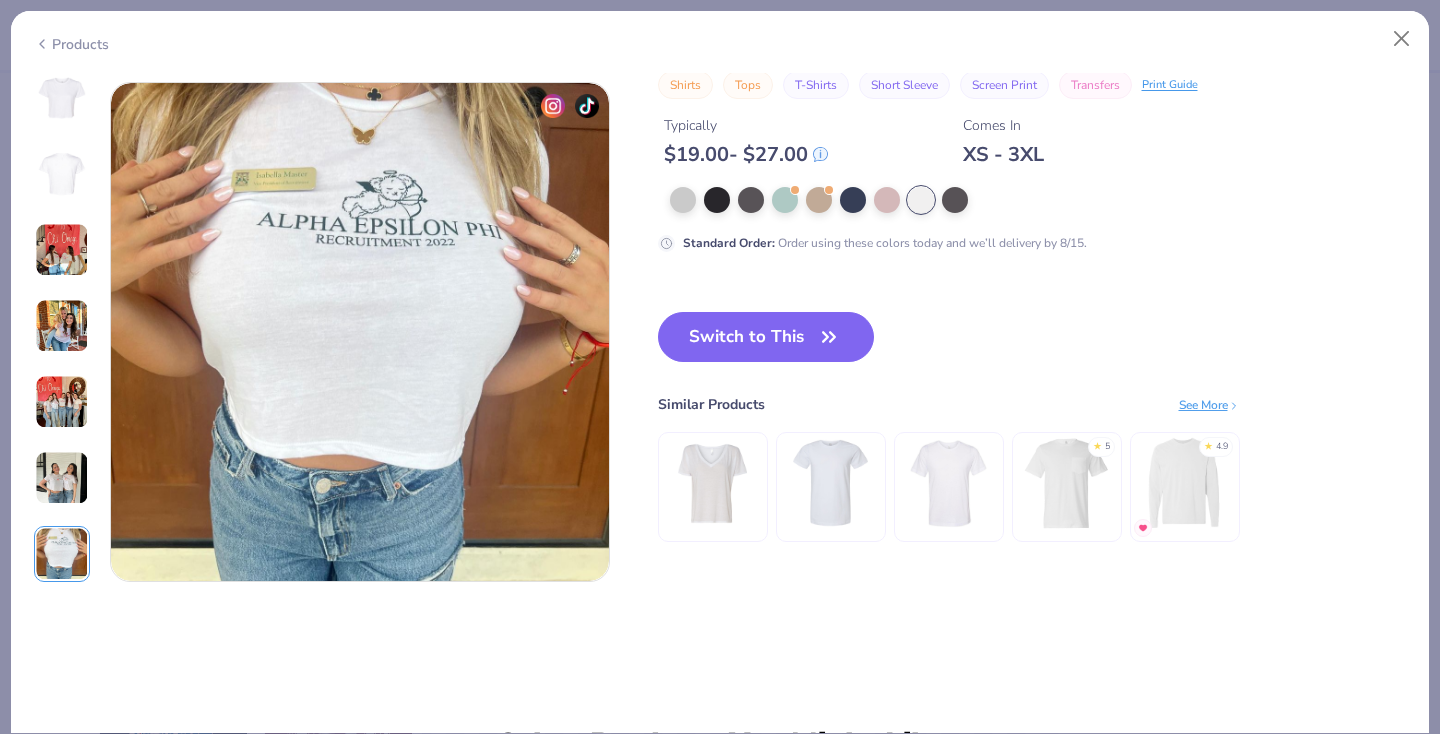 scroll, scrollTop: 3288, scrollLeft: 0, axis: vertical 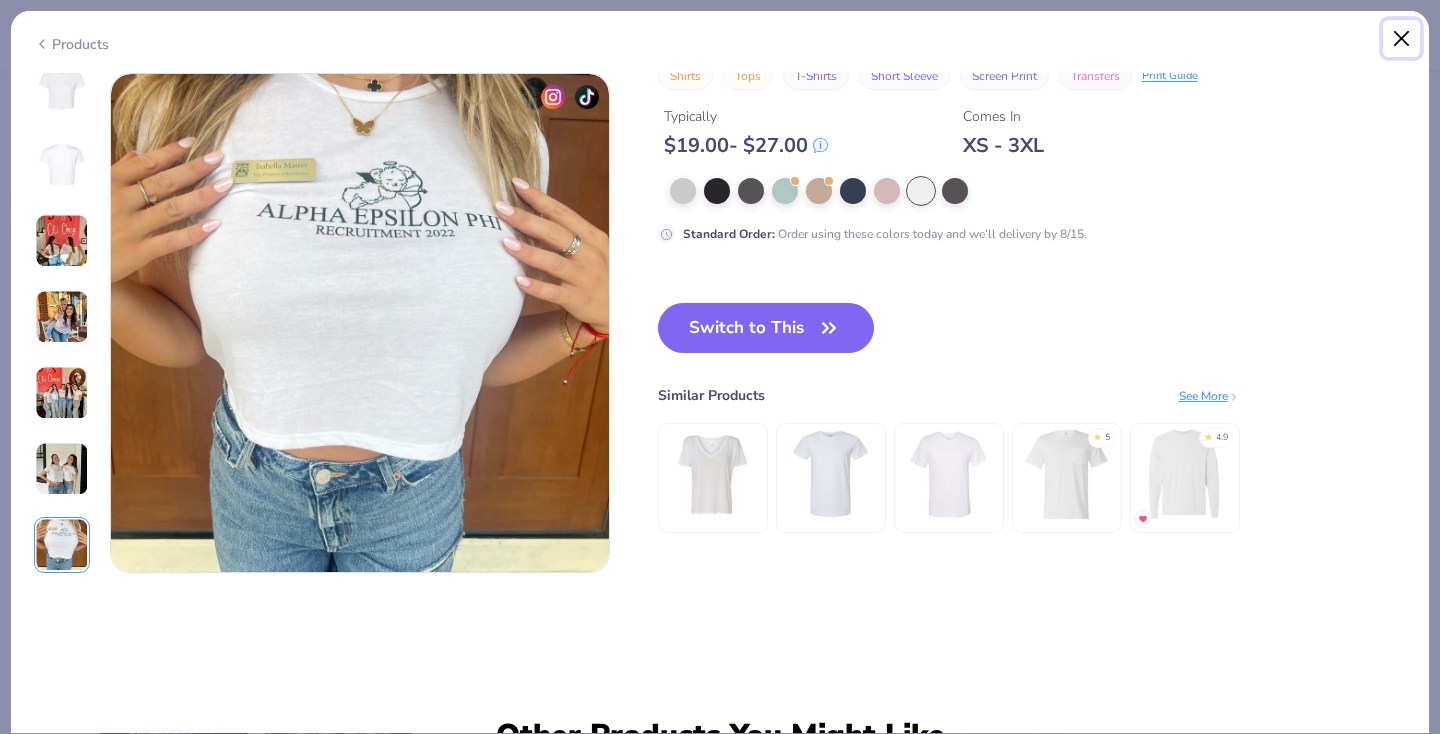 click at bounding box center [1402, 39] 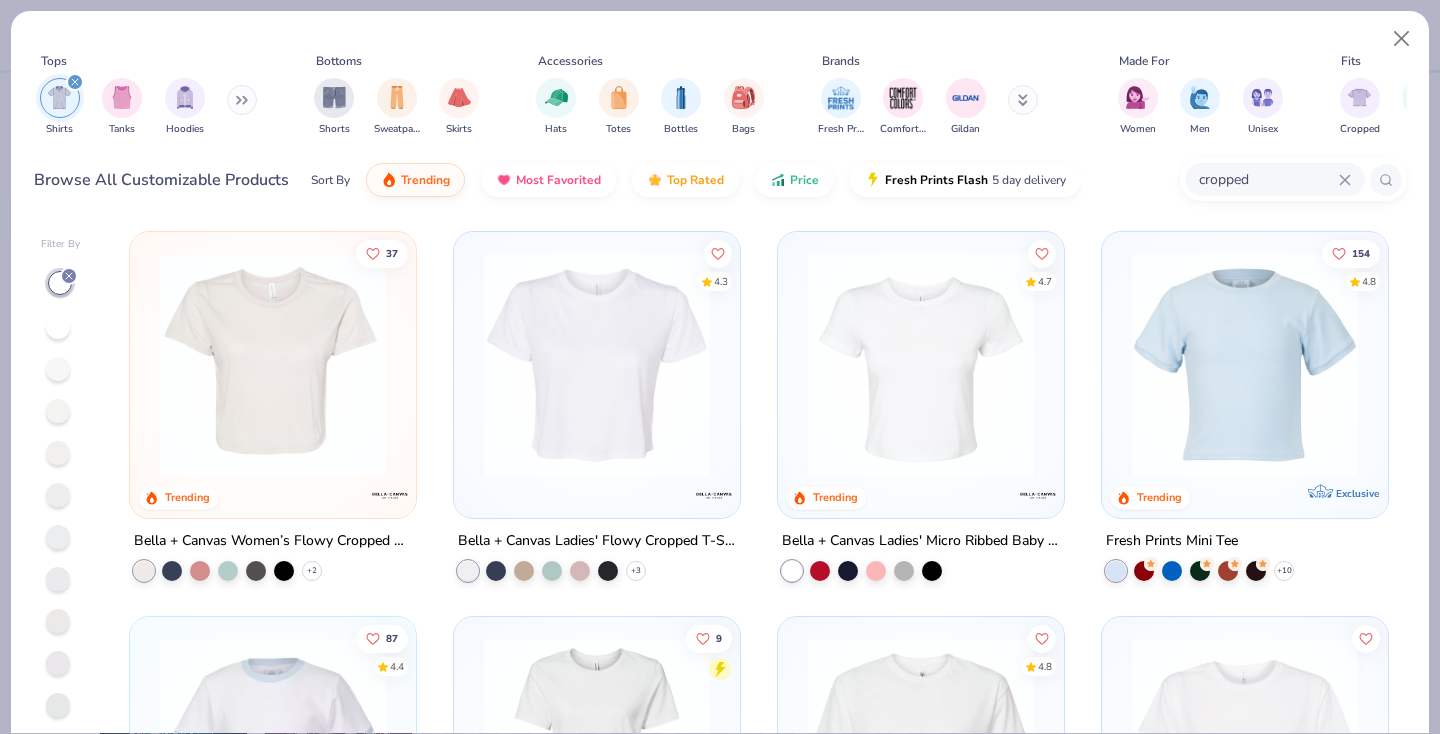 click at bounding box center [273, 365] 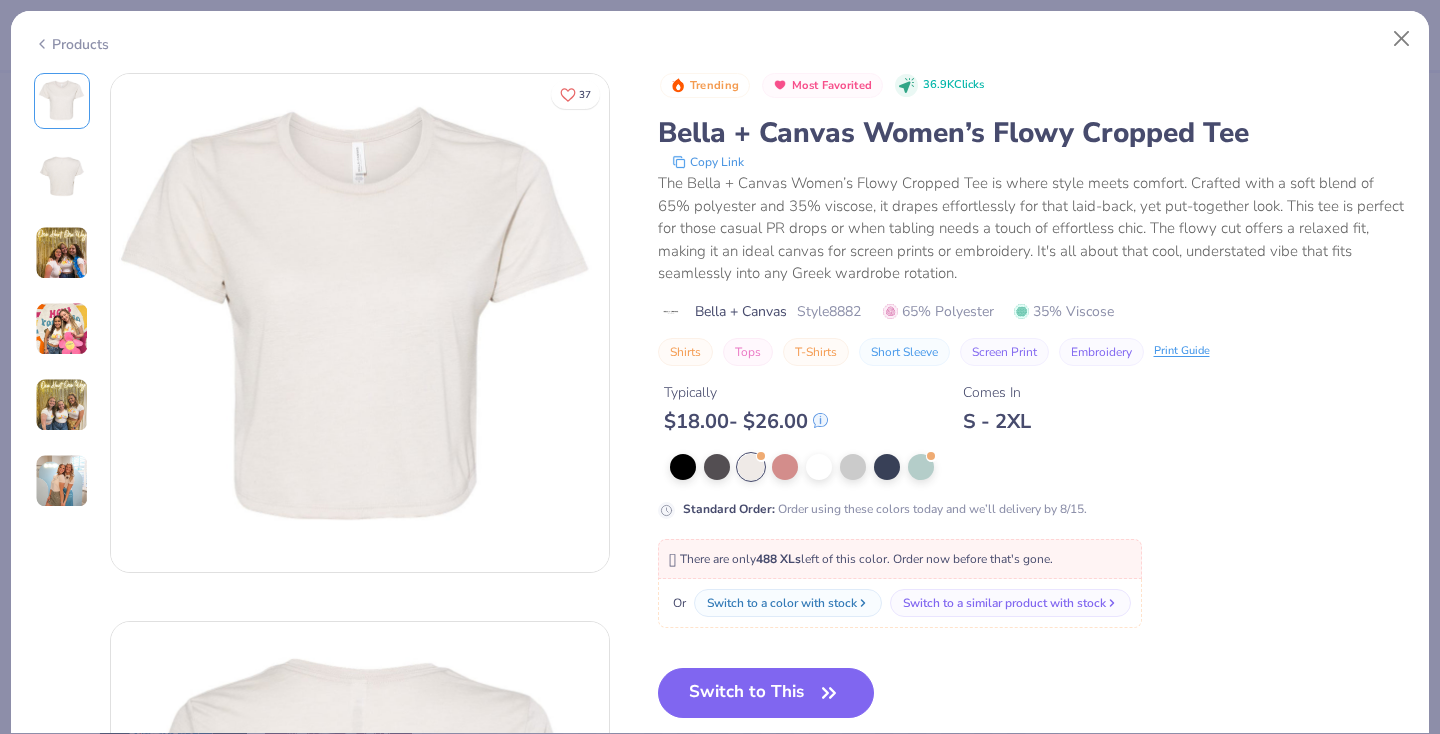 click at bounding box center (62, 329) 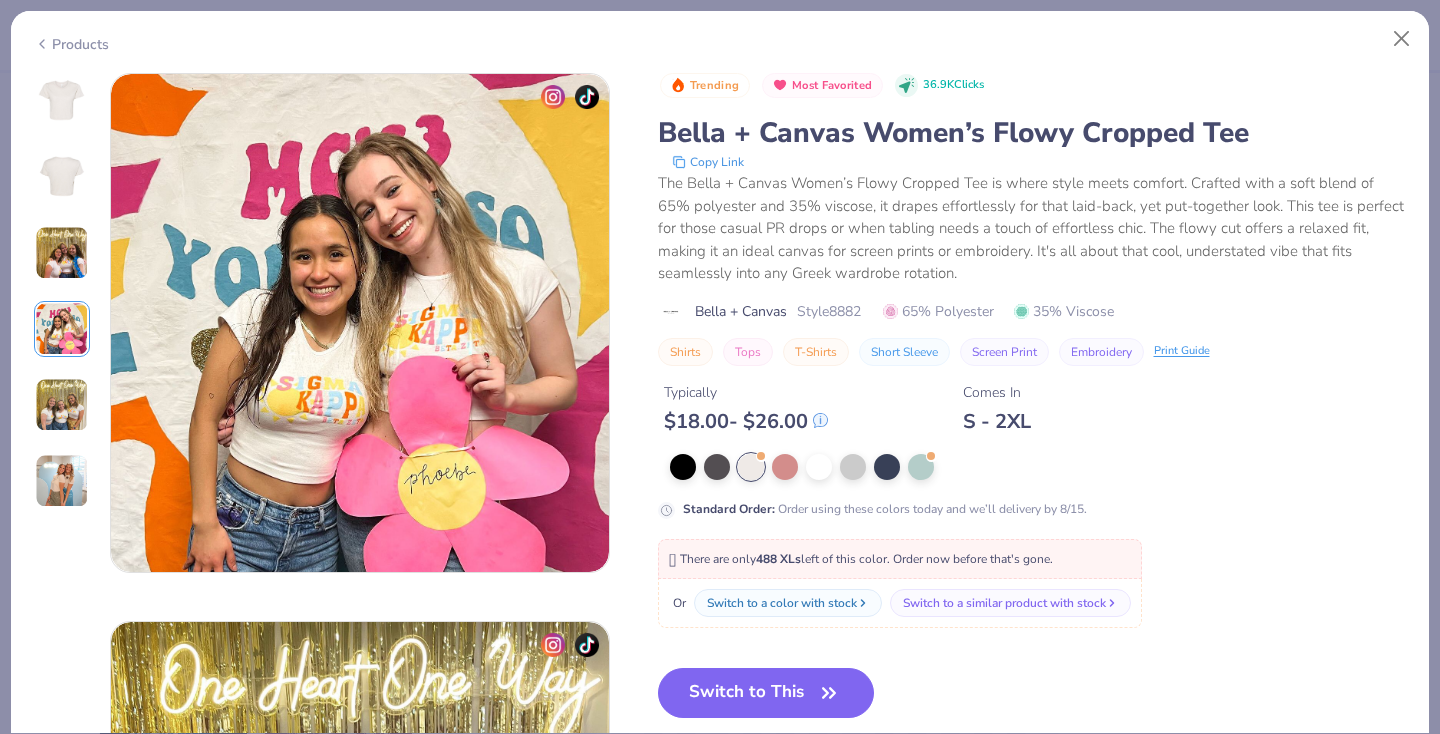 click at bounding box center [62, 405] 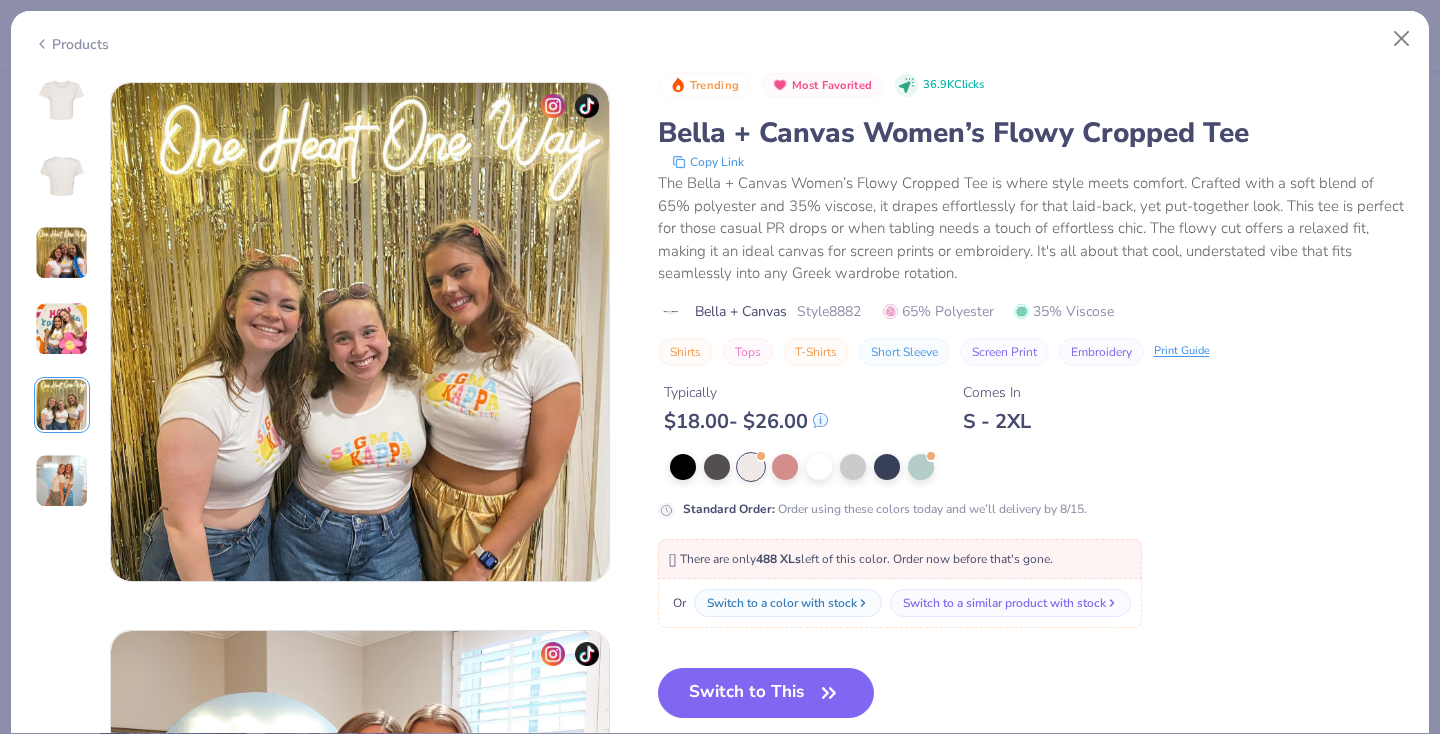 scroll, scrollTop: 2192, scrollLeft: 0, axis: vertical 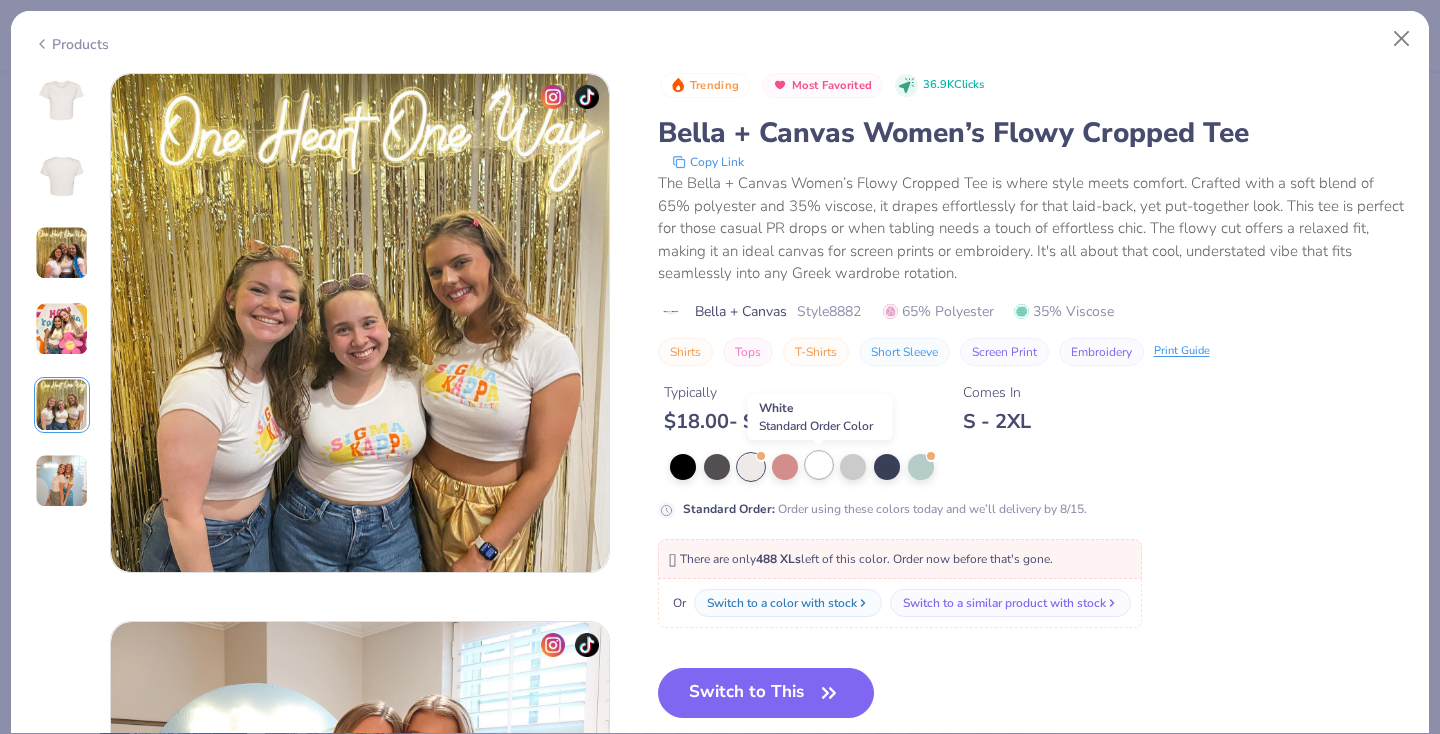 click at bounding box center (819, 465) 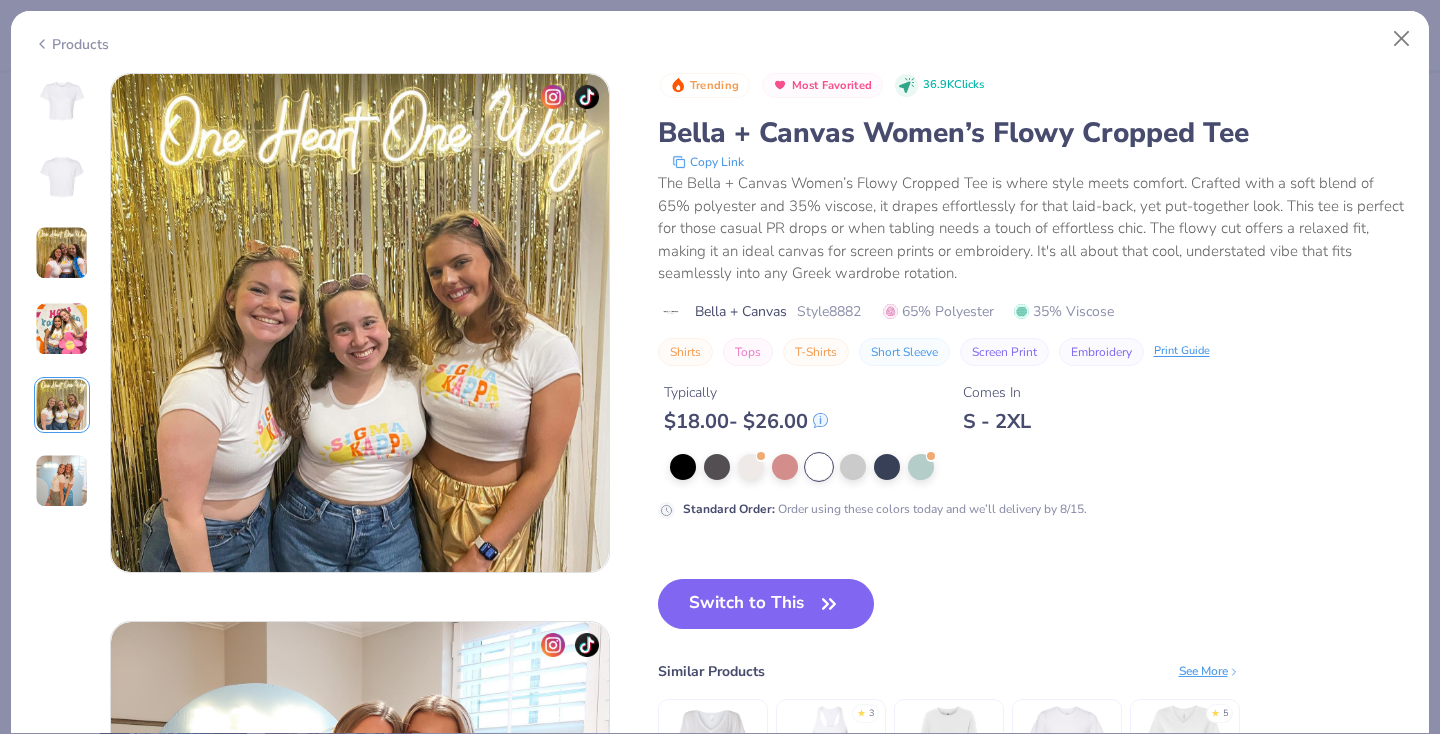 click at bounding box center [62, 481] 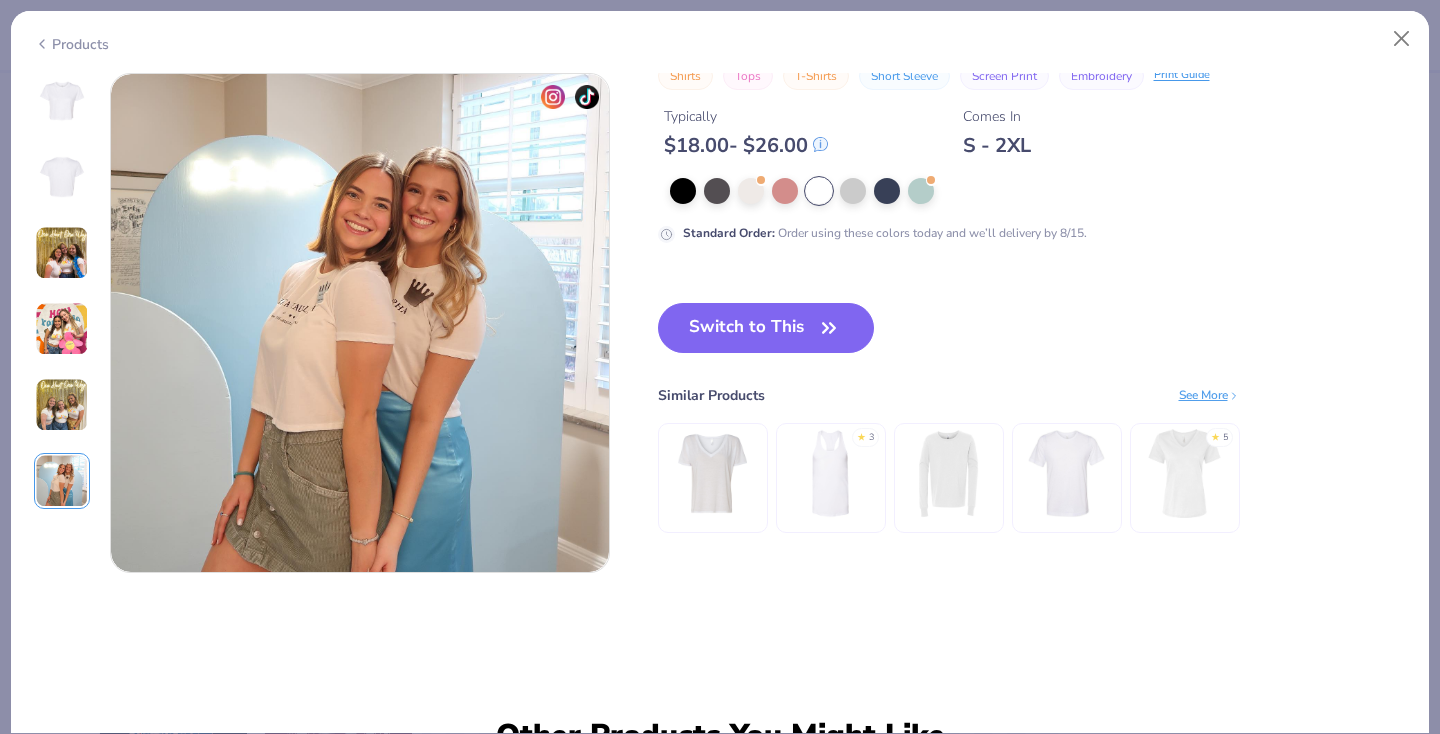 click at bounding box center (62, 405) 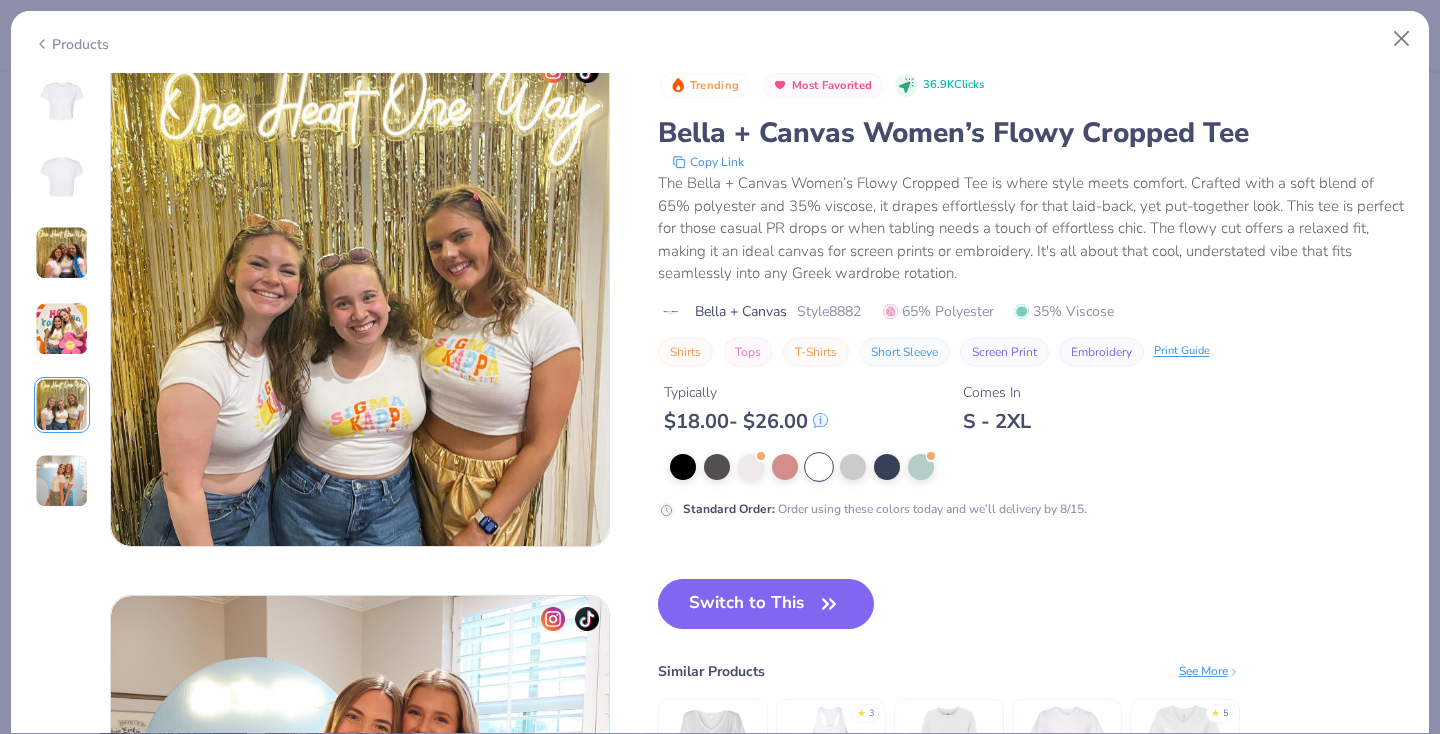 scroll, scrollTop: 2192, scrollLeft: 0, axis: vertical 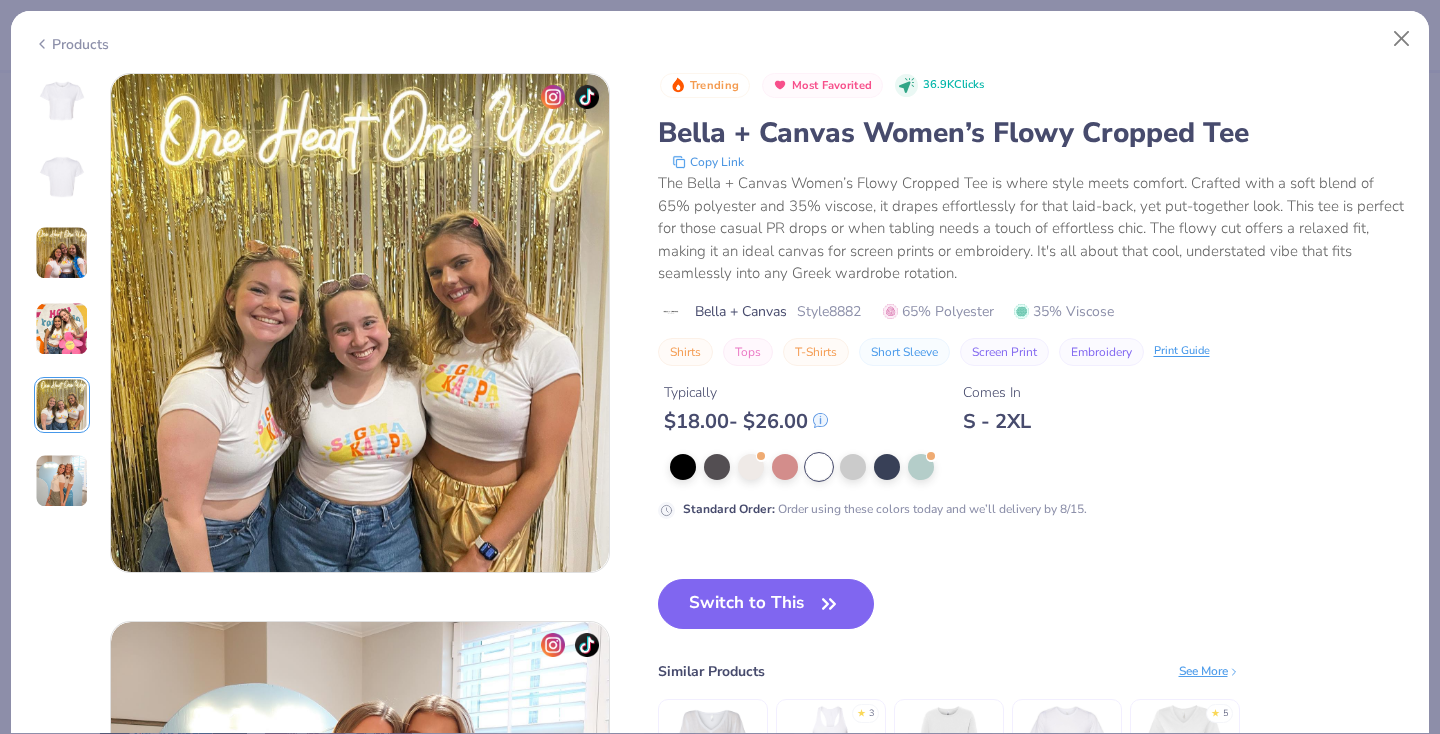 click at bounding box center [62, 329] 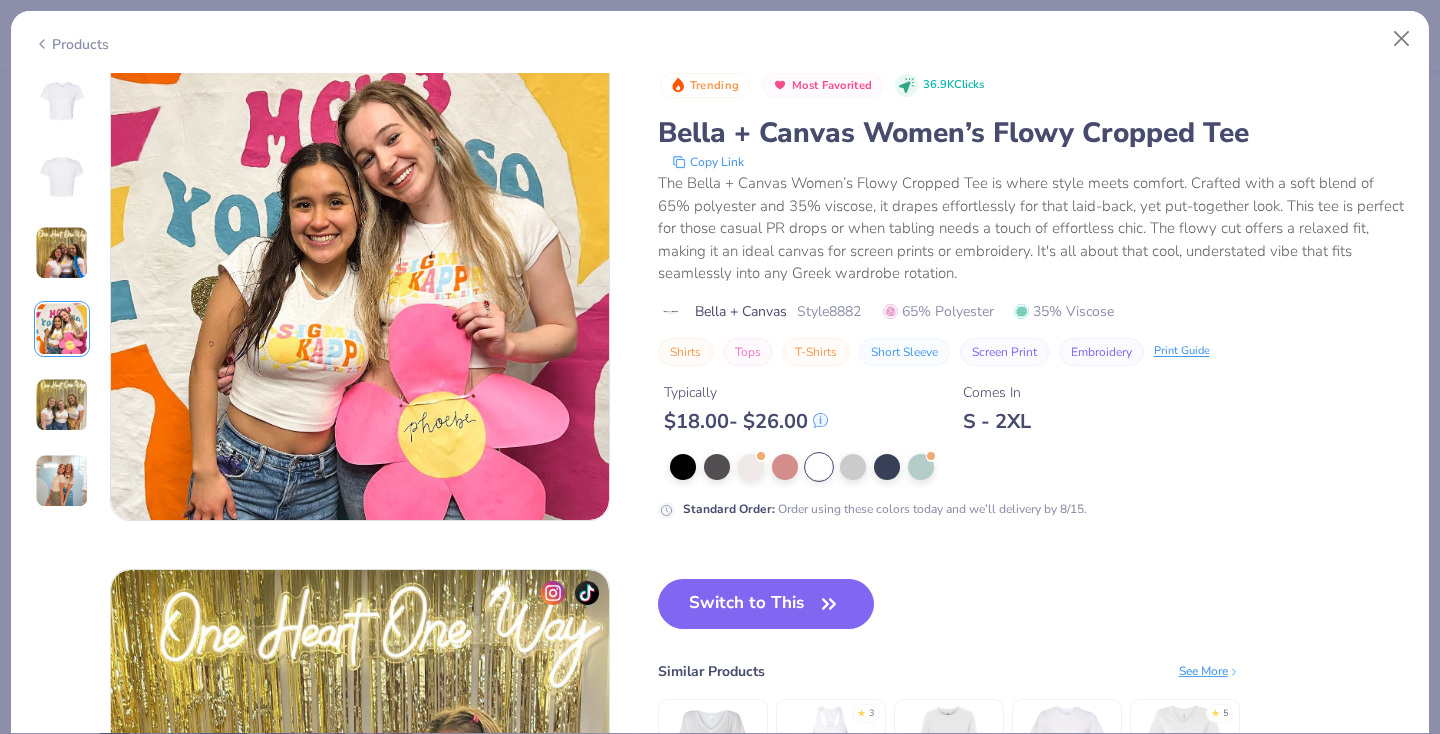 scroll, scrollTop: 1644, scrollLeft: 0, axis: vertical 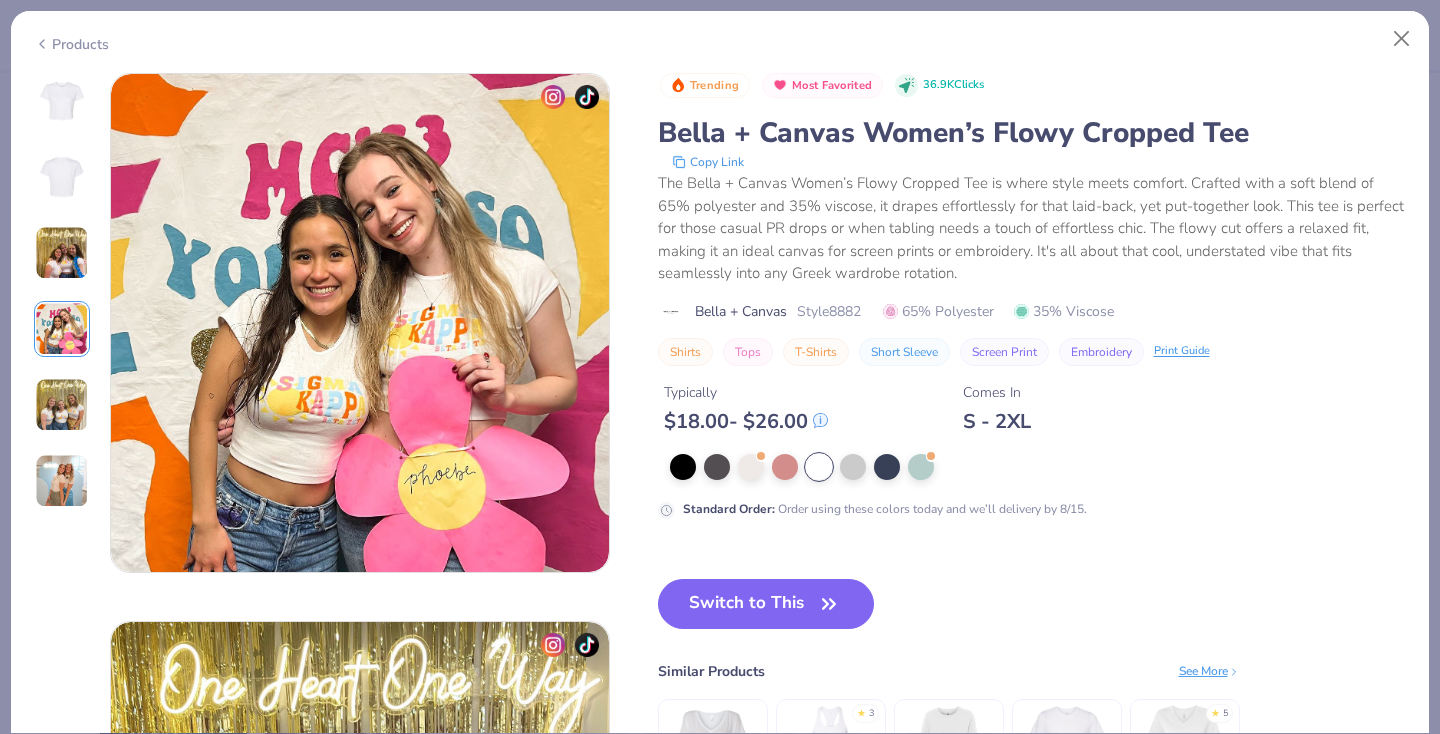 click at bounding box center [62, 253] 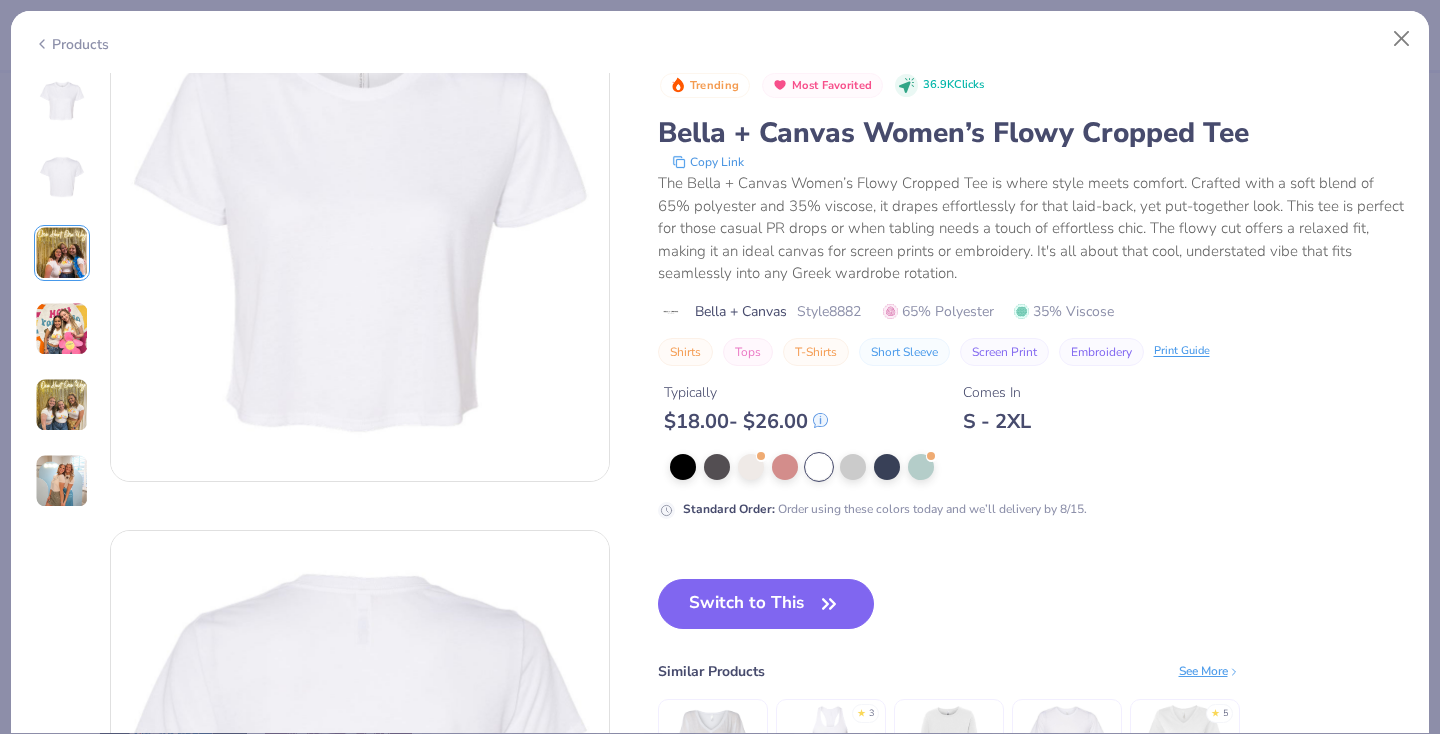 scroll, scrollTop: 67, scrollLeft: 0, axis: vertical 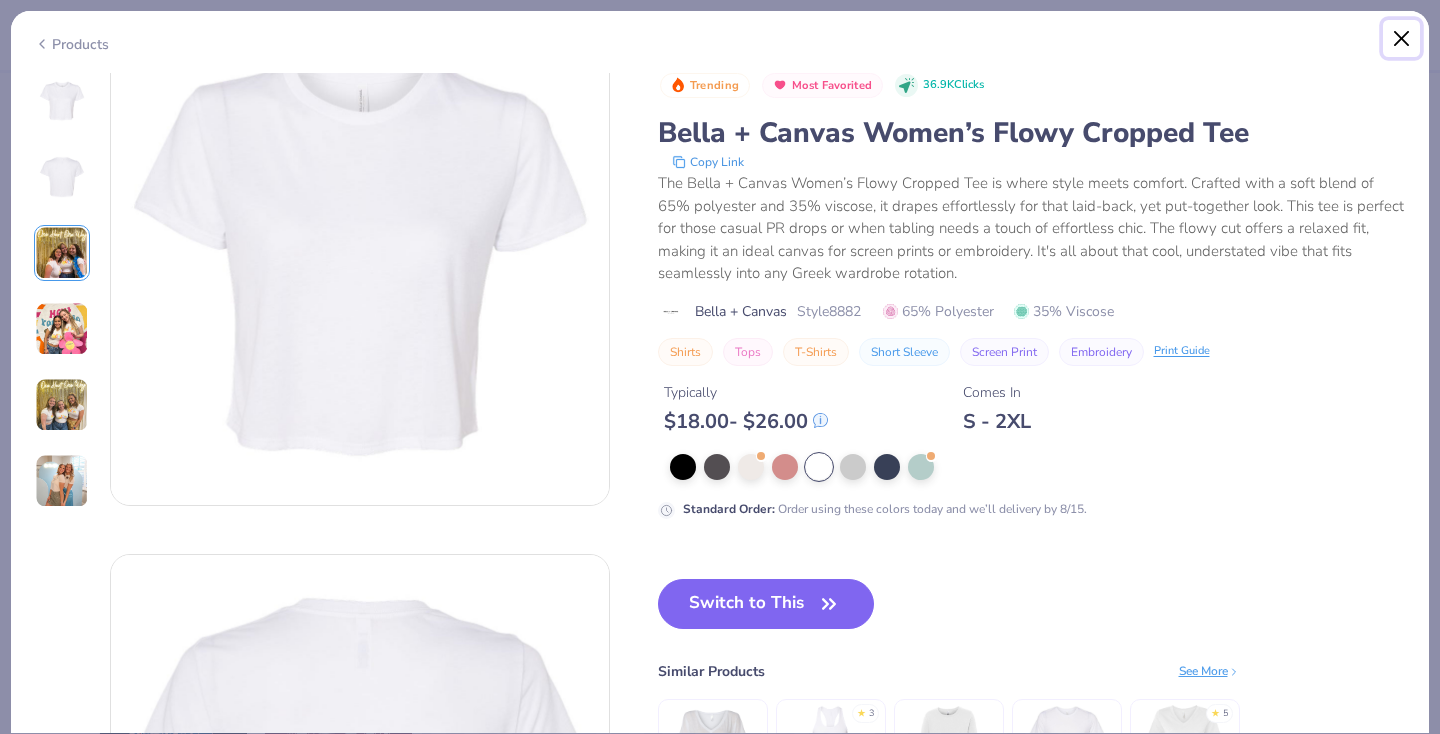 click at bounding box center [1402, 39] 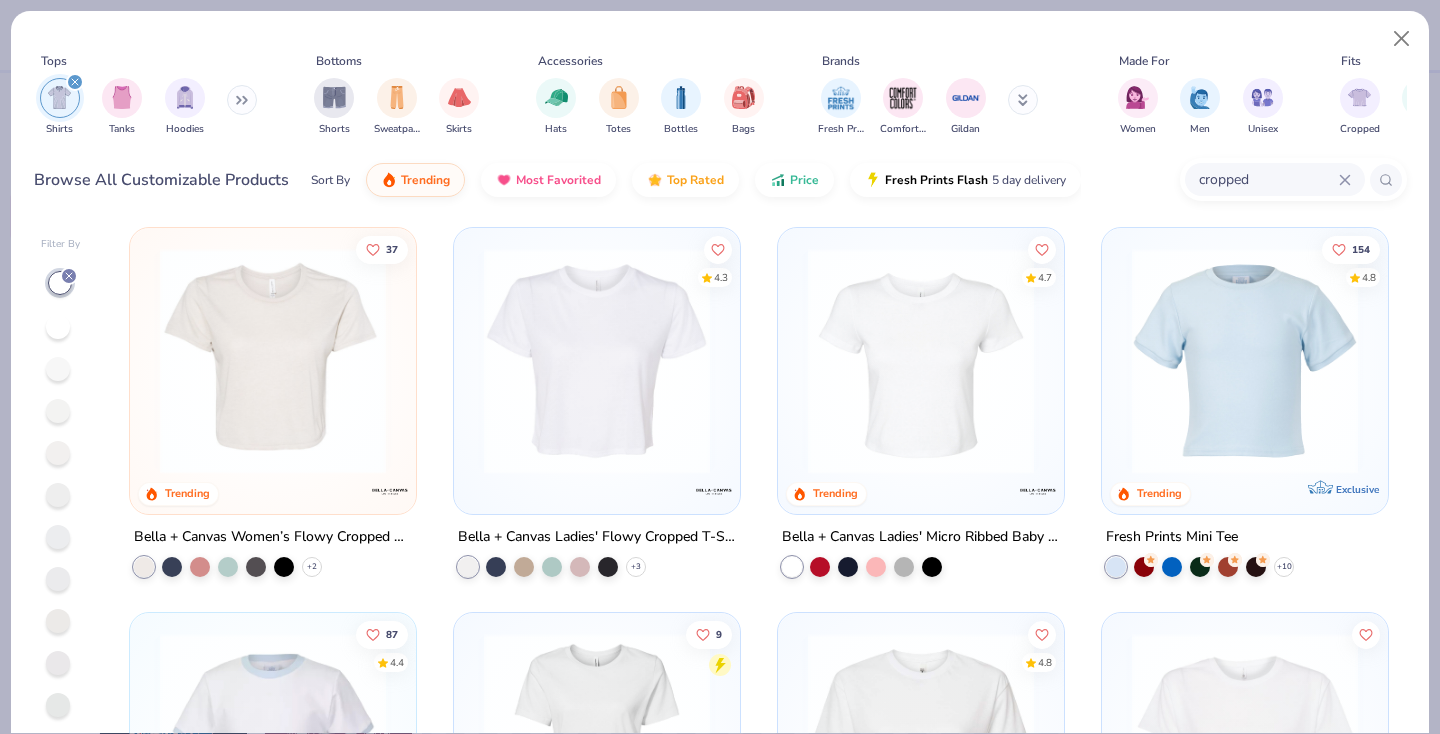 scroll, scrollTop: 0, scrollLeft: 0, axis: both 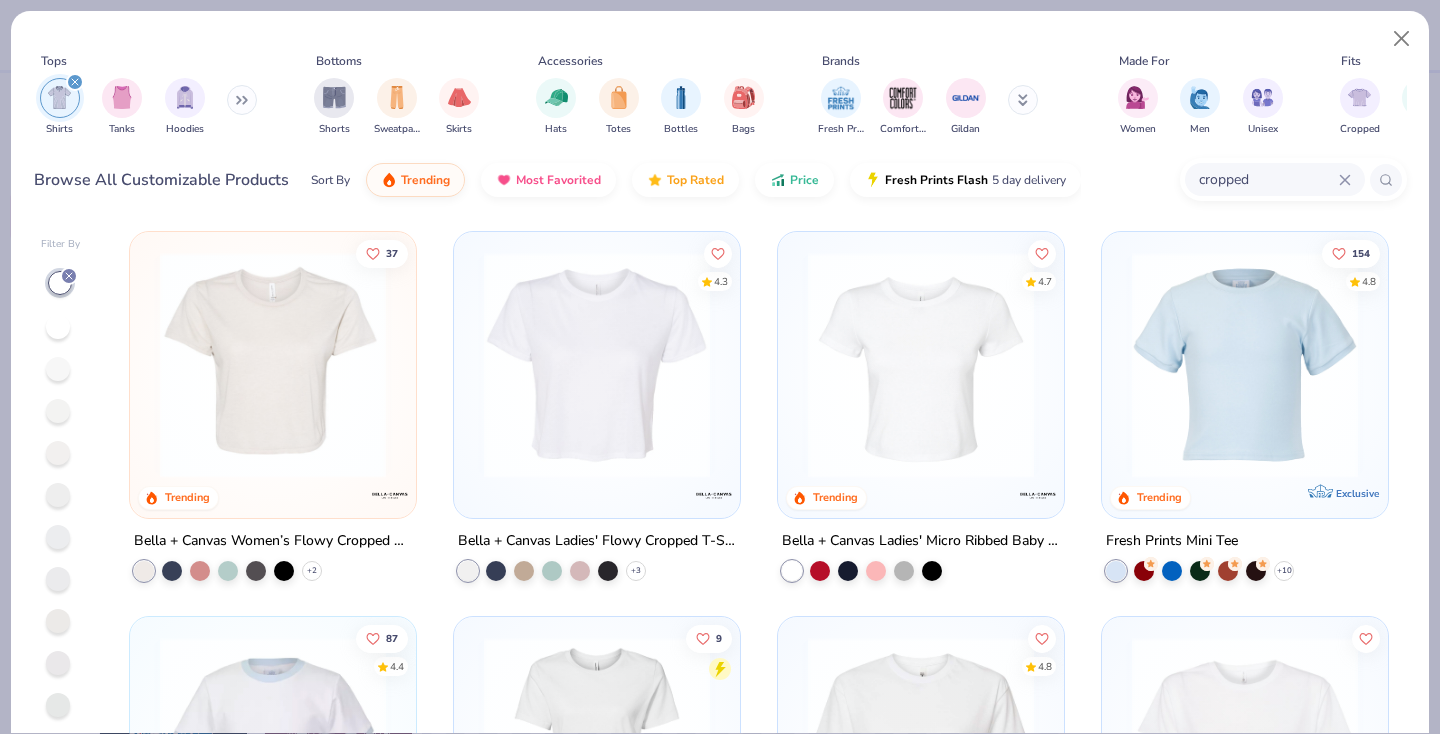click at bounding box center (1245, 365) 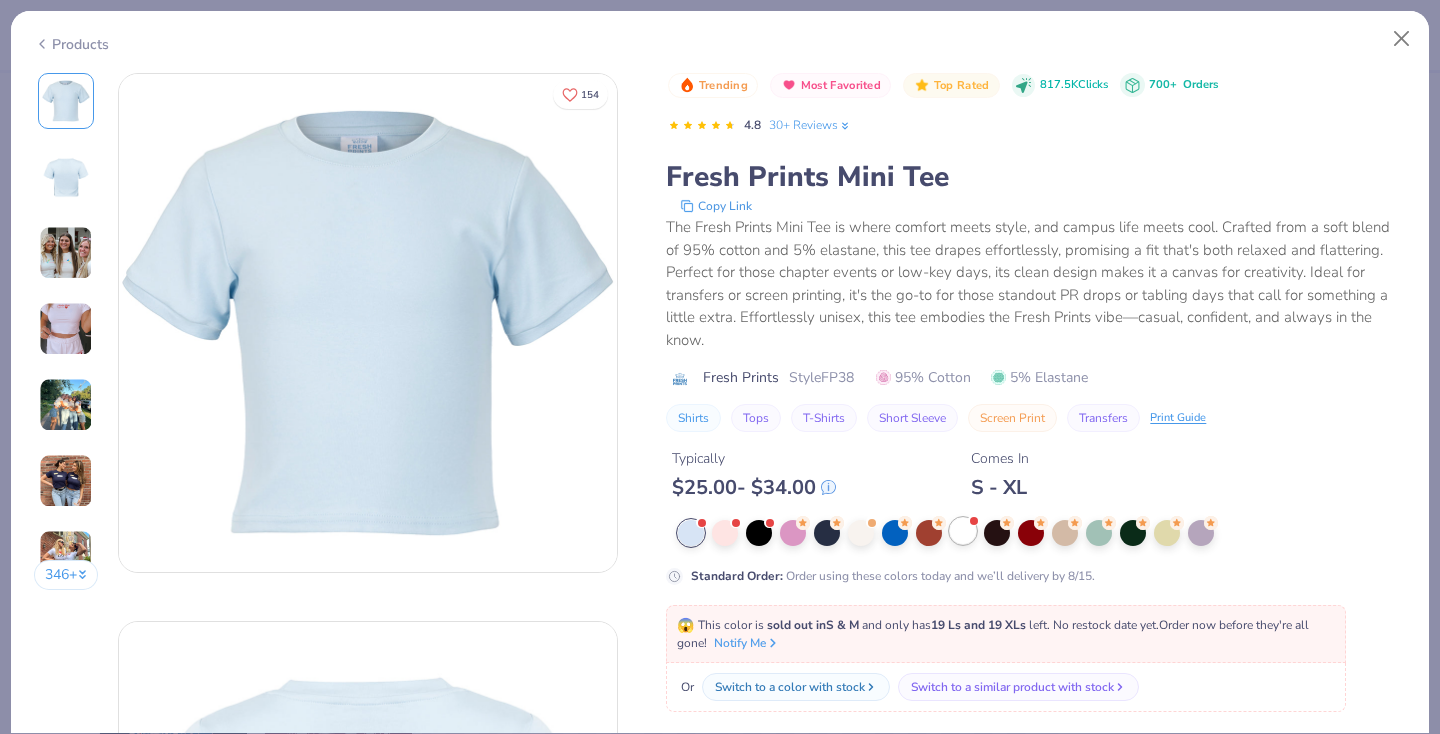 click at bounding box center [963, 531] 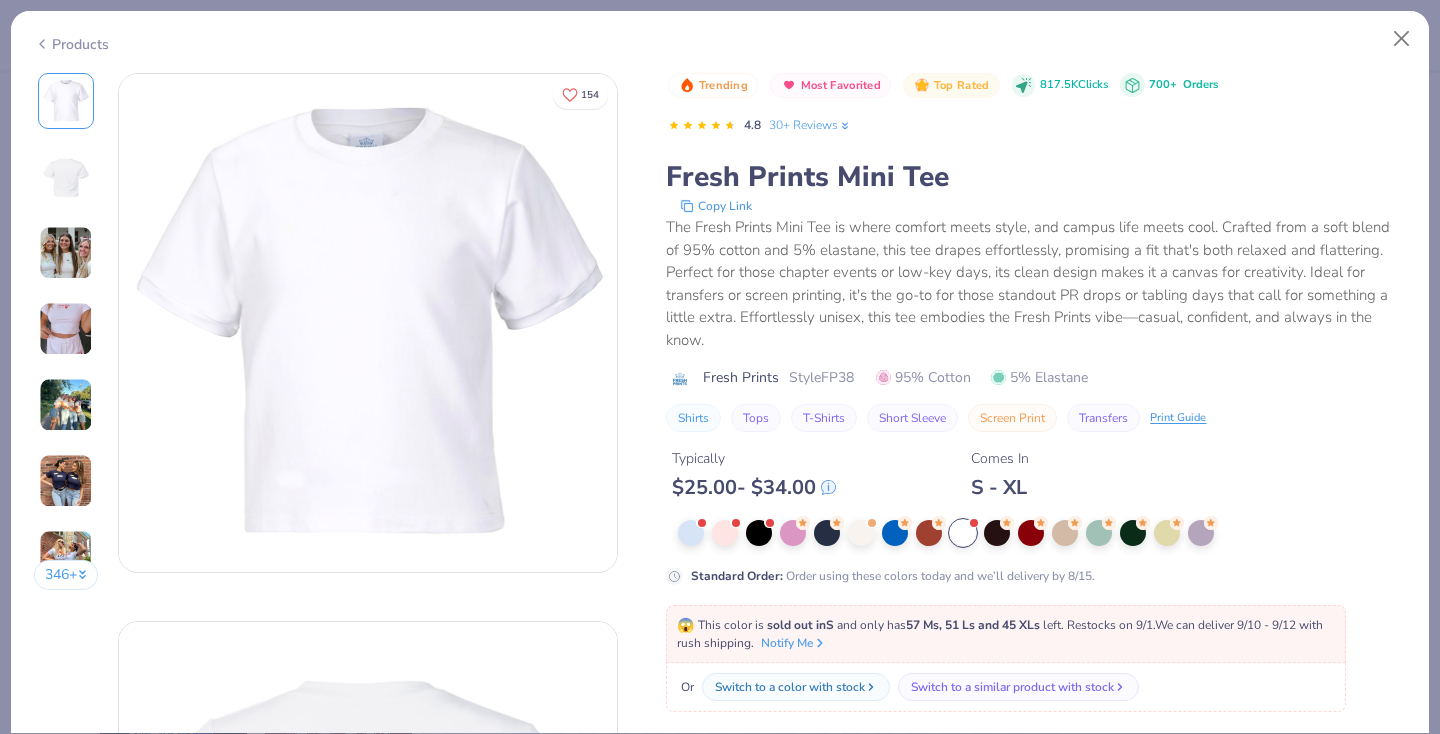 click at bounding box center (66, 329) 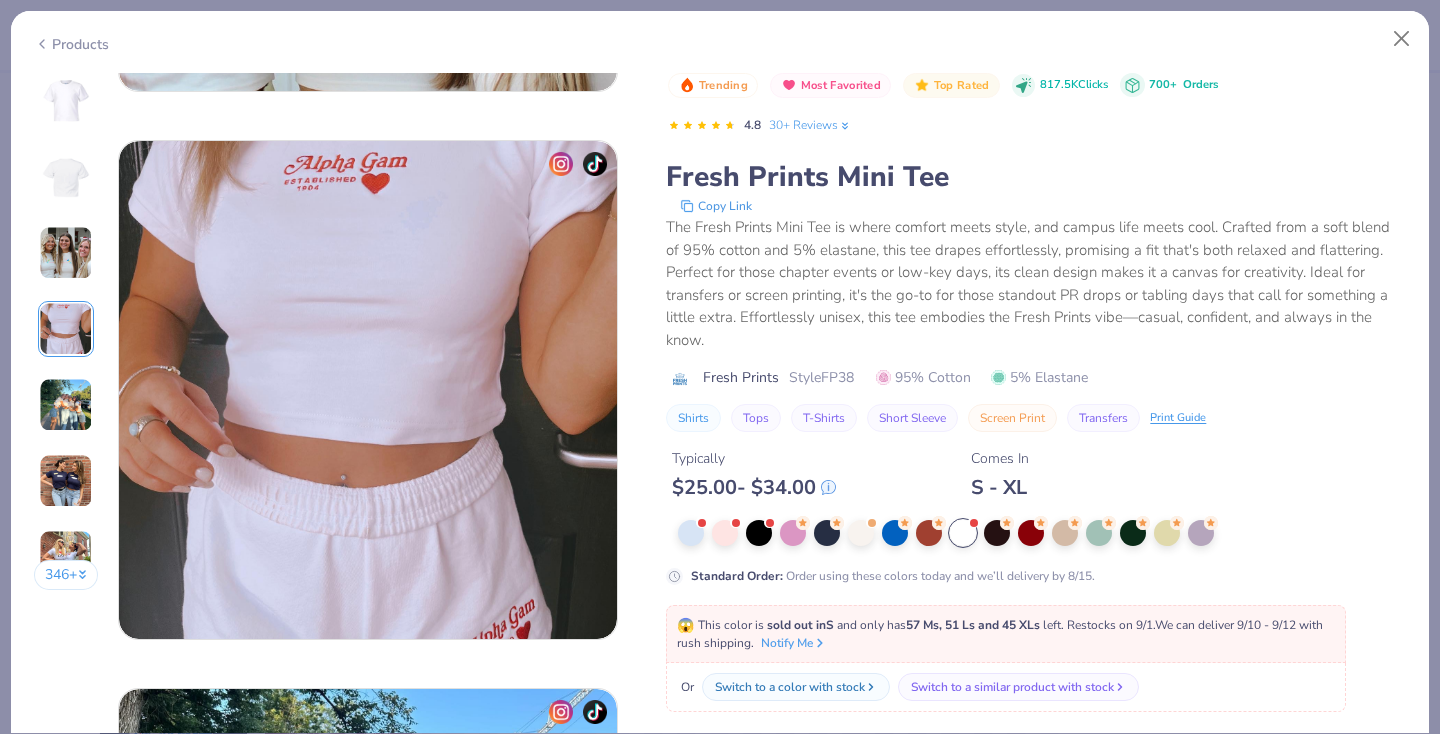 scroll, scrollTop: 1644, scrollLeft: 0, axis: vertical 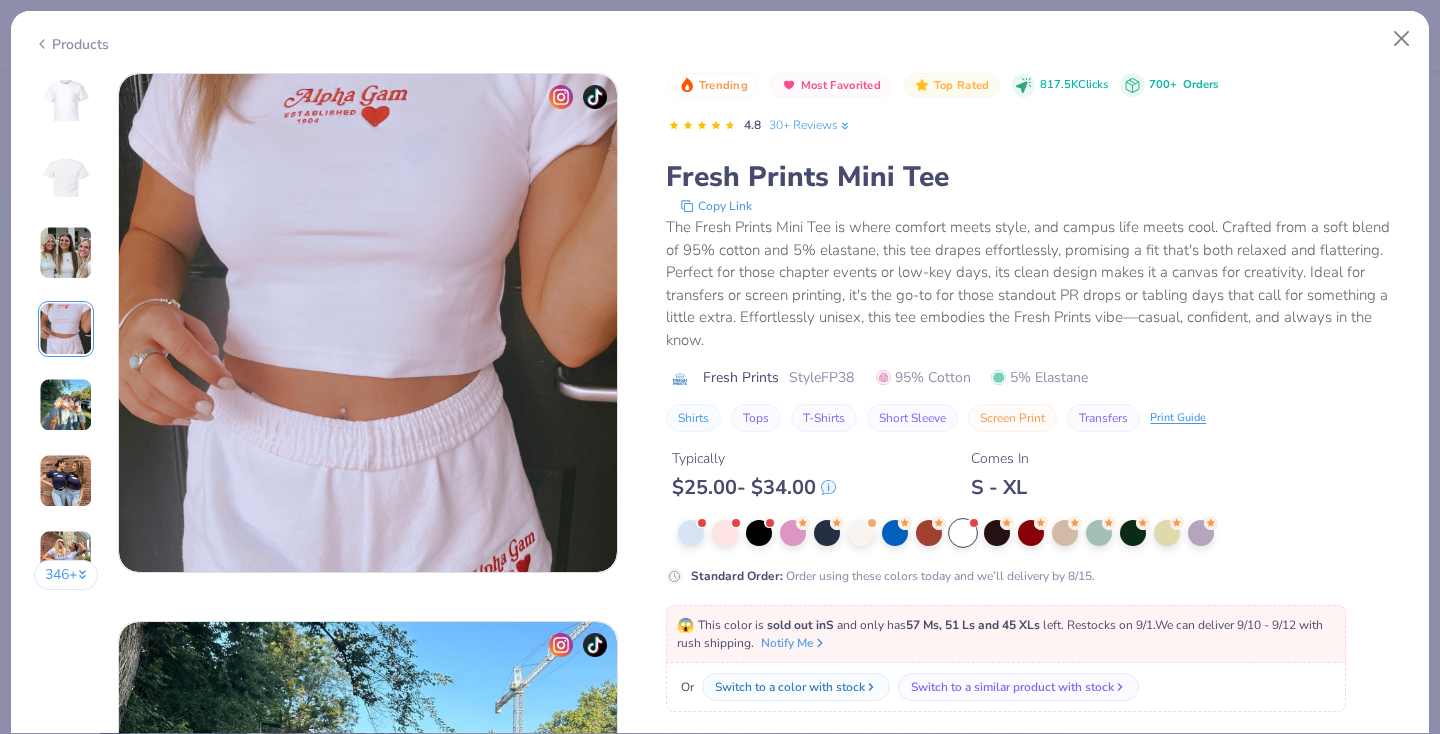 click on "346 +" at bounding box center [66, 339] 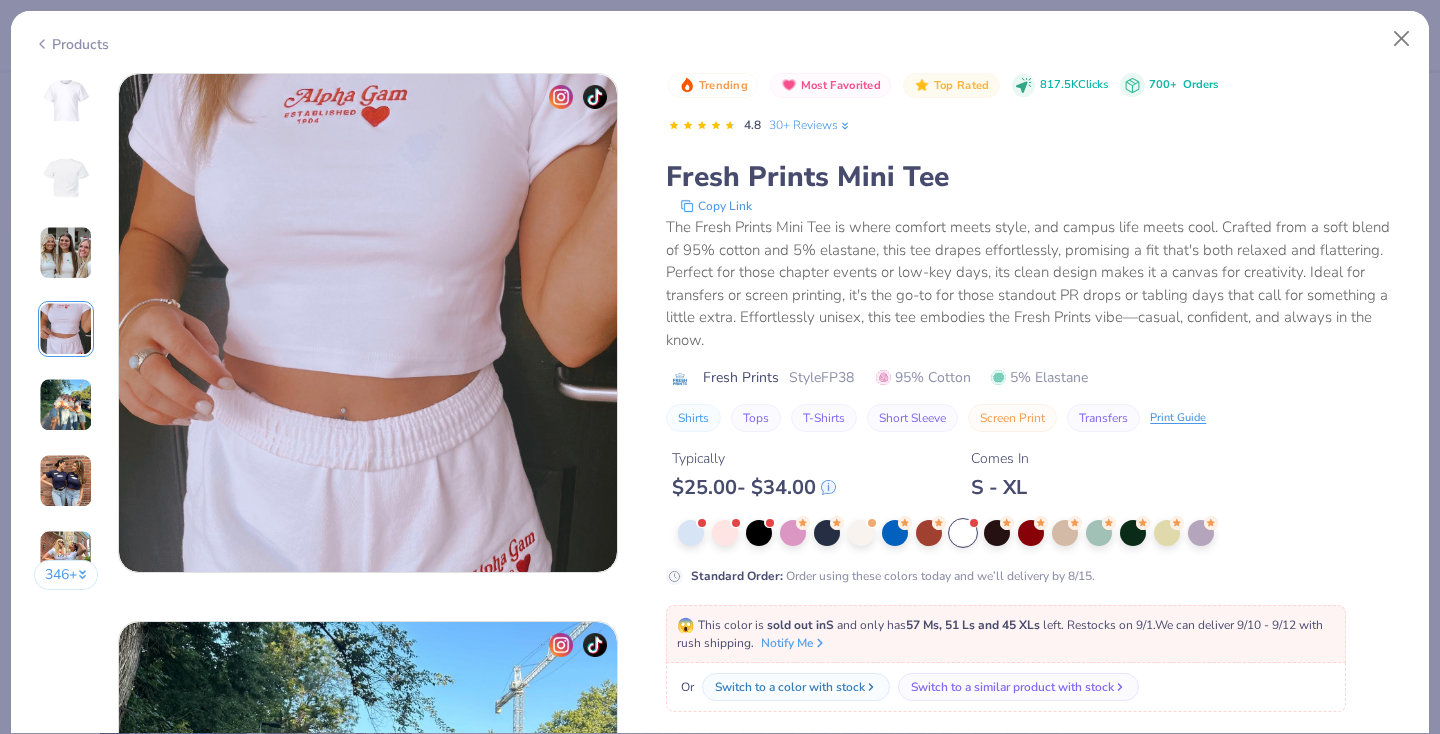 click at bounding box center (66, 405) 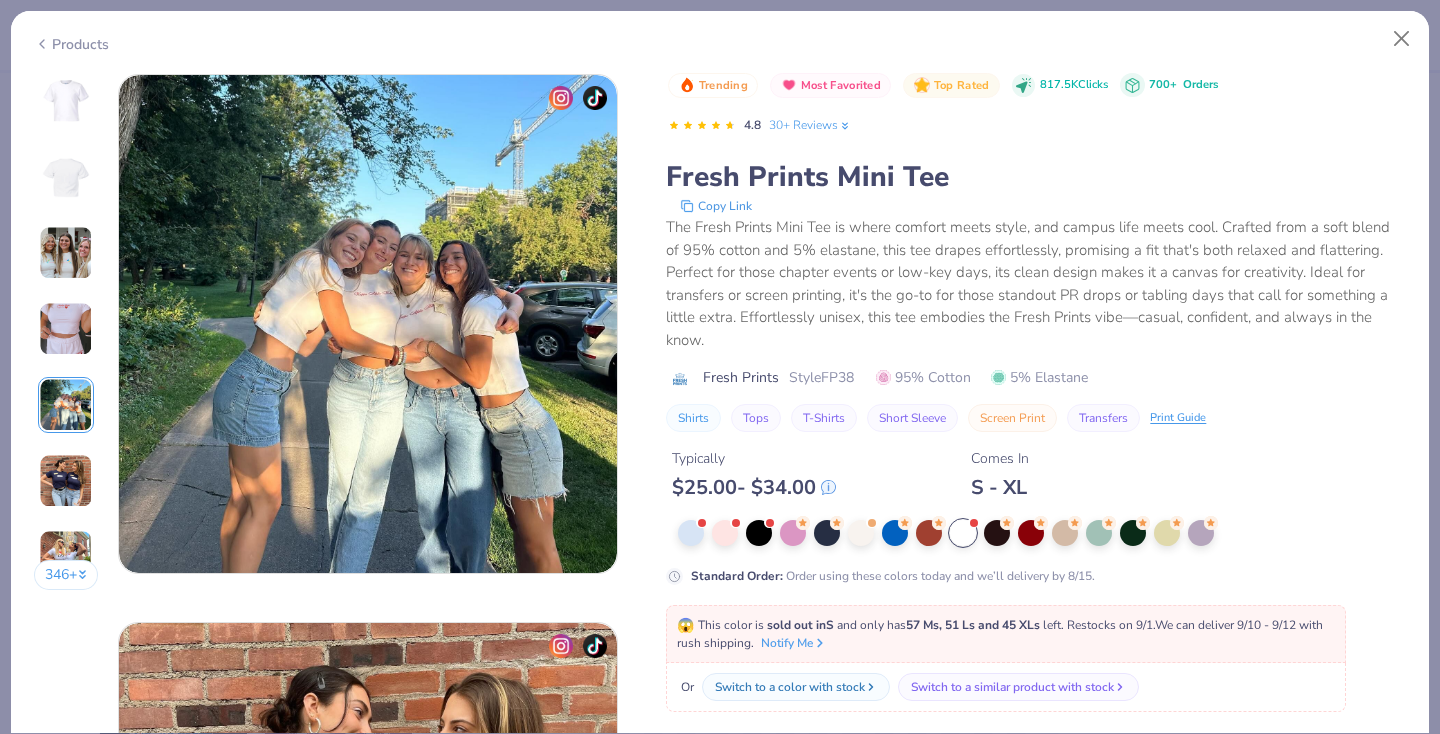 scroll, scrollTop: 2192, scrollLeft: 0, axis: vertical 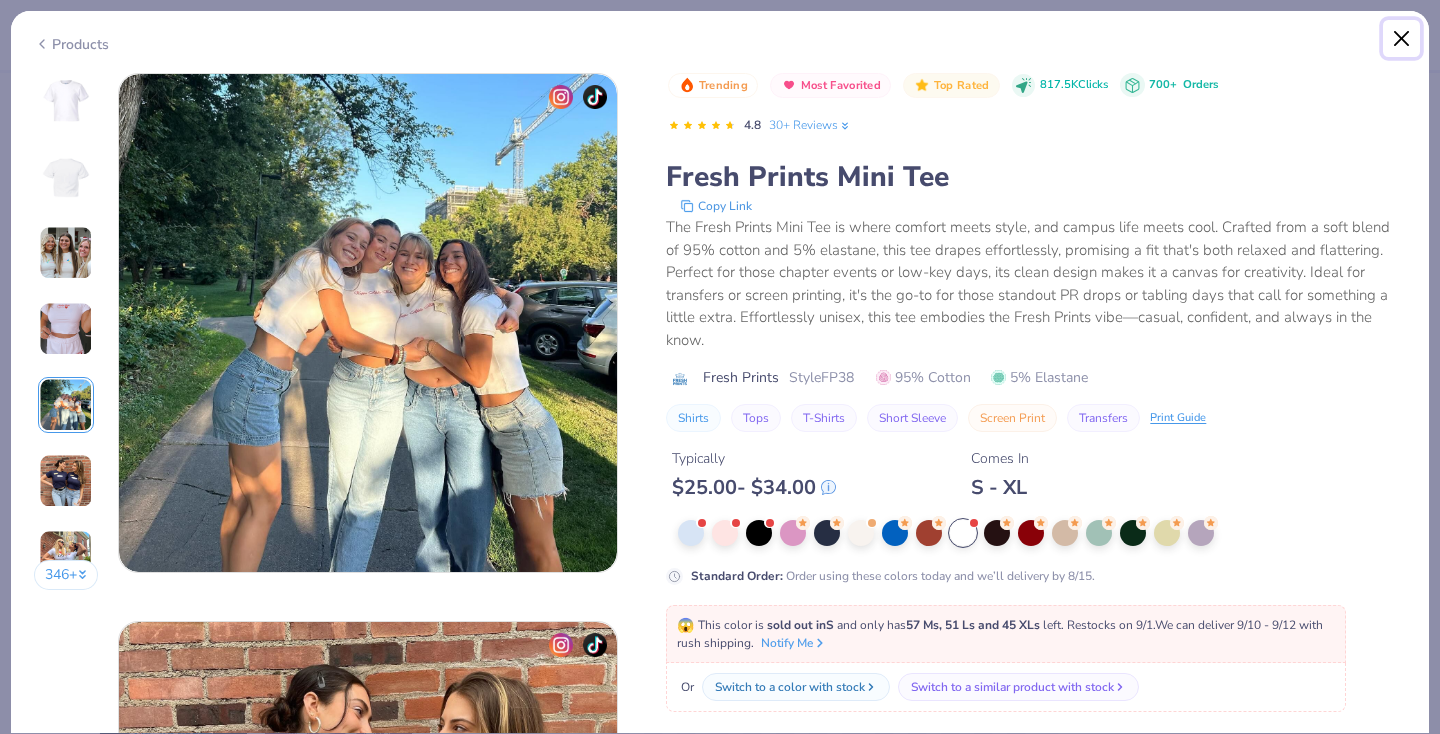 click at bounding box center (1402, 39) 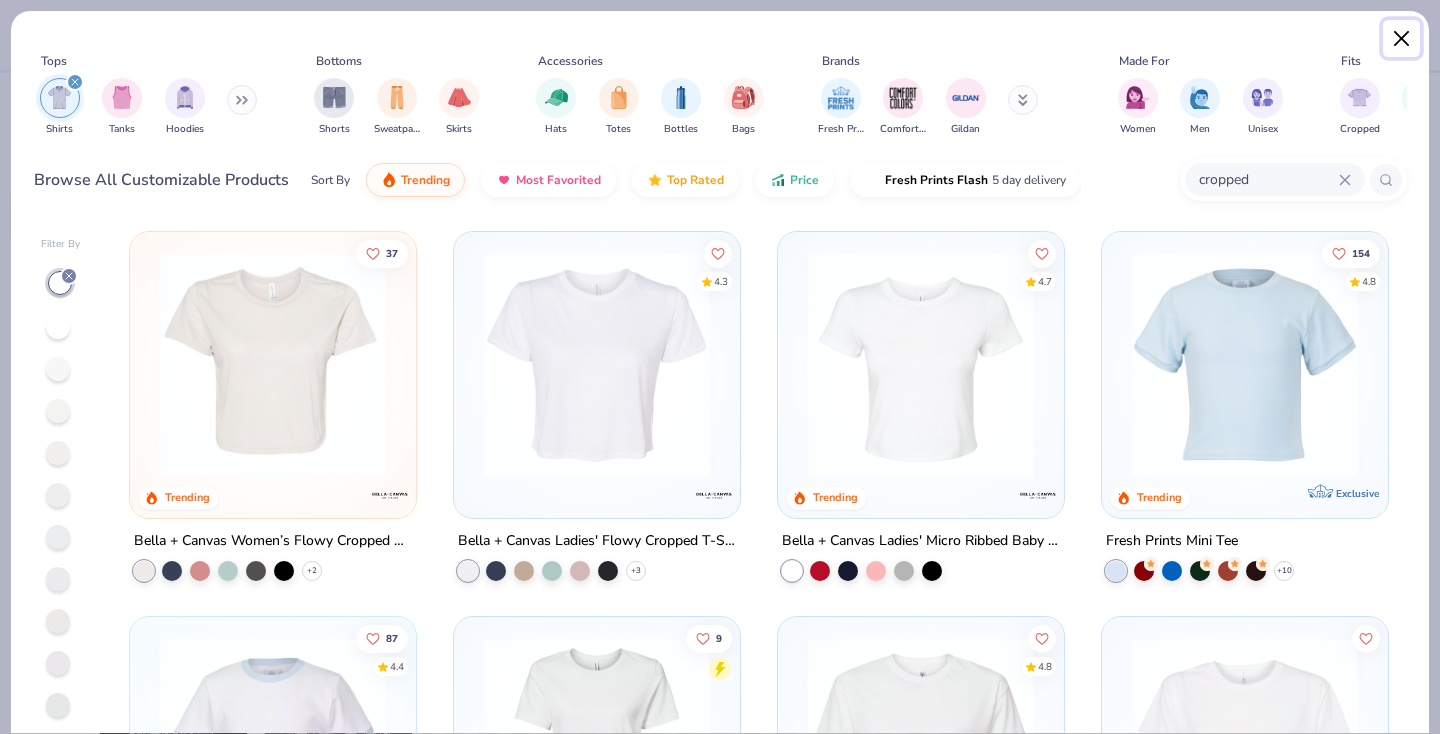 click at bounding box center [1402, 39] 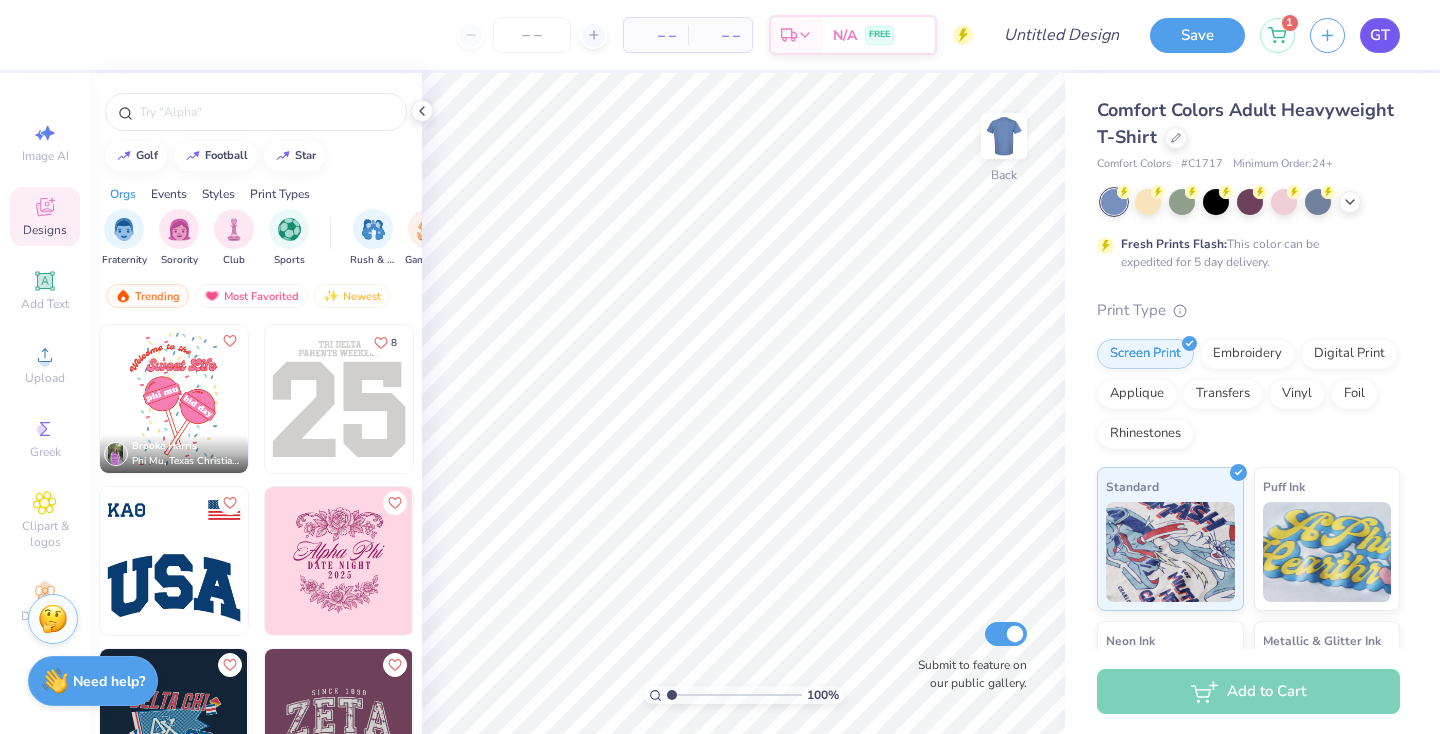 click on "GT" at bounding box center (1380, 35) 